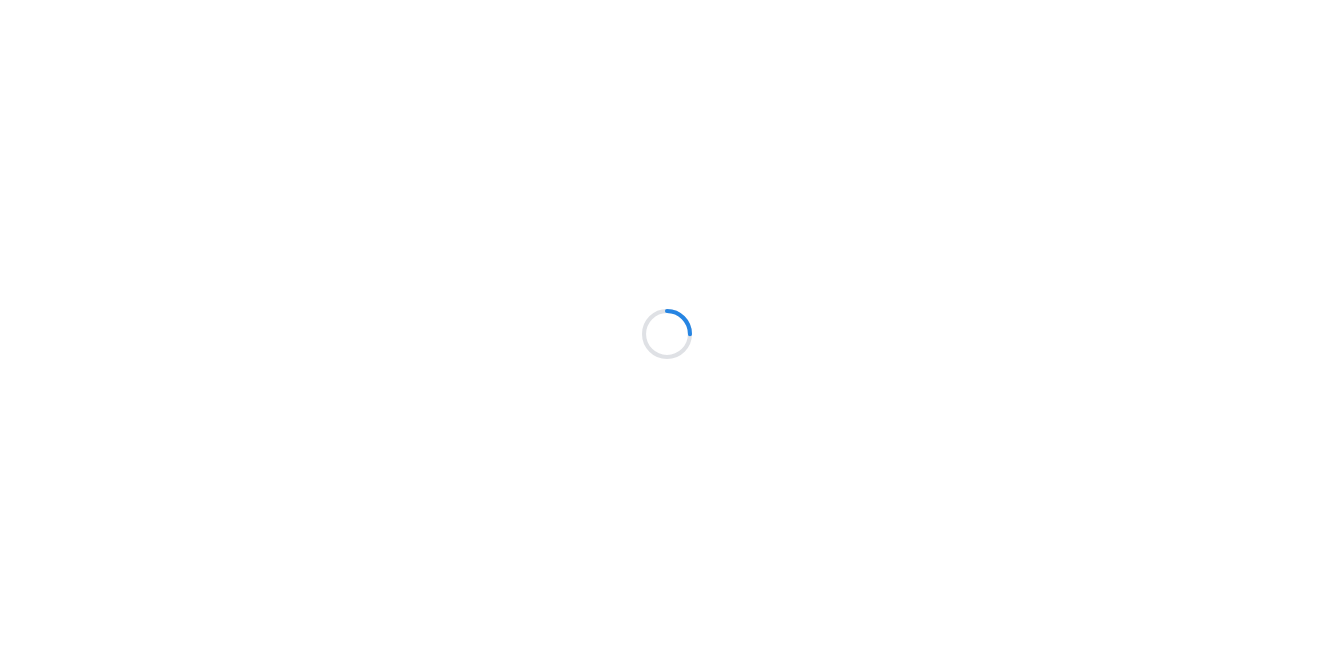 scroll, scrollTop: 0, scrollLeft: 0, axis: both 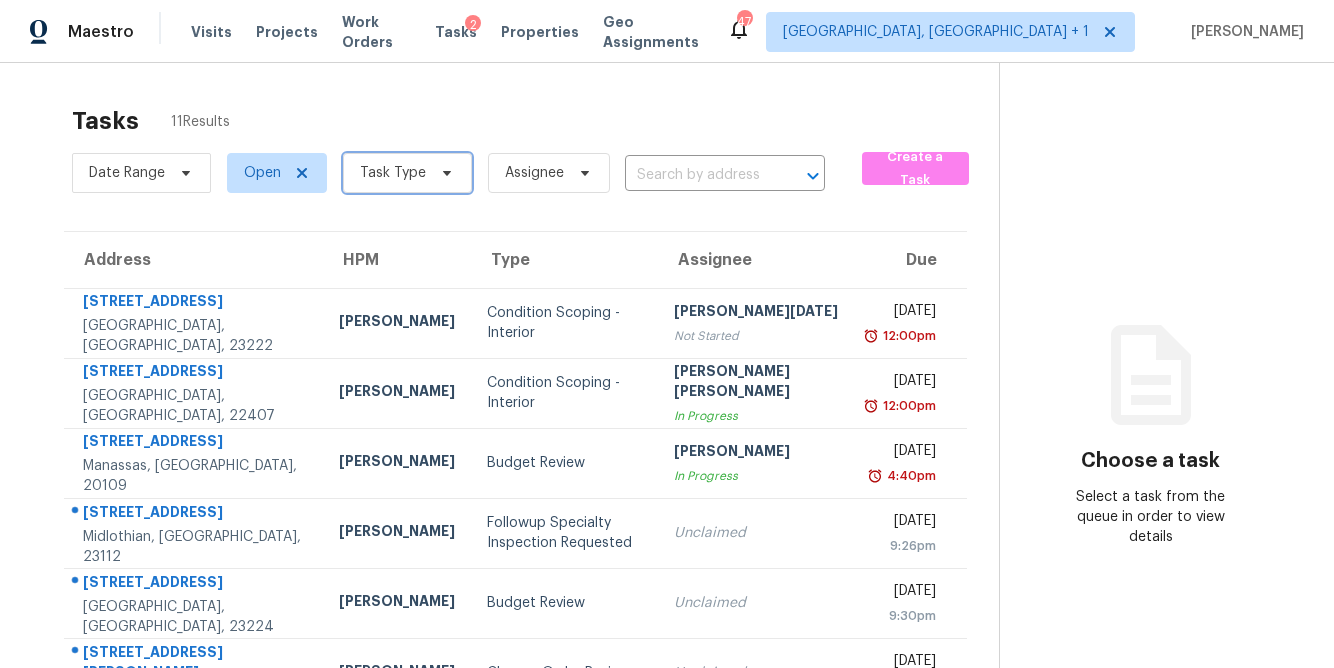 click on "Task Type" at bounding box center (393, 173) 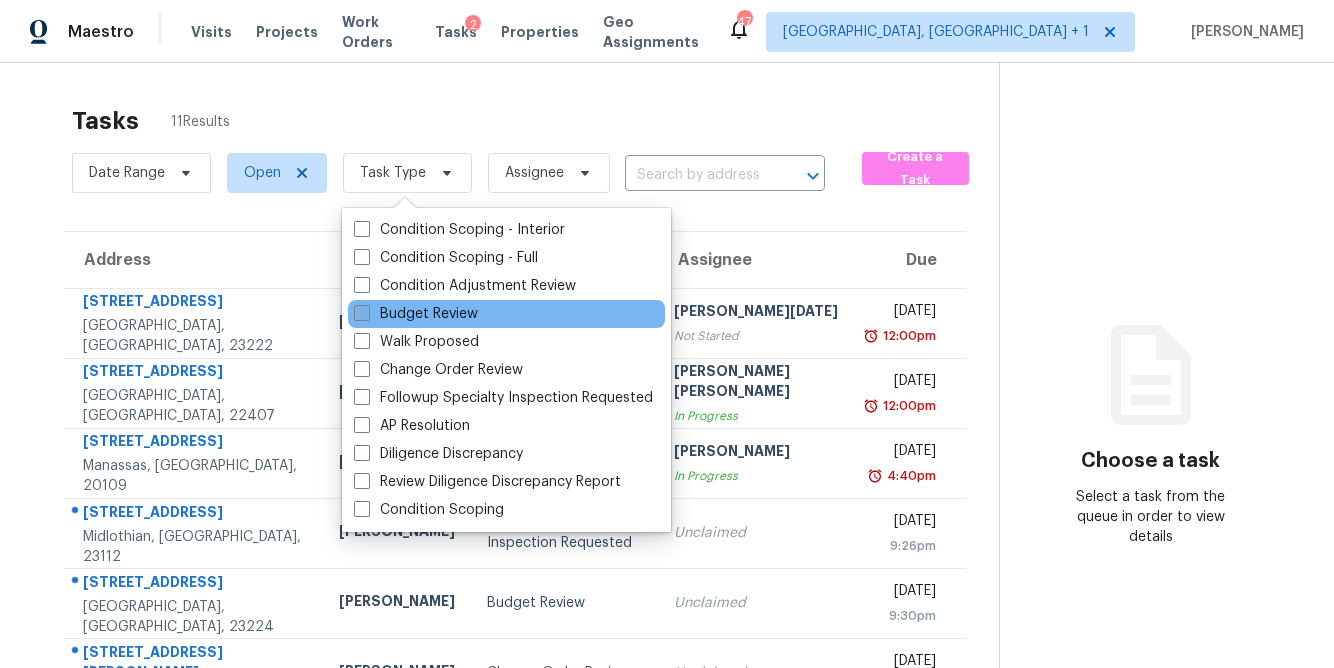 click on "Budget Review" at bounding box center [416, 314] 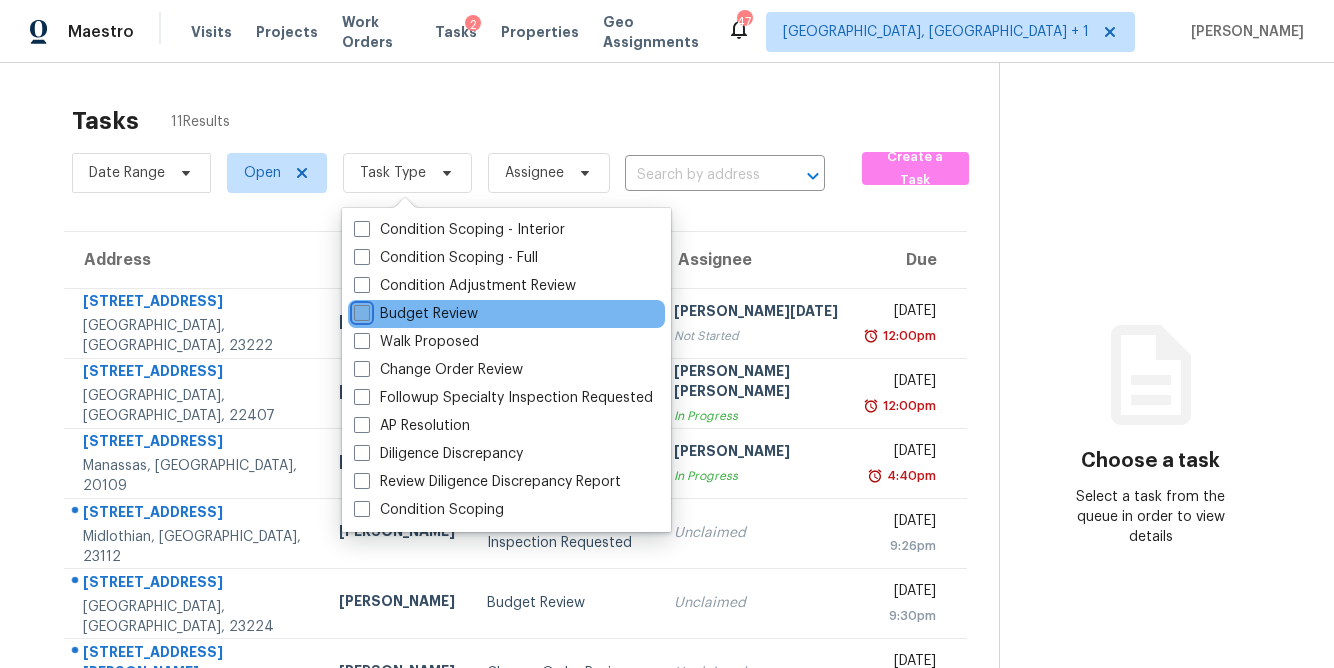 click on "Budget Review" at bounding box center [360, 310] 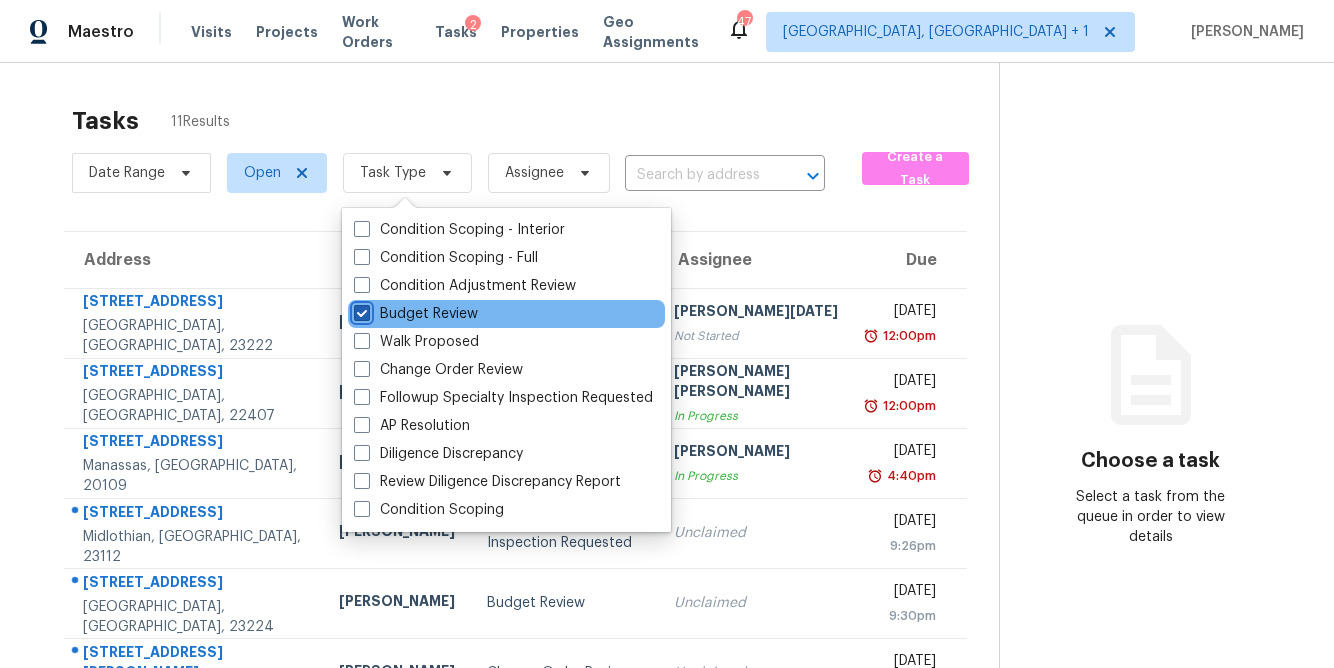 checkbox on "true" 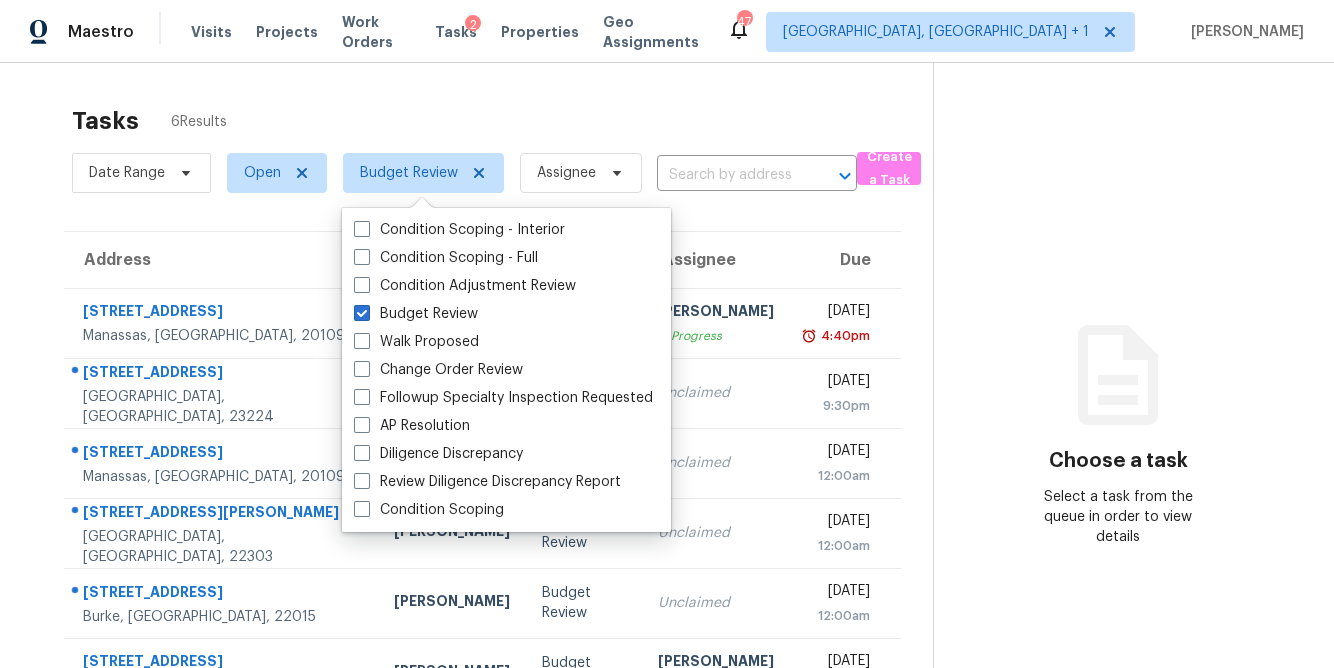 click on "Address HPM Type Assignee Due 7538 Belle Grae Dr   Manassas, VA, 20109 Nelson Flores Budget Review Anthony Andreala In Progress Mon, Jul 14th 2025 4:40pm 801 Bedrock Ln   Richmond, VA, 23224 Christopher Neilson Budget Review Unclaimed Mon, Jul 14th 2025 9:30pm 11027 Sentry Ridge Rd   Manassas, VA, 20109 Nelson Flores Budget Review Unclaimed Tue, Jul 15th 2025 12:00am 2616 Fort Farnsworth Rd # 242 Alexandria, VA, 22303 Nelson Flores Budget Review Unclaimed Tue, Jul 15th 2025 12:00am 9505 Scorpio Ln   Burke, VA, 22015 Nelson Flores Budget Review Unclaimed Tue, Jul 15th 2025 12:00am 2501 Chimney House Ct   Midlothian, VA, 23112 Christopher Neilson Budget Review Anthony Andreala In Progress Mon, Jul 14th 2025 4:58pm" at bounding box center [482, 470] 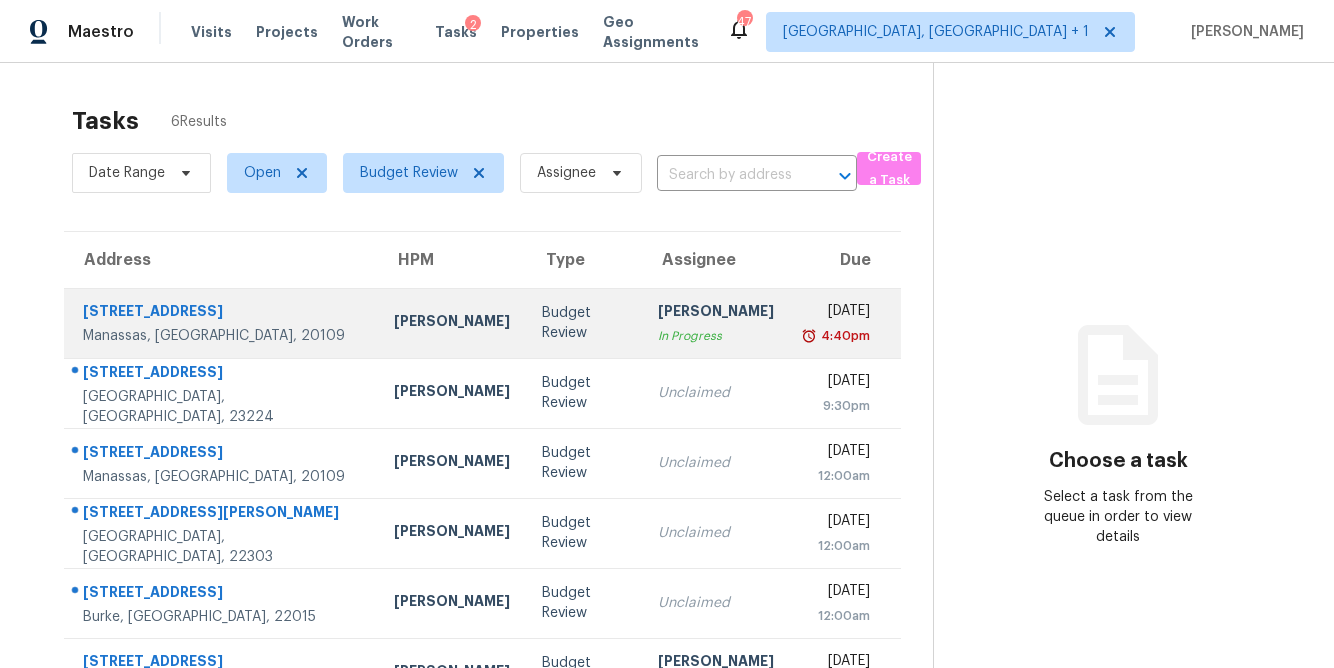 click on "[PERSON_NAME]" at bounding box center [452, 323] 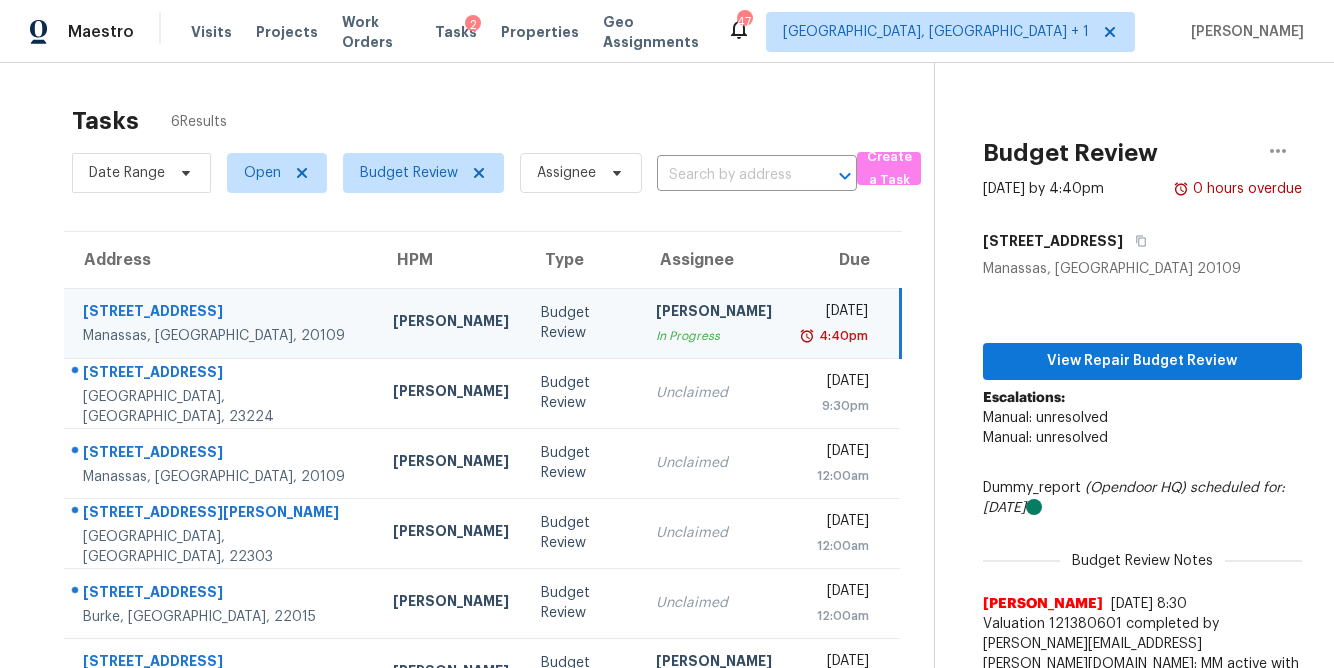 click on "7538 Belle Grae Dr" at bounding box center [222, 313] 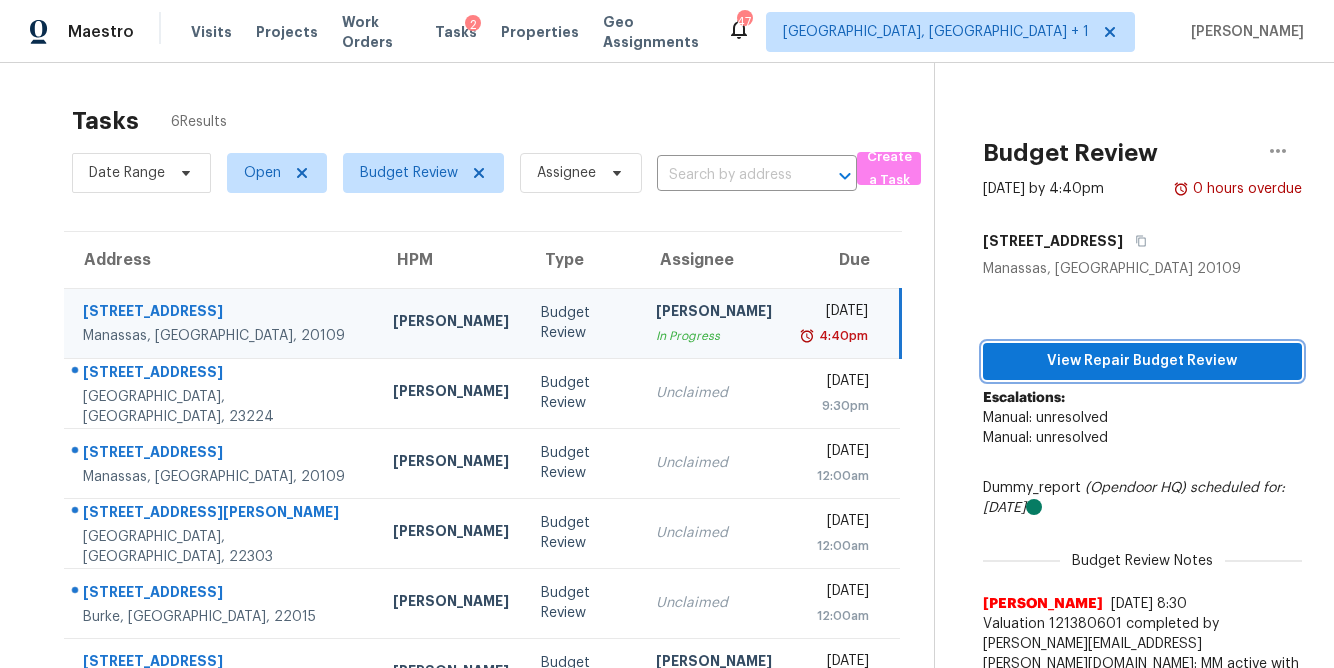 click on "View Repair Budget Review" at bounding box center [1142, 361] 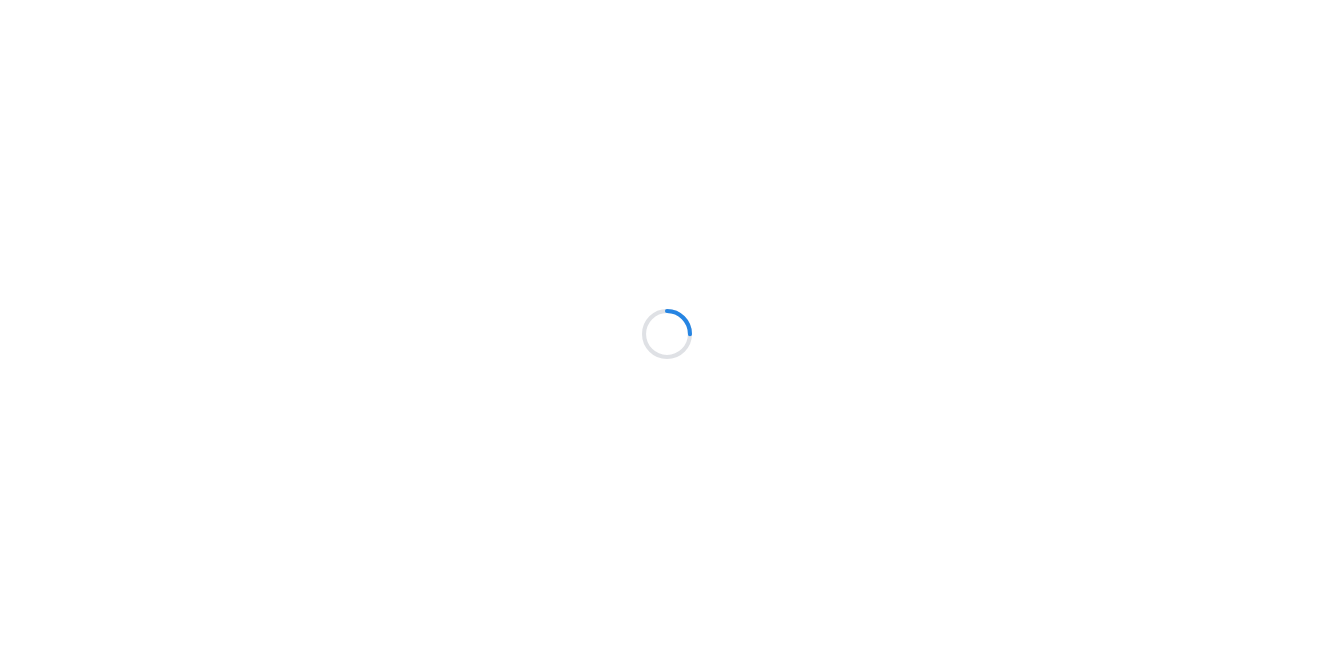 scroll, scrollTop: 0, scrollLeft: 0, axis: both 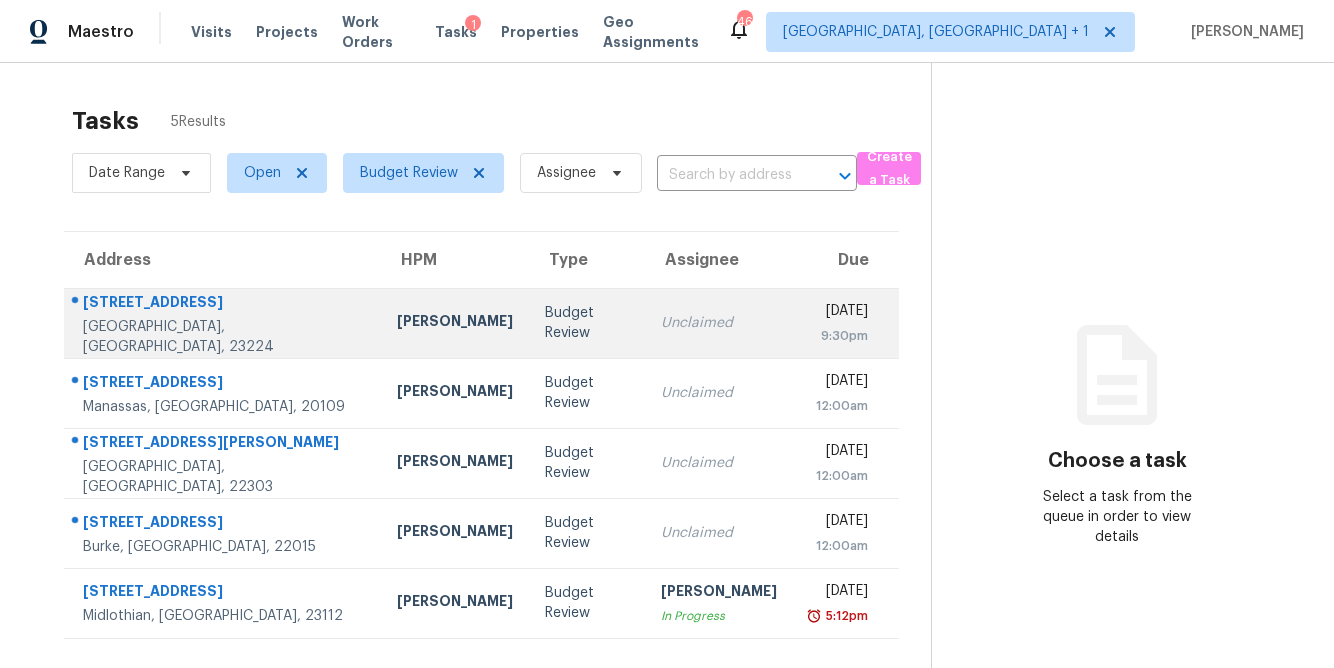 click on "[PERSON_NAME]" at bounding box center (455, 323) 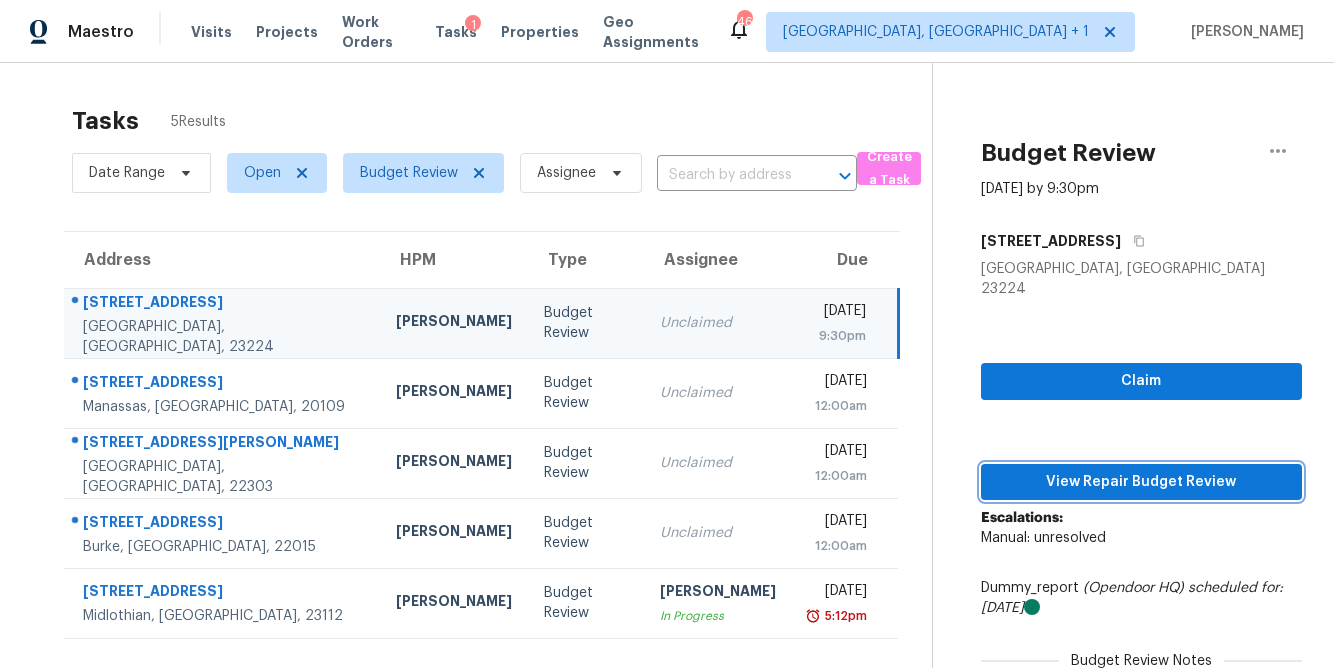 click on "View Repair Budget Review" at bounding box center [1141, 482] 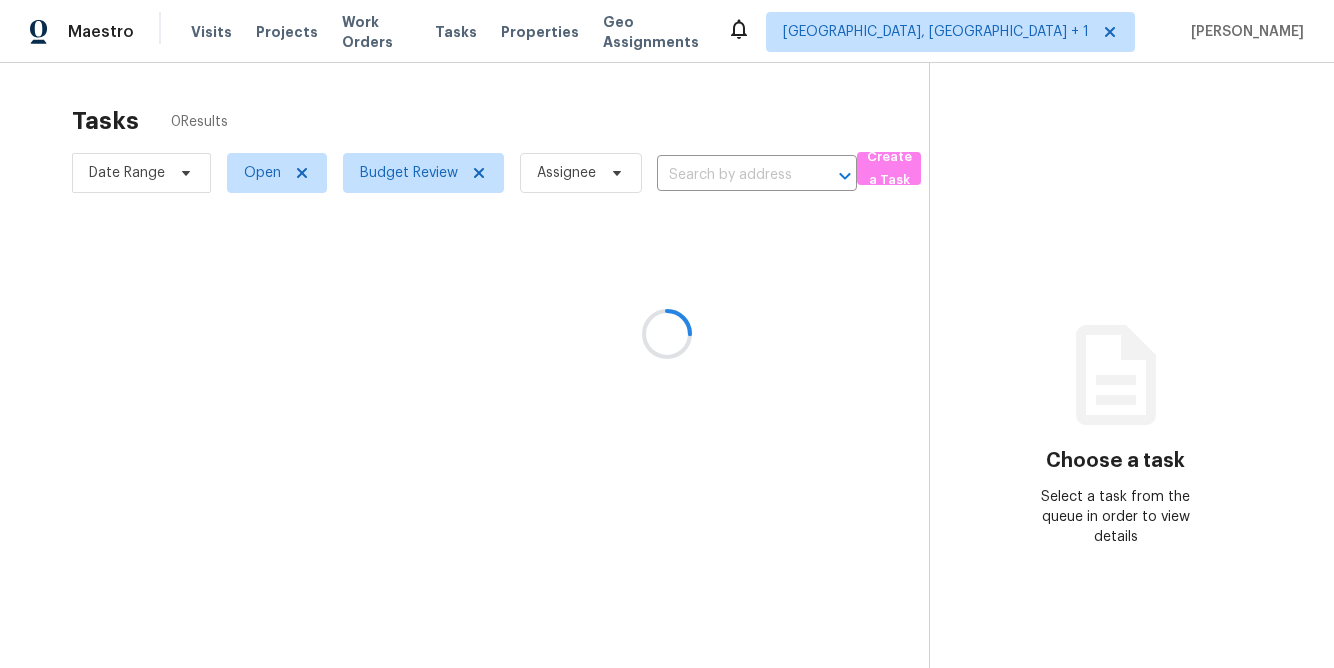 scroll, scrollTop: 0, scrollLeft: 0, axis: both 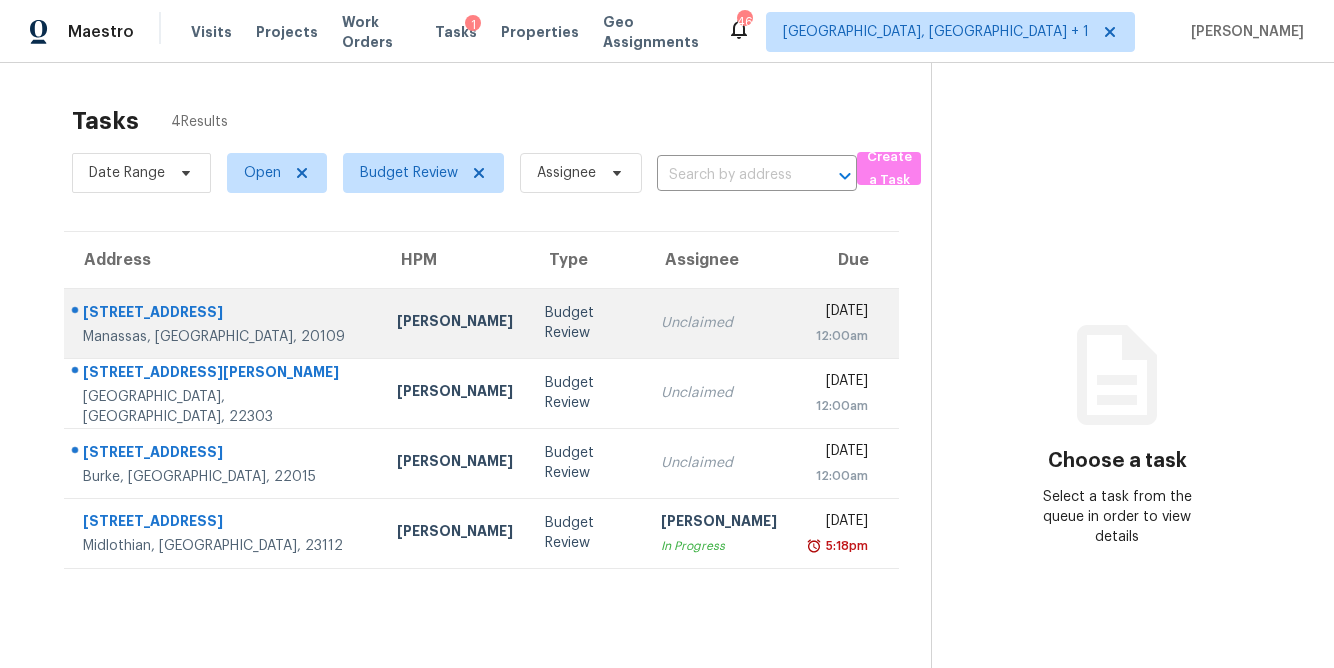 click on "[STREET_ADDRESS]" at bounding box center [224, 314] 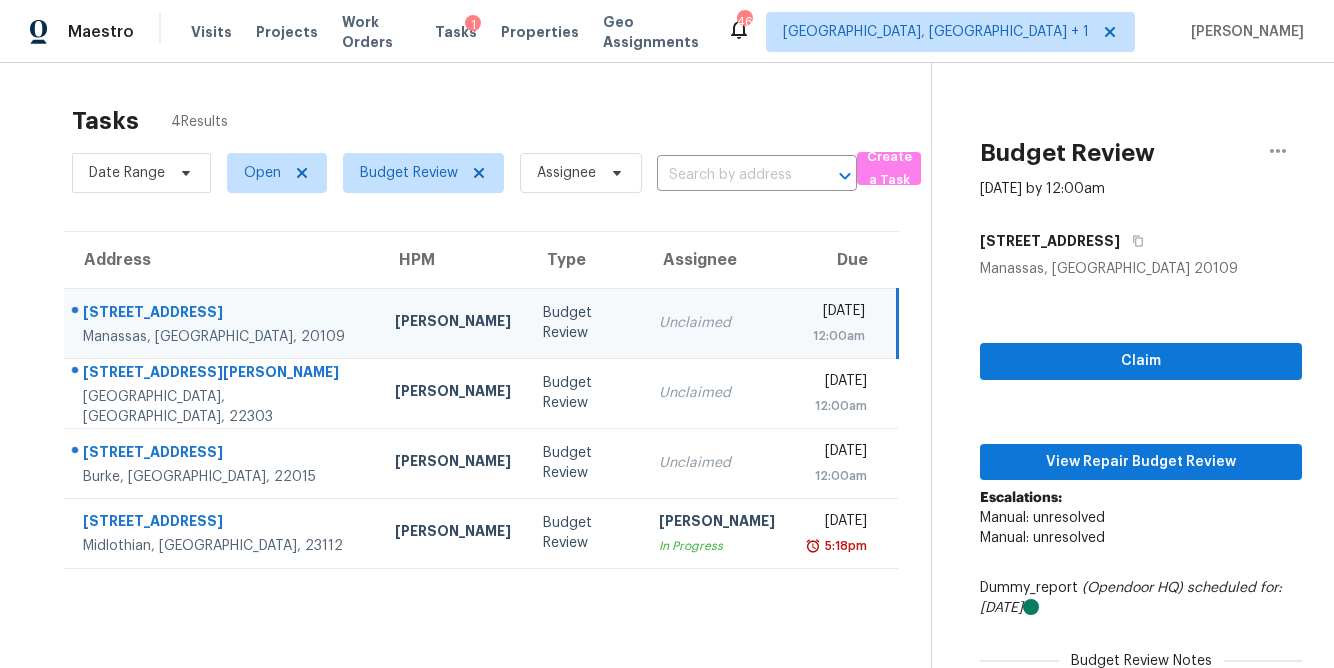 click on "[STREET_ADDRESS]" at bounding box center [223, 314] 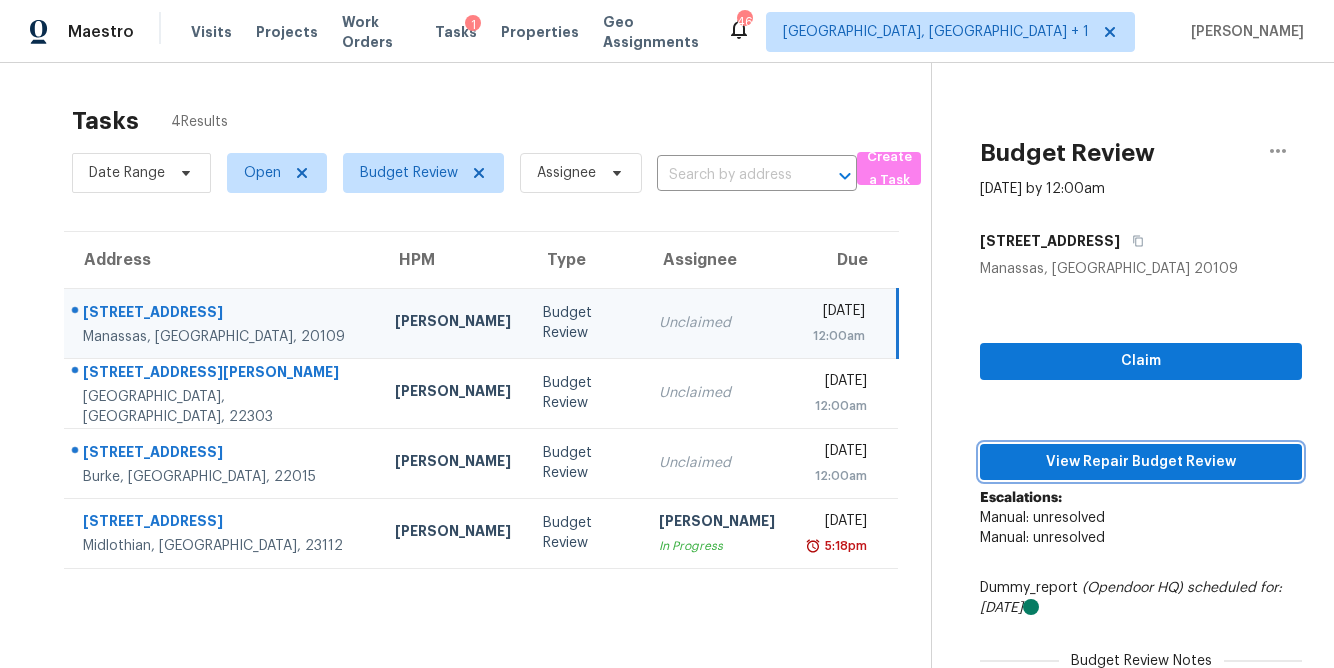 click on "View Repair Budget Review" at bounding box center [1141, 462] 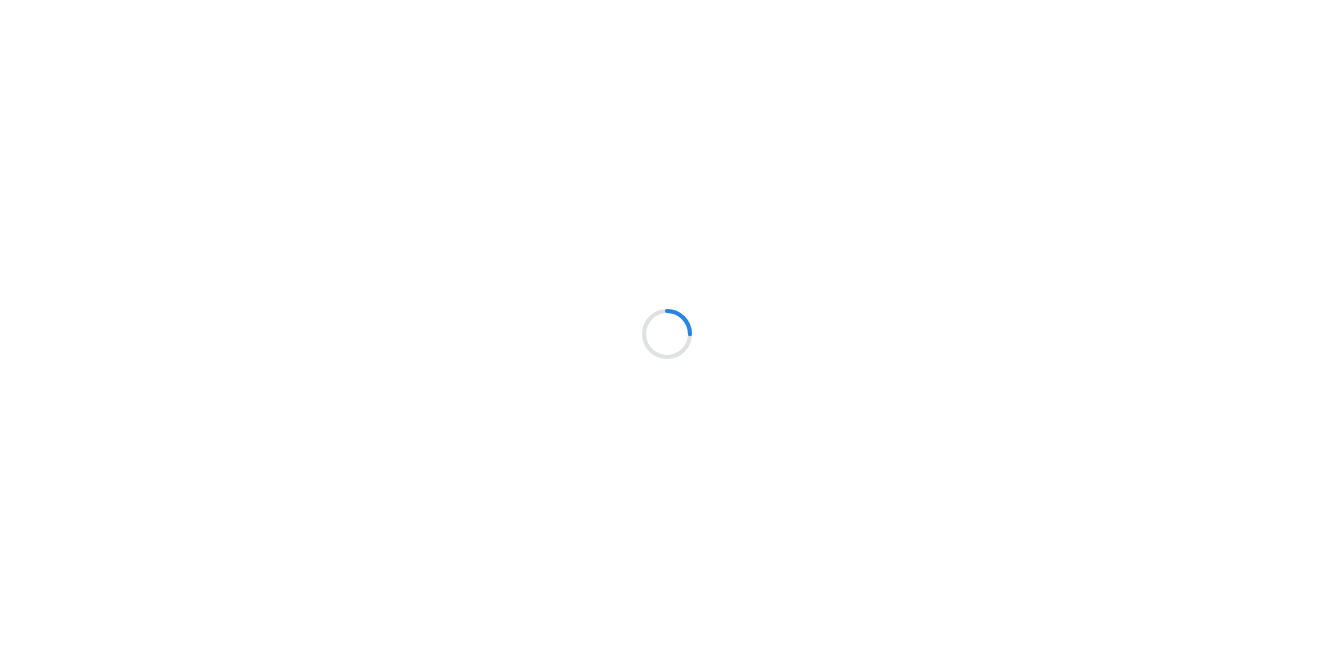 scroll, scrollTop: 0, scrollLeft: 0, axis: both 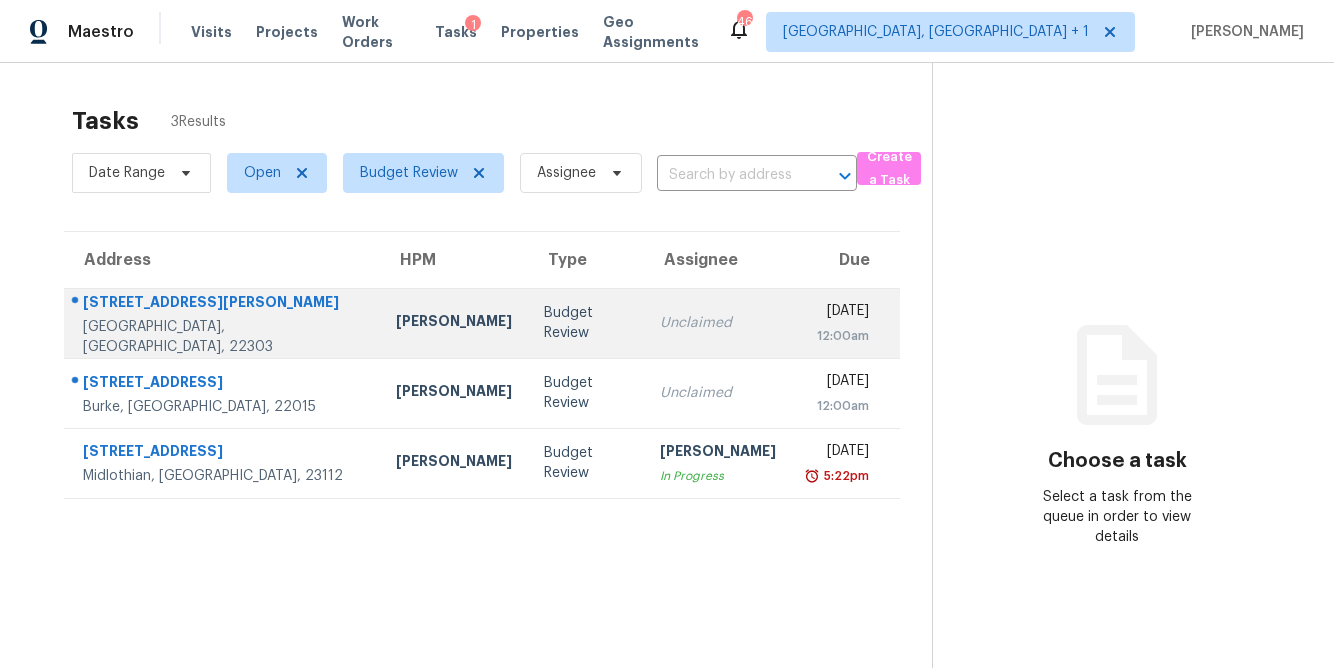 click on "[STREET_ADDRESS][PERSON_NAME]" at bounding box center [223, 304] 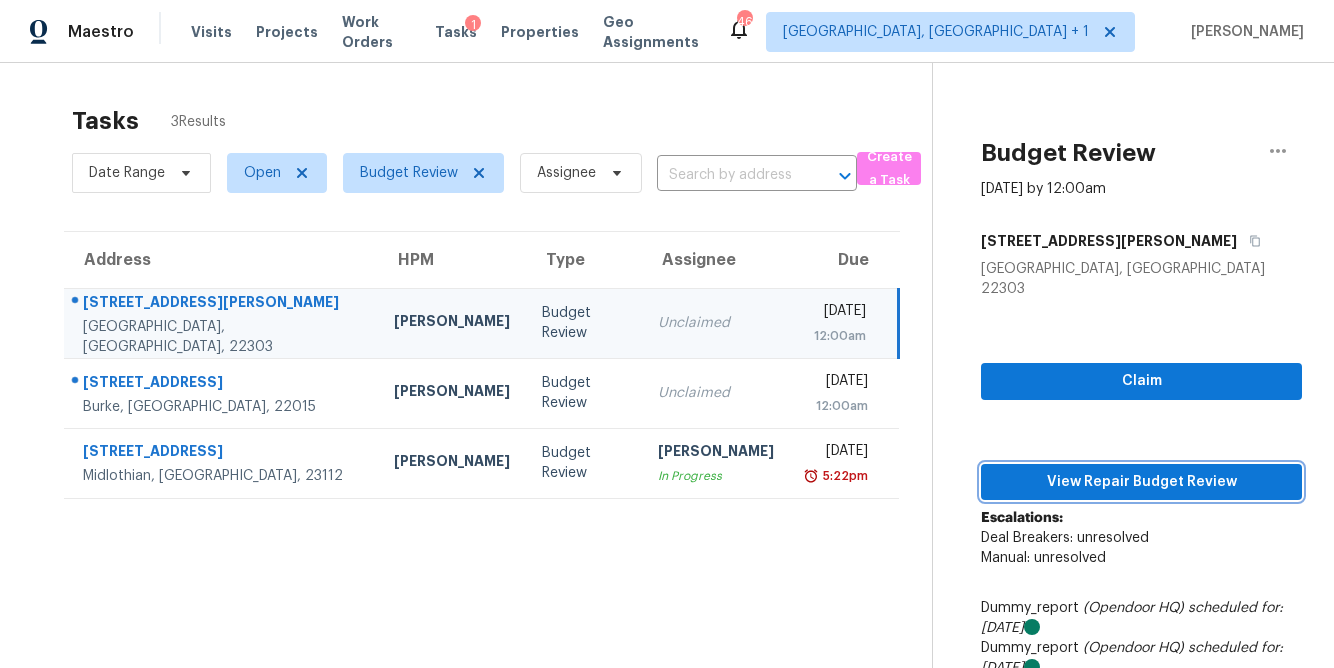 click on "View Repair Budget Review" at bounding box center (1141, 482) 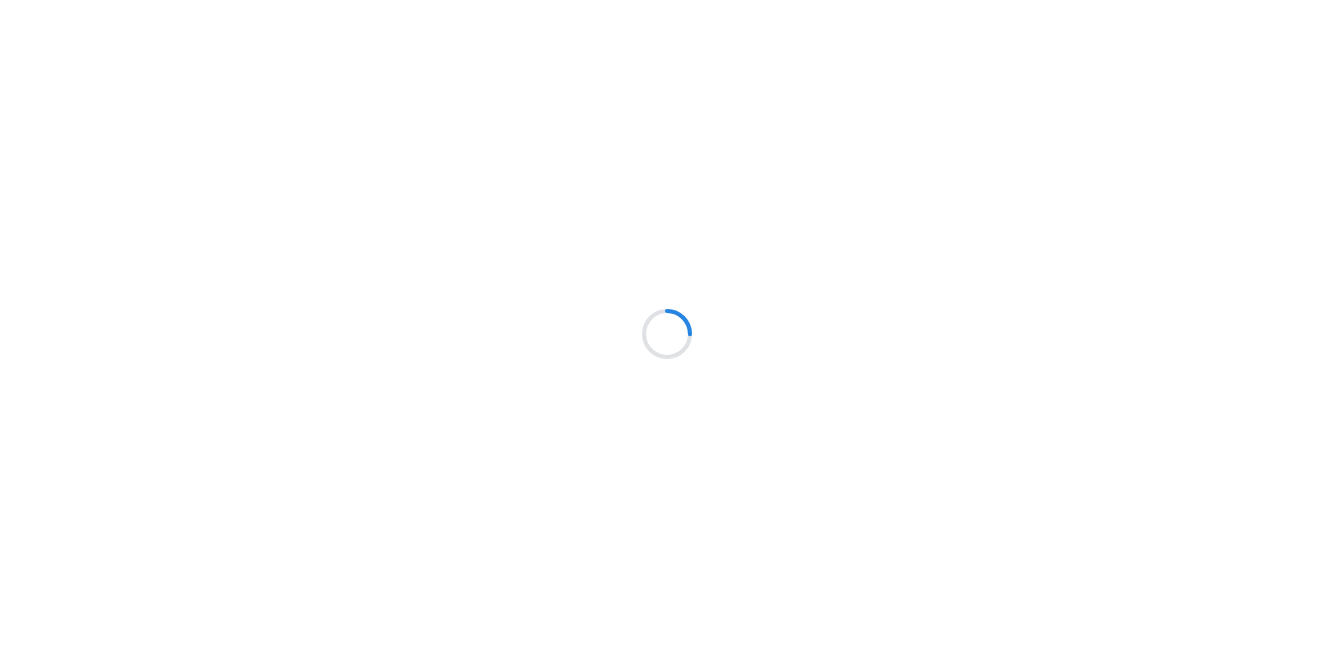 scroll, scrollTop: 0, scrollLeft: 0, axis: both 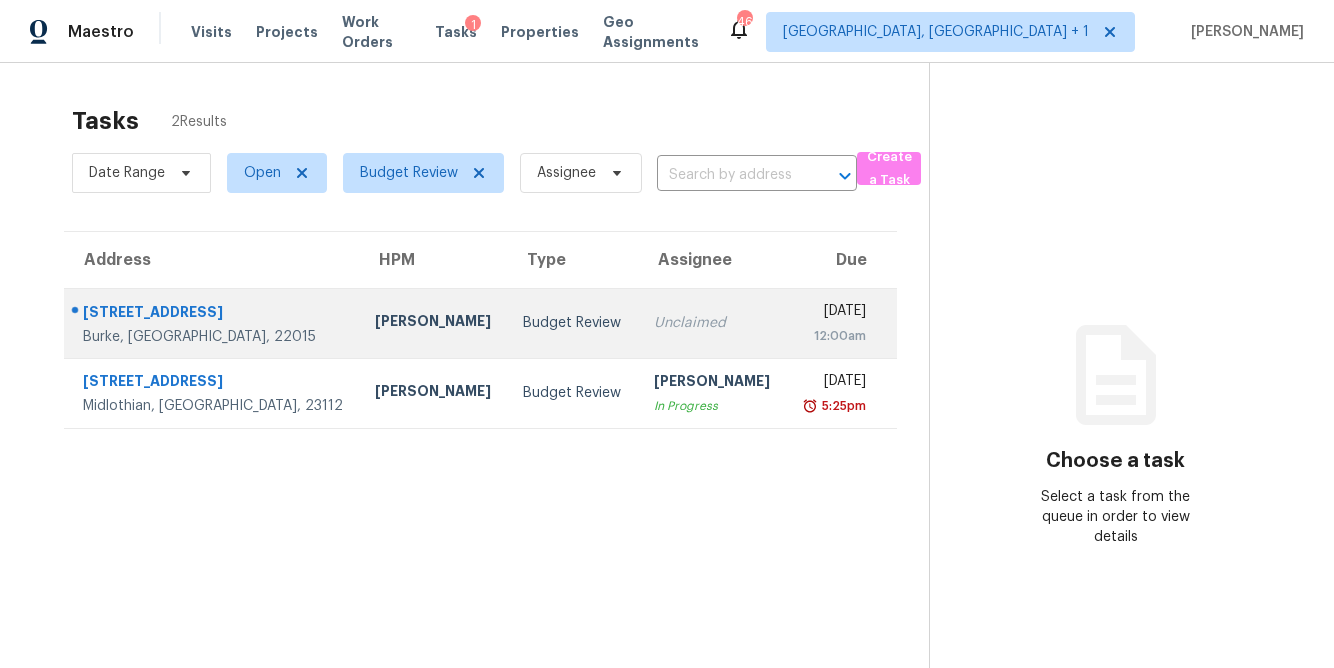 click on "Budget Review" at bounding box center (572, 323) 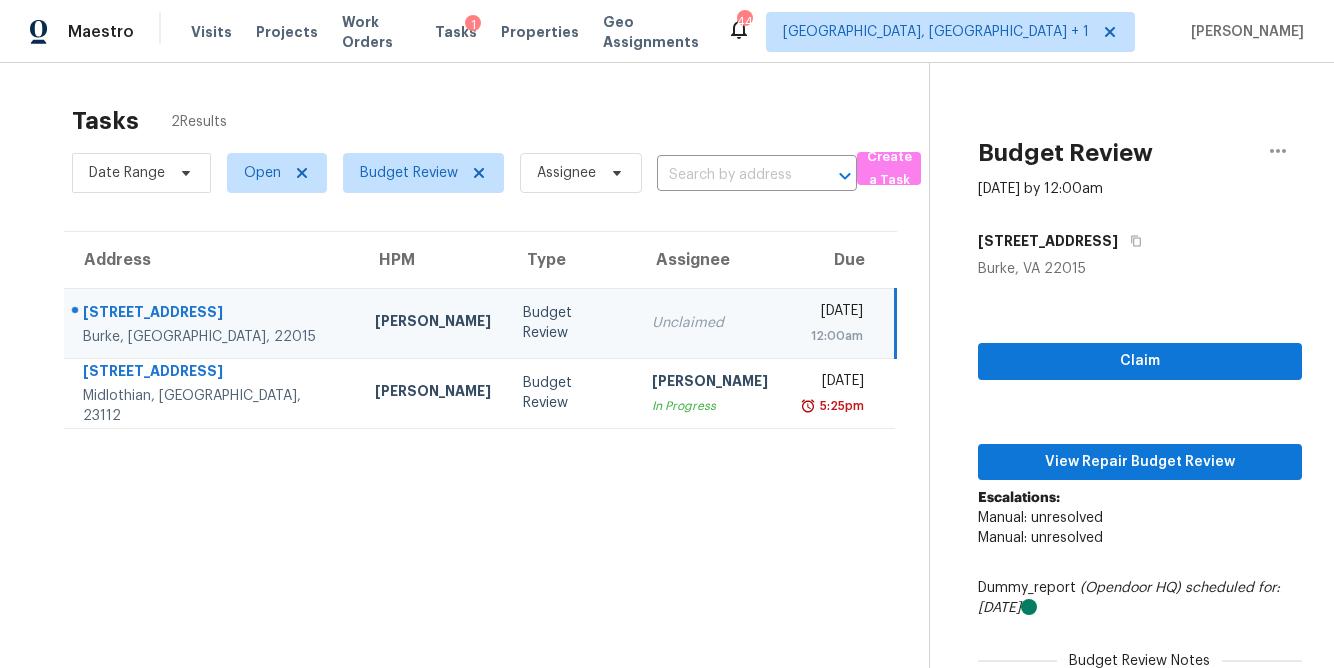 click on "9505 Scorpio Ln" at bounding box center (213, 314) 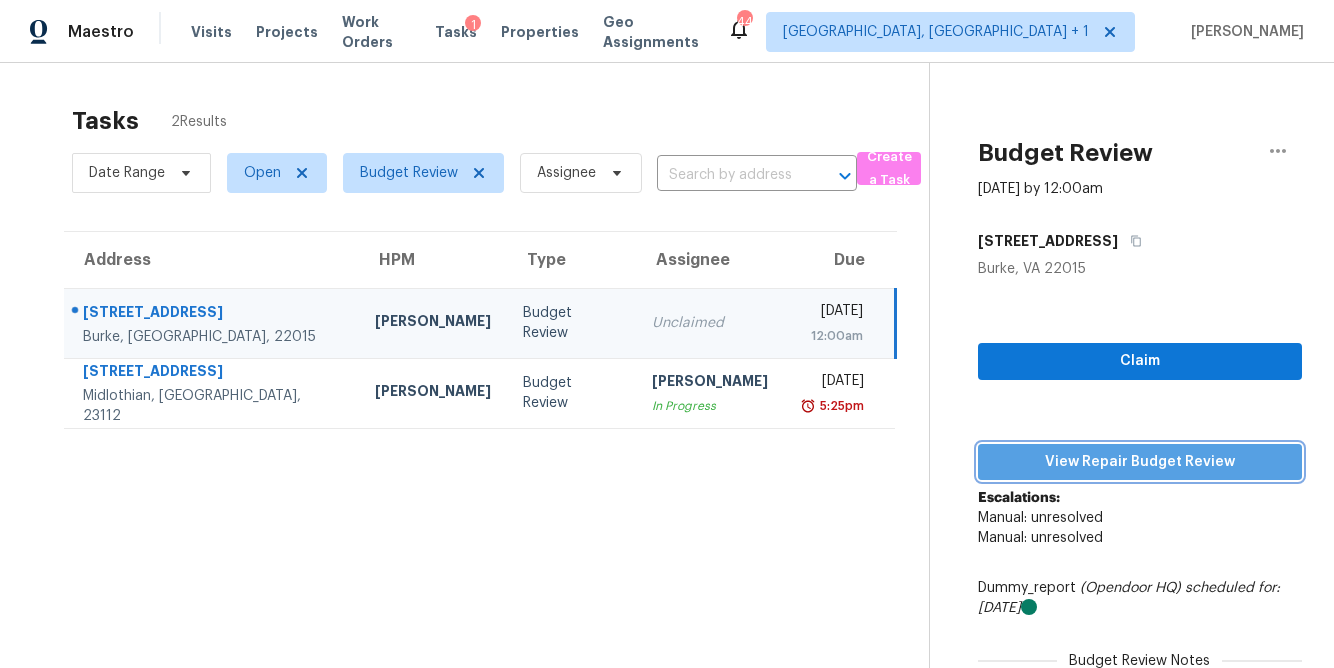 click on "View Repair Budget Review" at bounding box center [1140, 462] 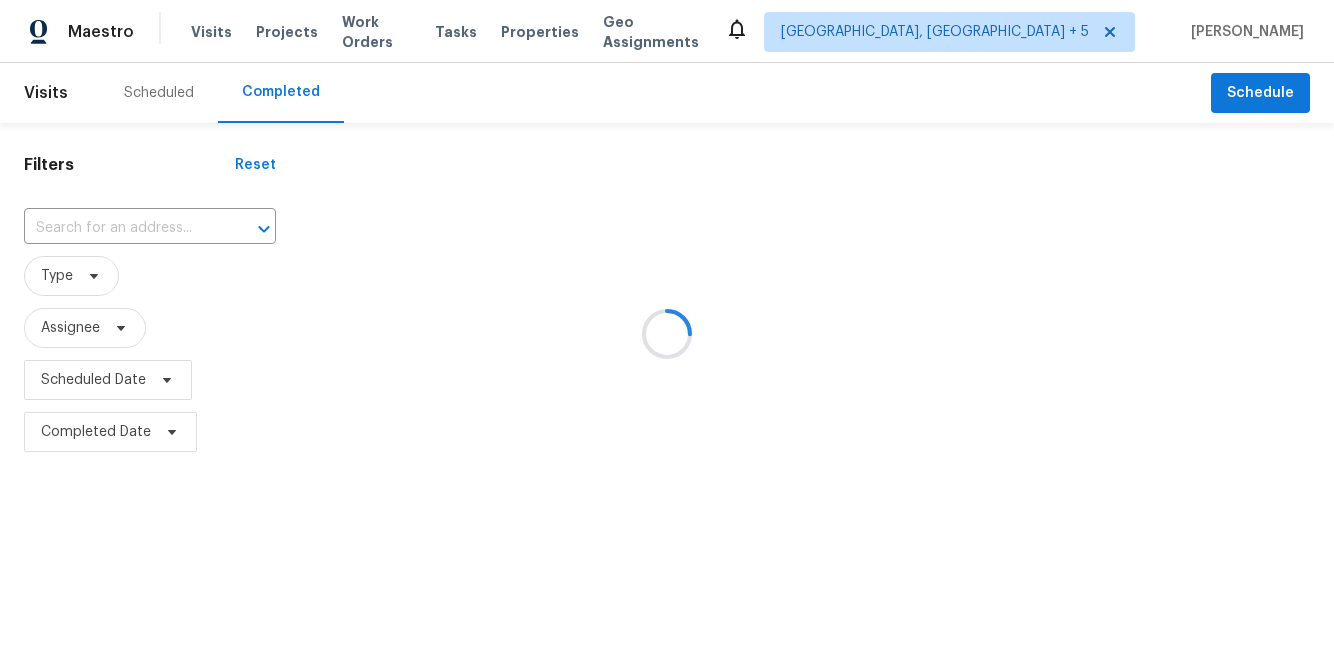 scroll, scrollTop: 0, scrollLeft: 0, axis: both 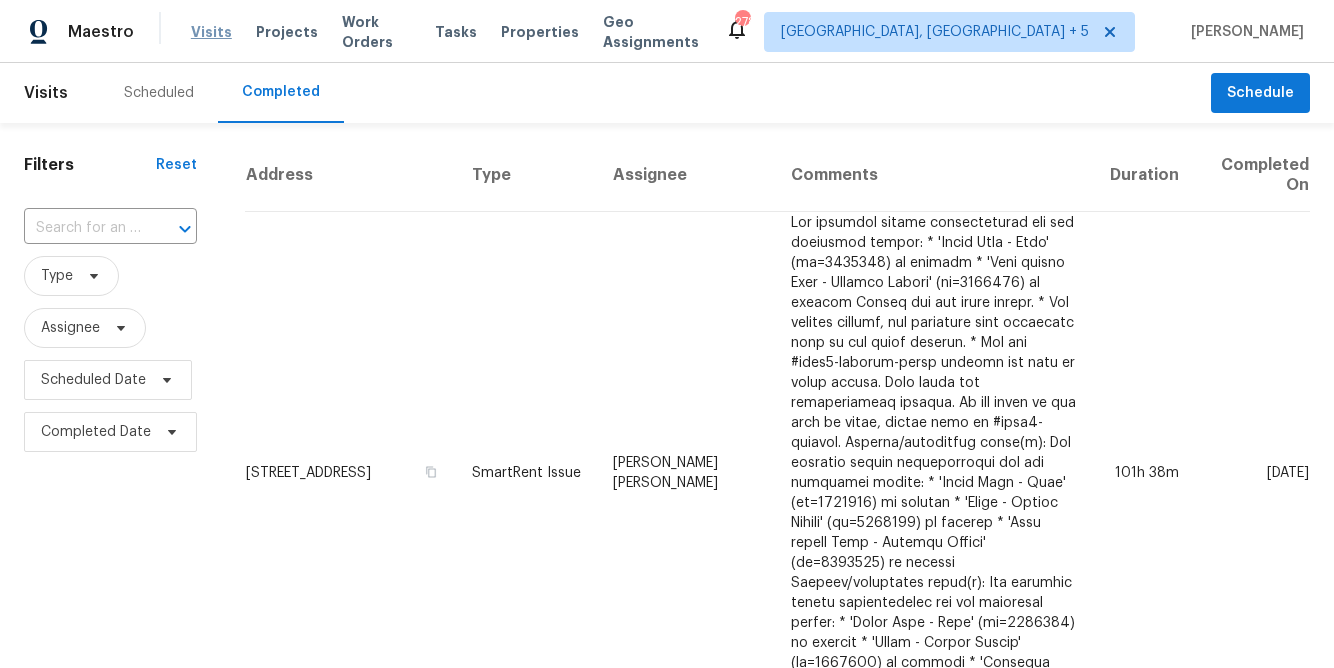 click on "Visits" at bounding box center (211, 32) 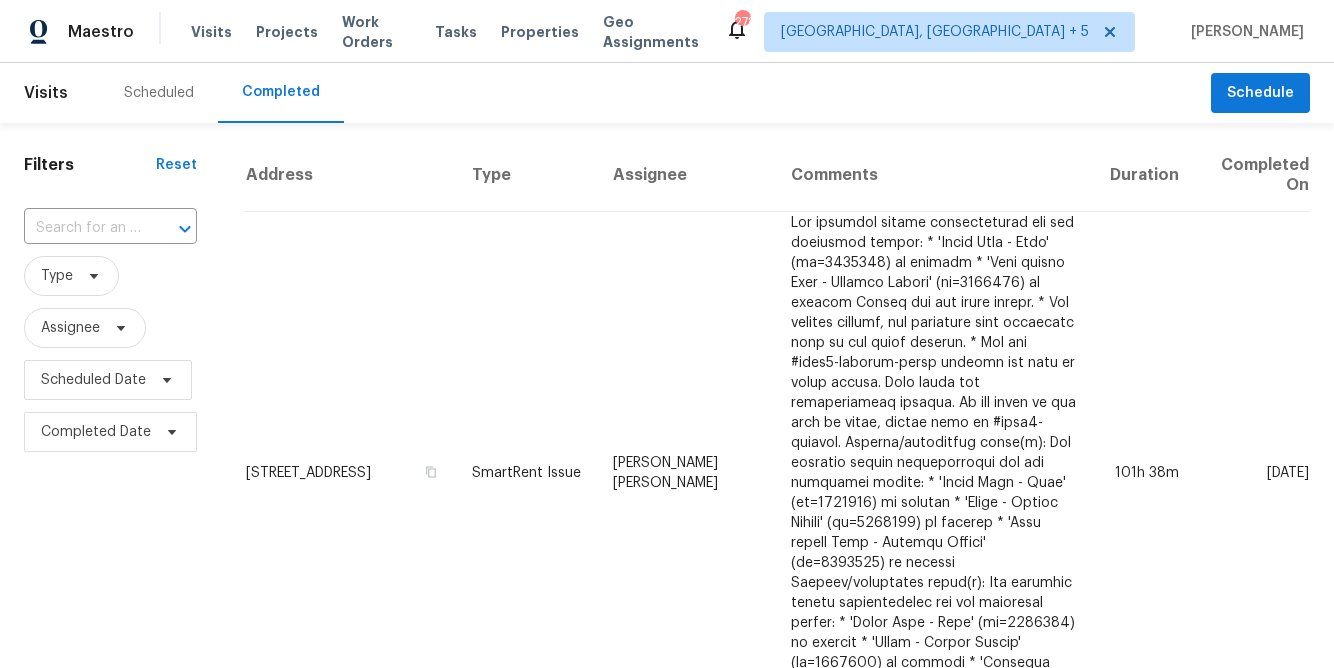 click on "Scheduled" at bounding box center [159, 93] 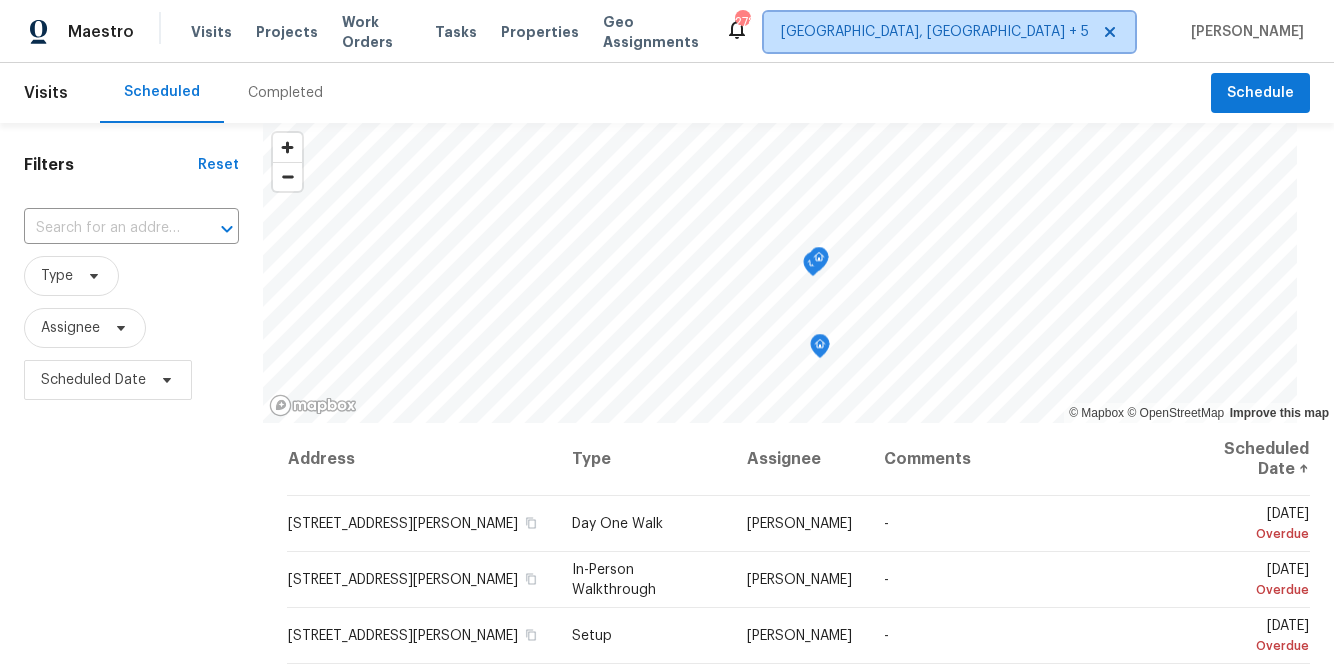 click on "[GEOGRAPHIC_DATA], [GEOGRAPHIC_DATA] + 5" at bounding box center [935, 32] 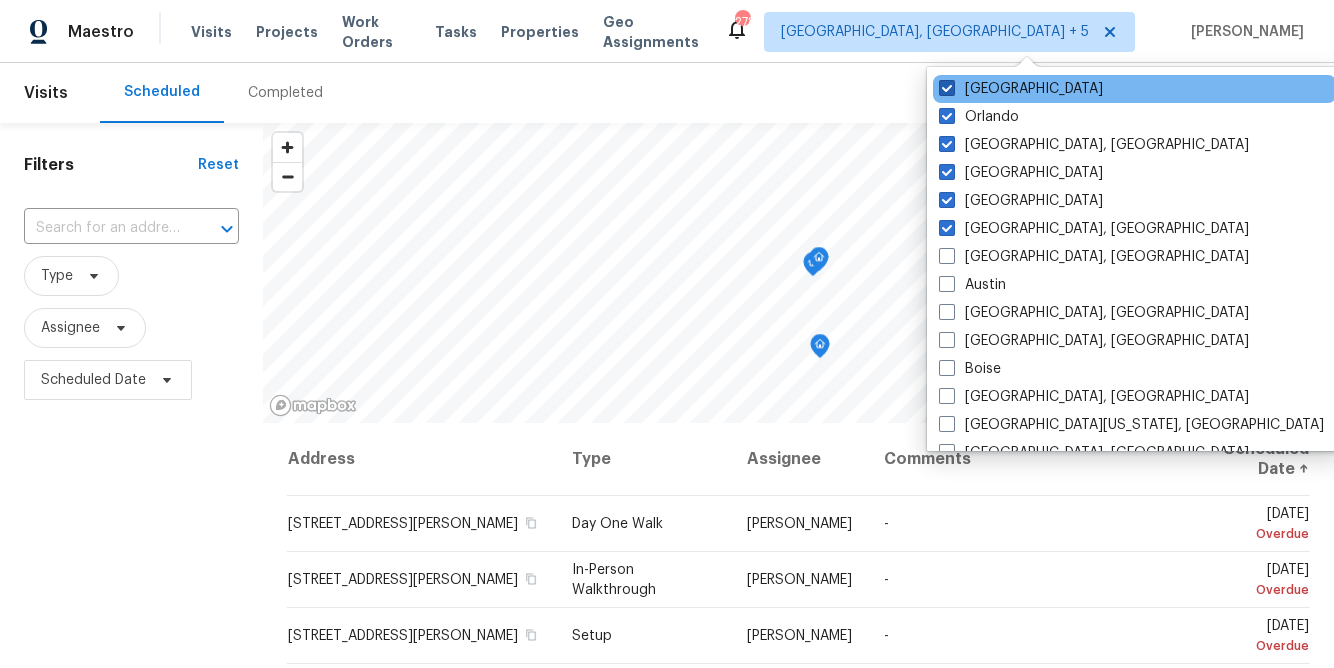 click on "[GEOGRAPHIC_DATA]" at bounding box center (1021, 89) 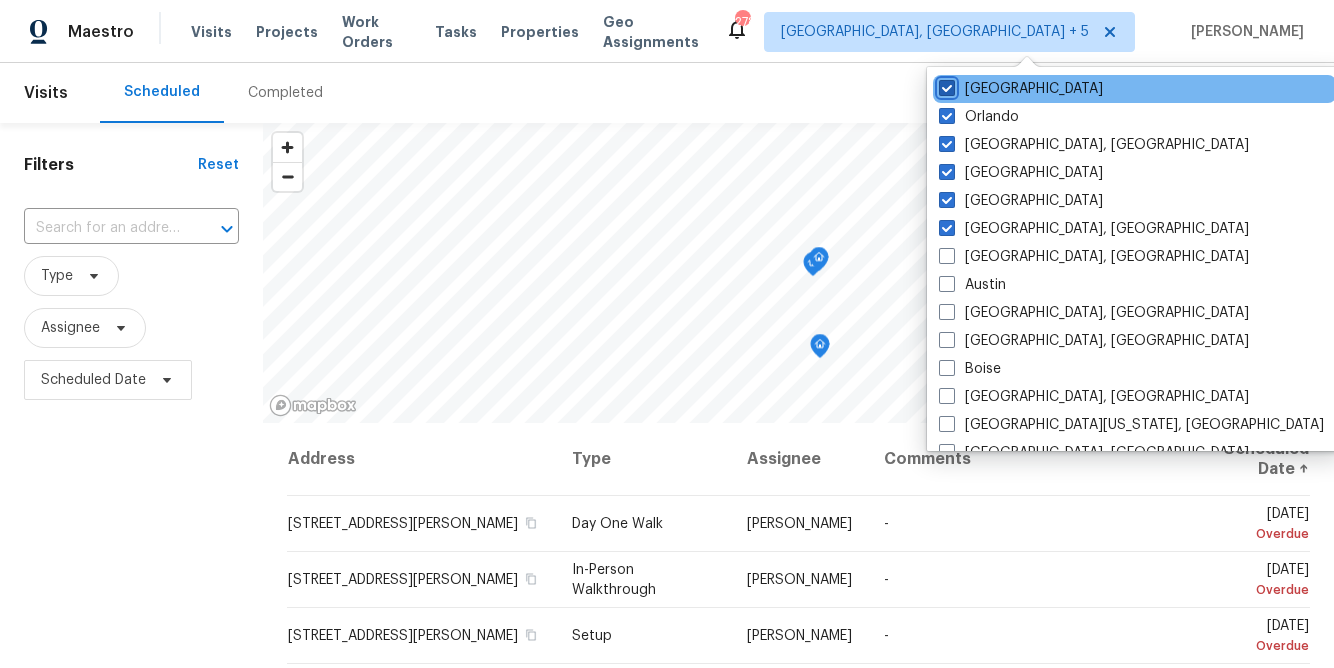 click on "[GEOGRAPHIC_DATA]" at bounding box center [945, 85] 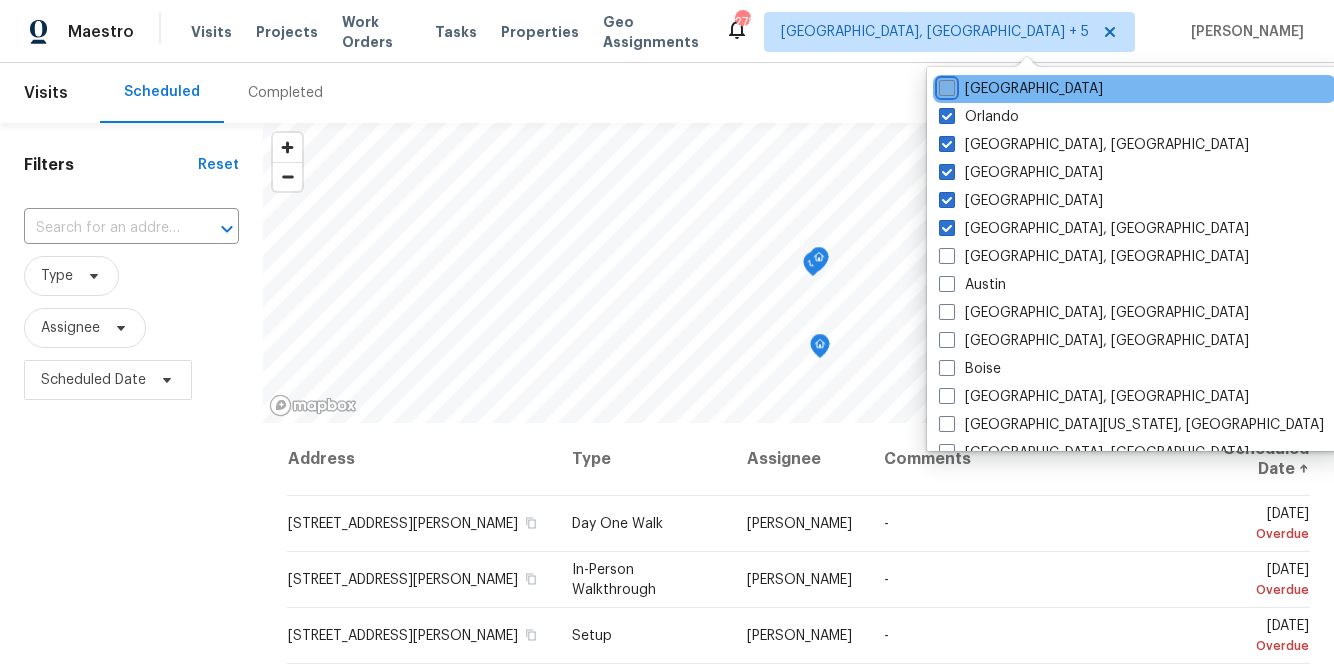 checkbox on "false" 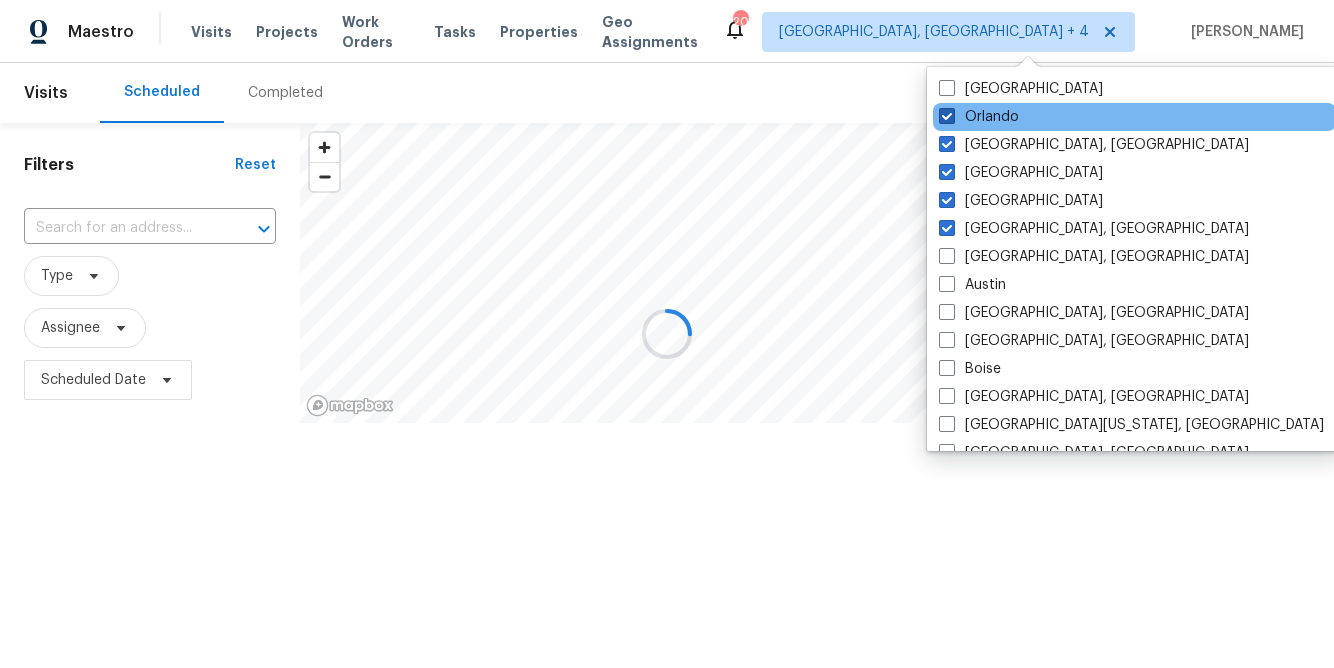 click on "Orlando" at bounding box center (979, 117) 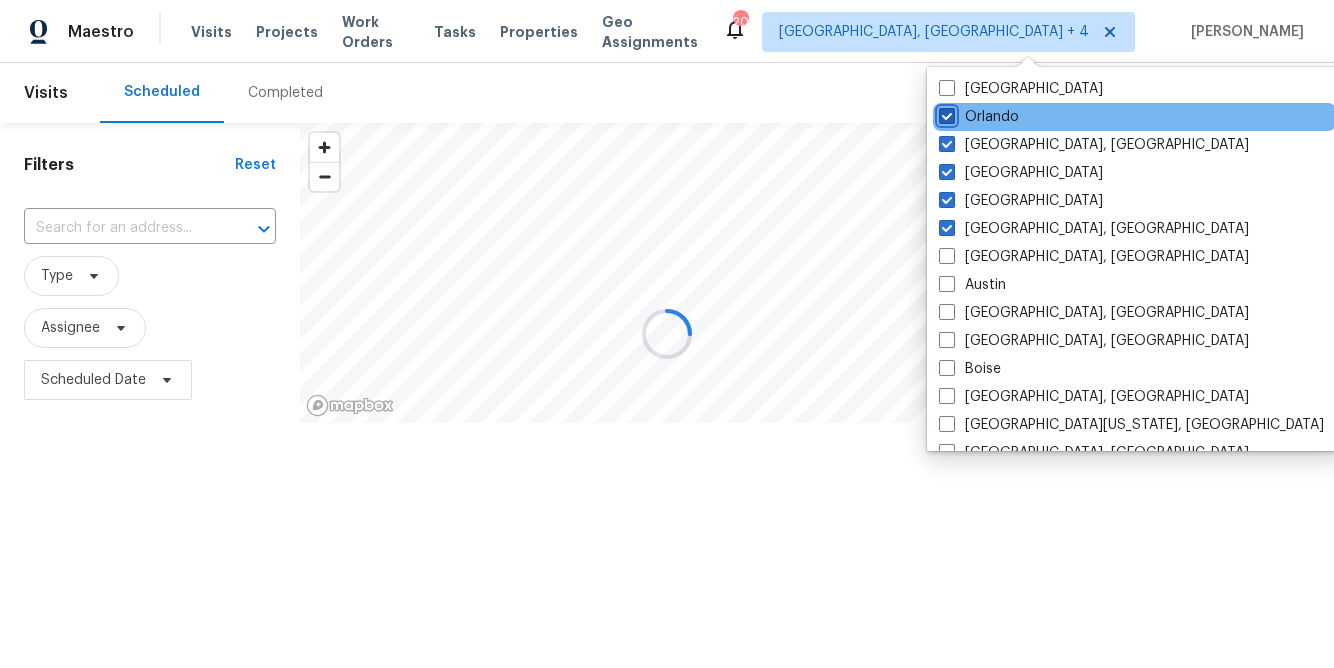click on "Orlando" at bounding box center (945, 113) 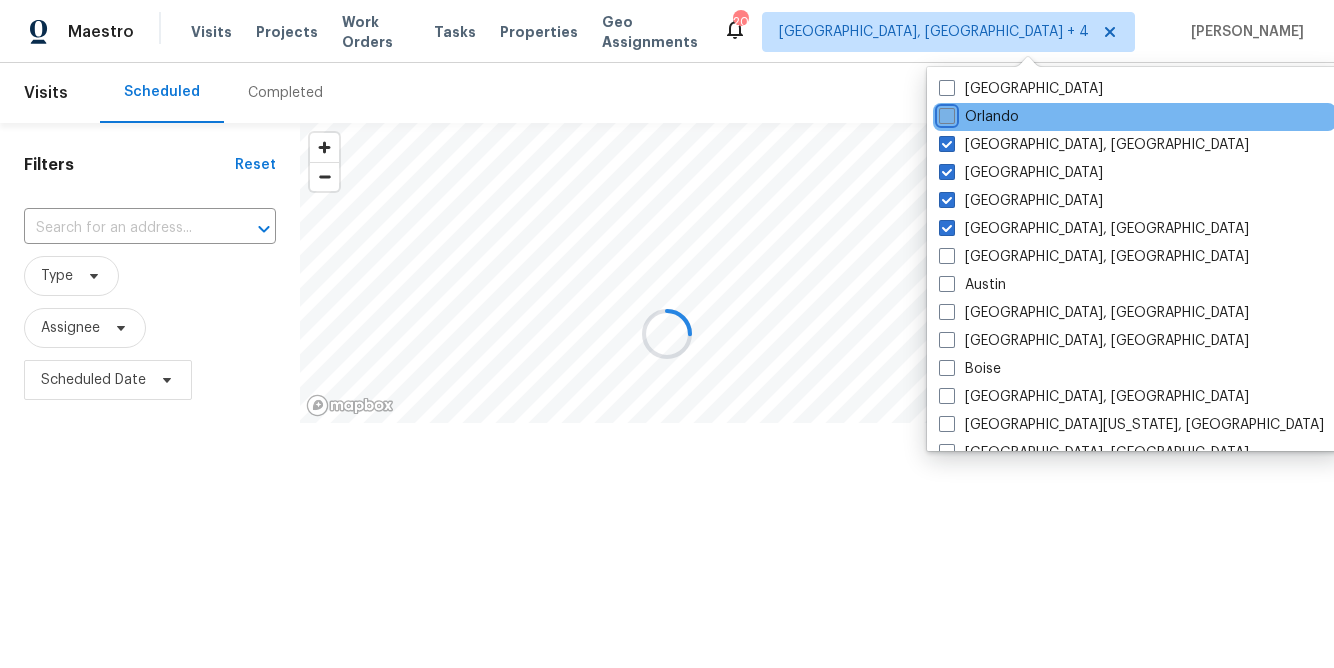 checkbox on "false" 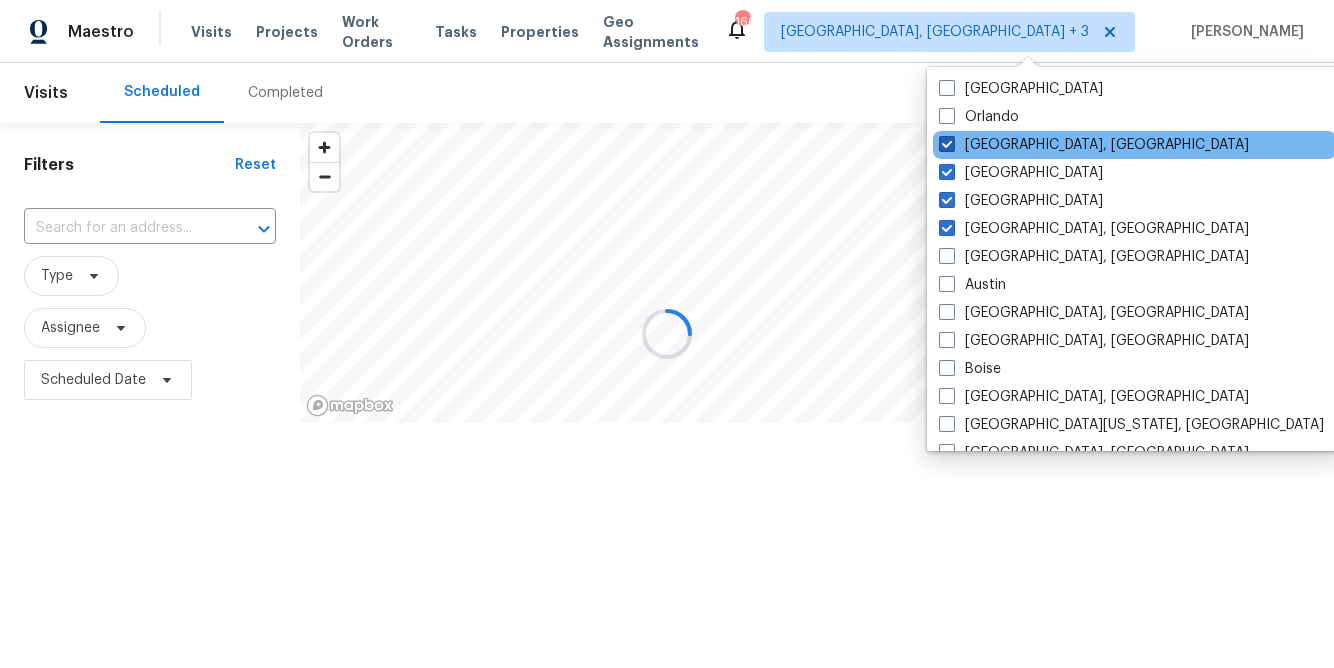 click on "Miami, FL" at bounding box center (1094, 145) 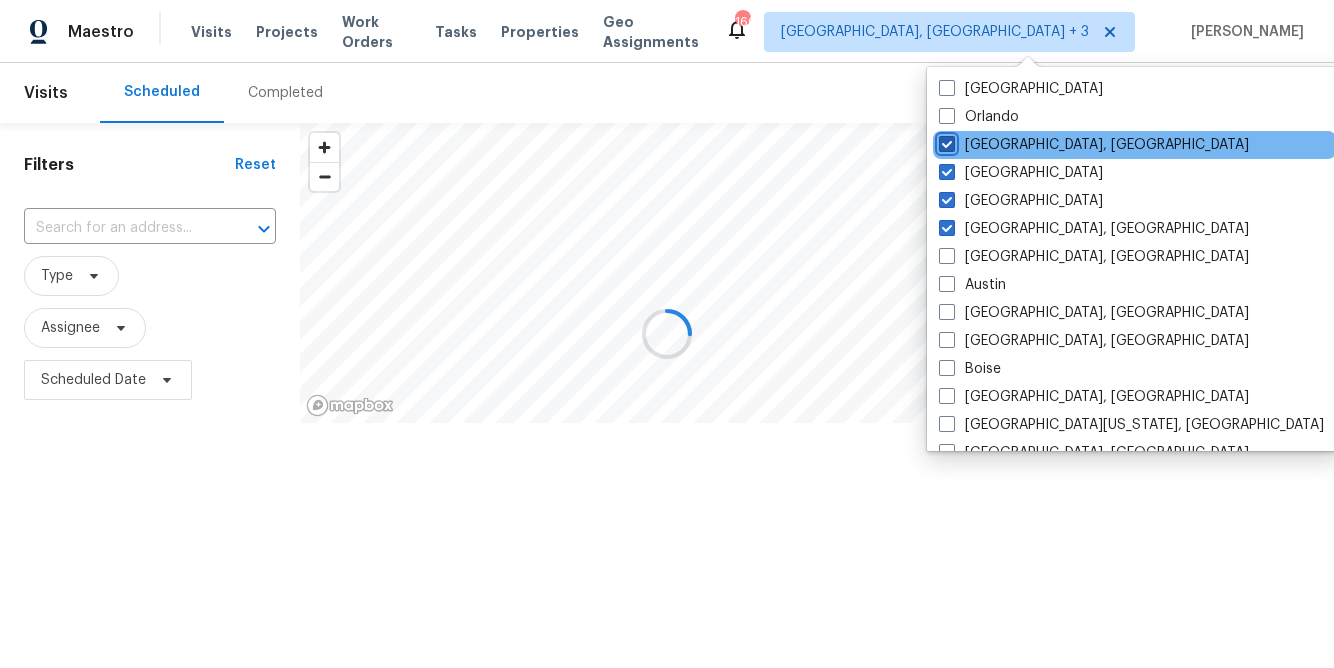 click on "Miami, FL" at bounding box center [945, 141] 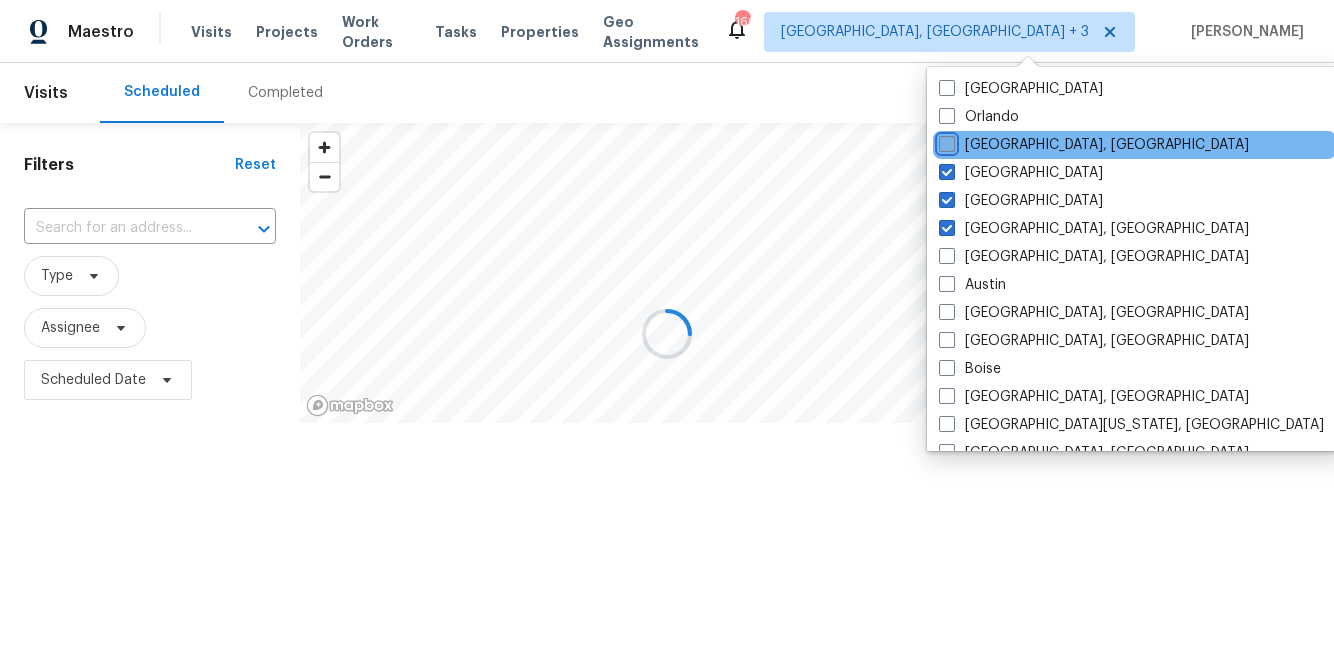 checkbox on "false" 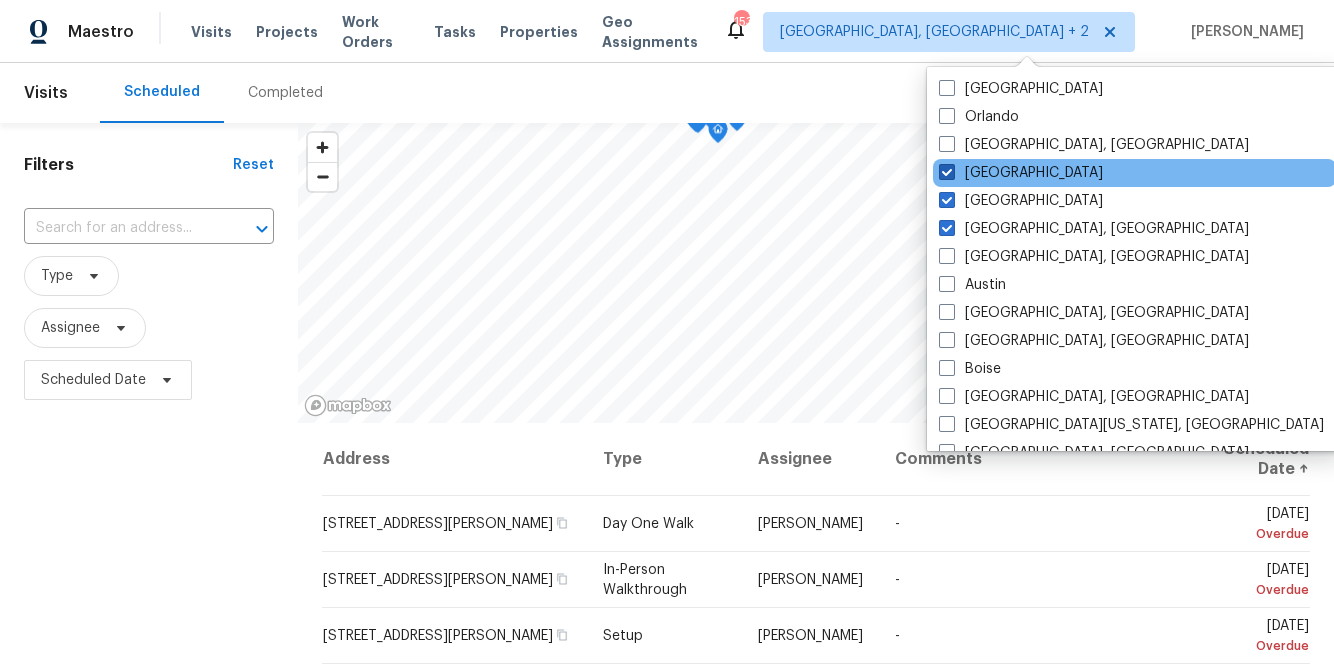 click on "Jacksonville" at bounding box center (1021, 173) 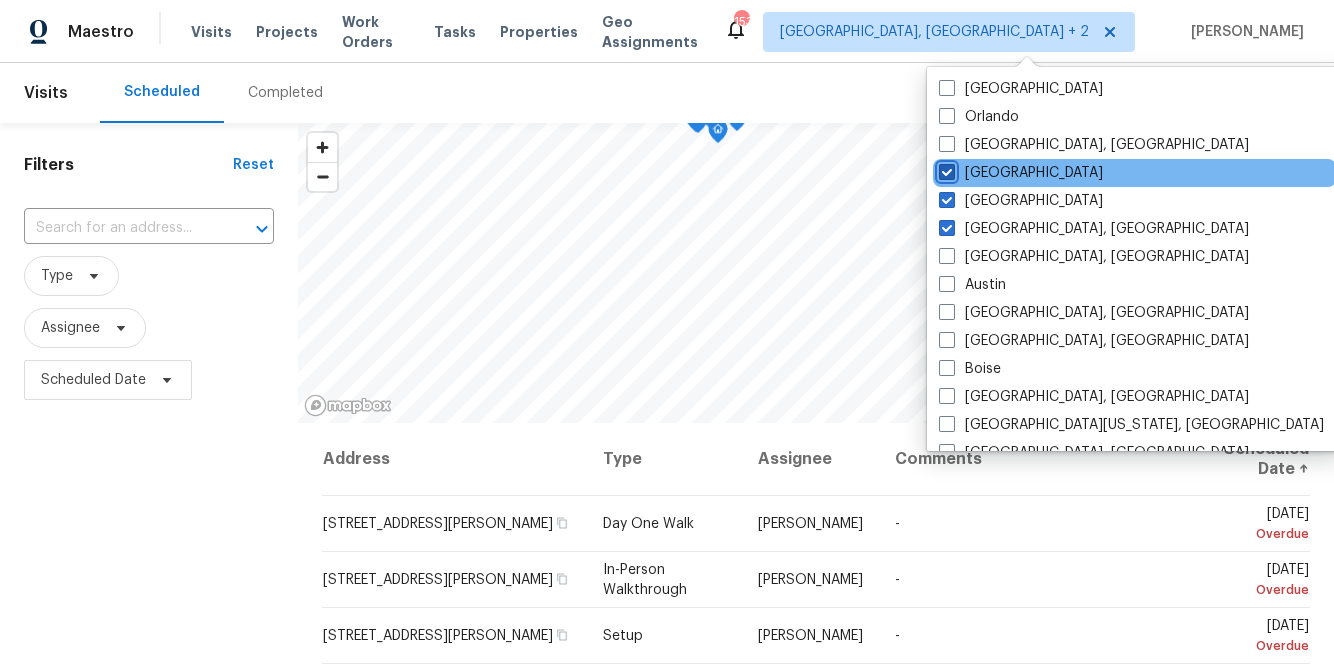 click on "Jacksonville" at bounding box center (945, 169) 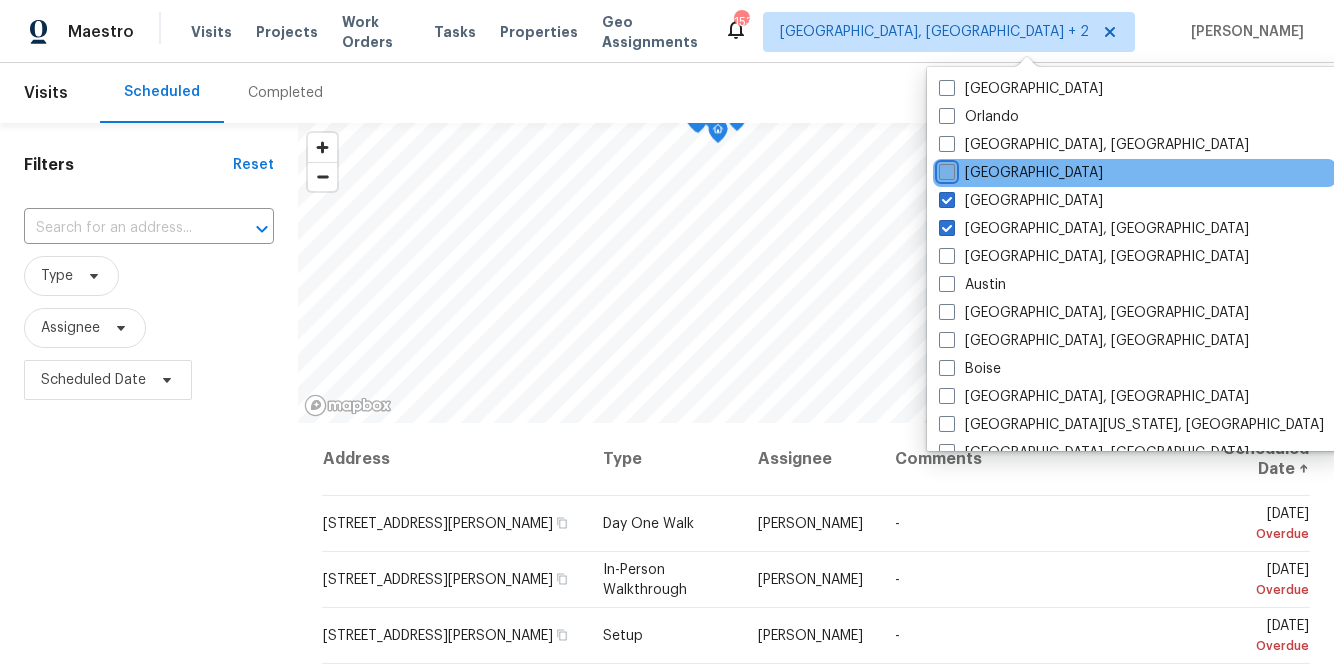 checkbox on "false" 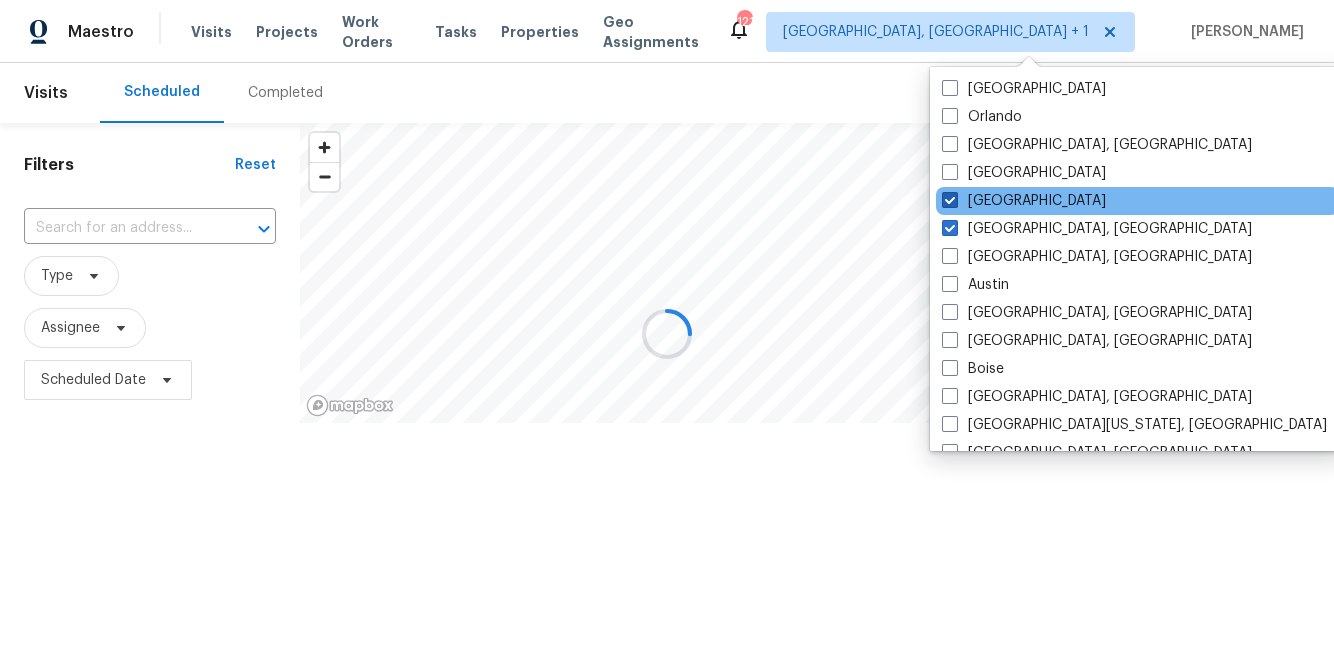 click on "Atlanta" at bounding box center (1024, 201) 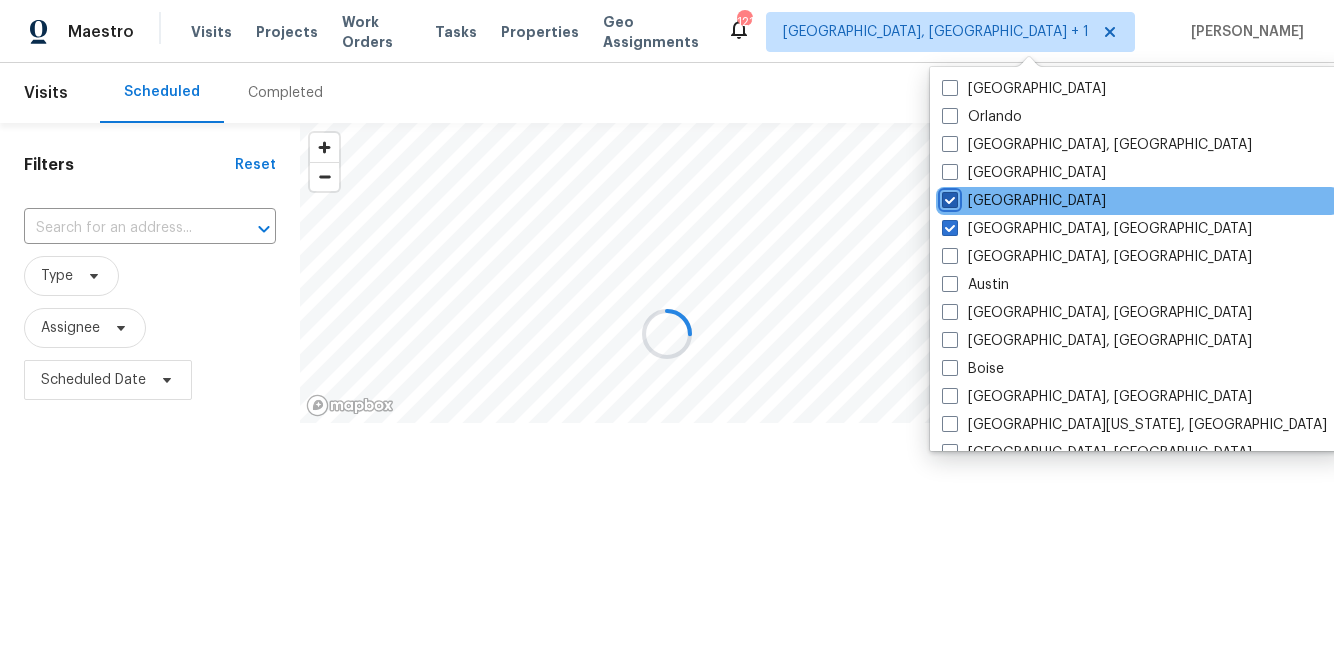 click on "Atlanta" at bounding box center [948, 197] 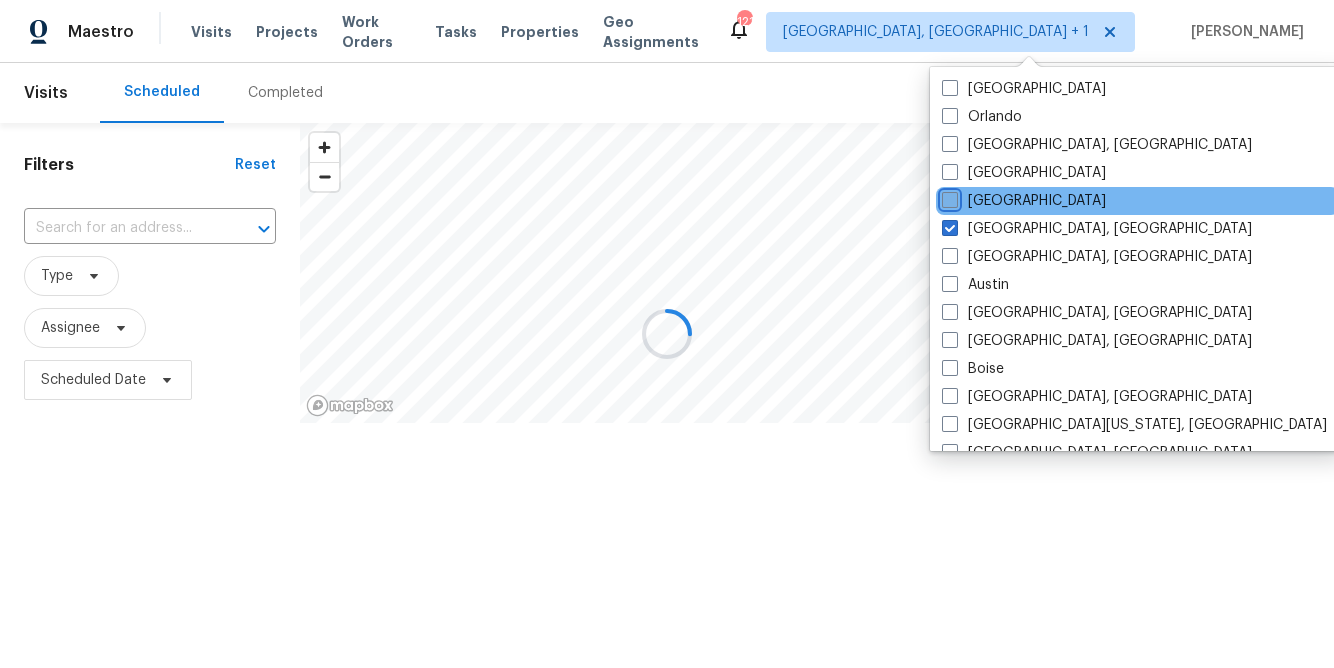 checkbox on "false" 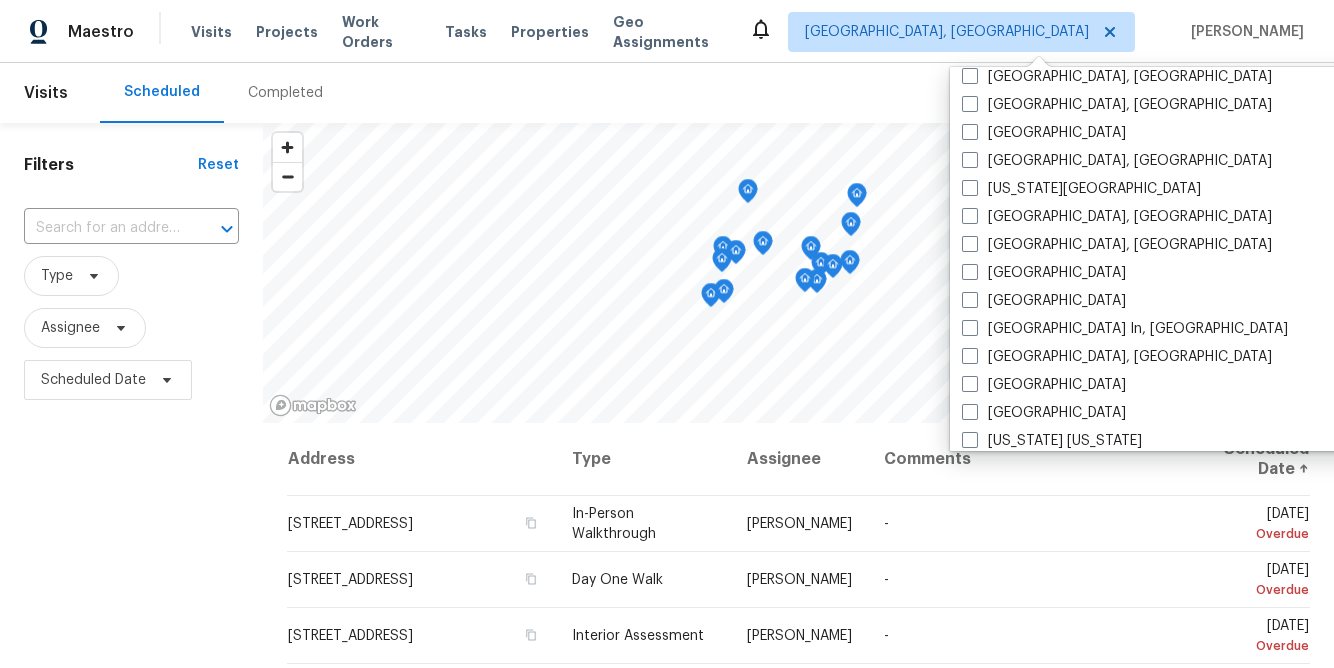 scroll, scrollTop: 1340, scrollLeft: 0, axis: vertical 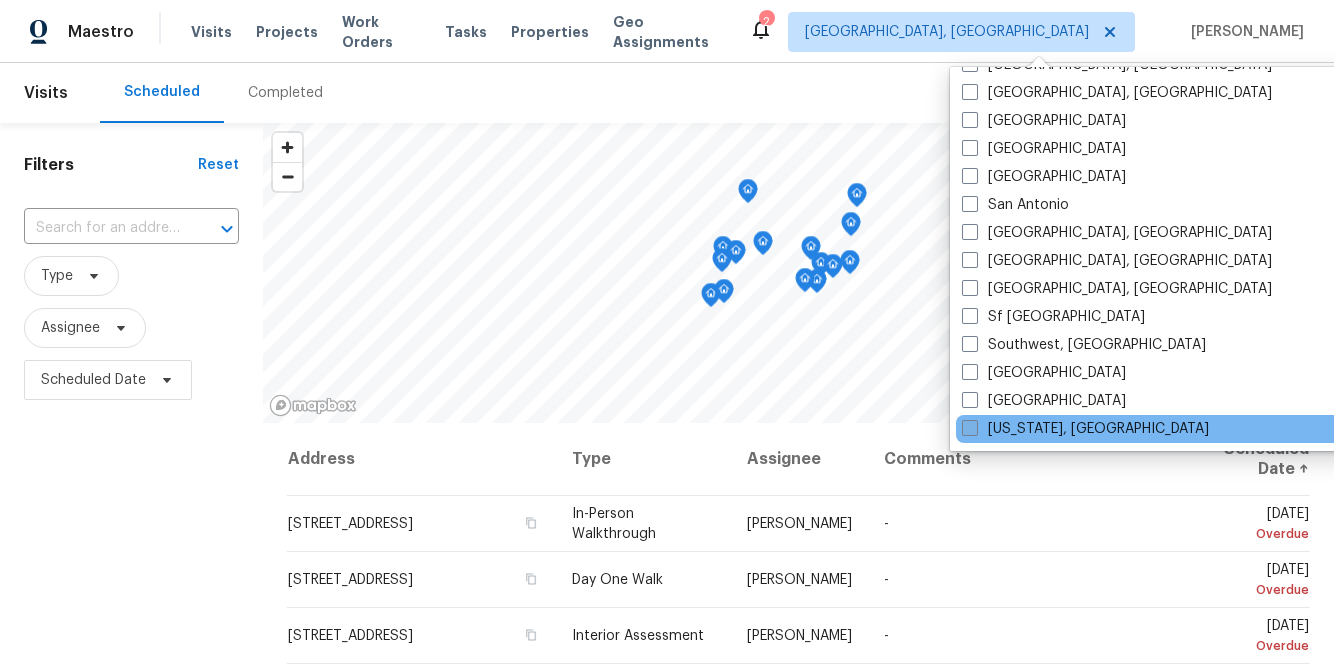 click at bounding box center [970, 428] 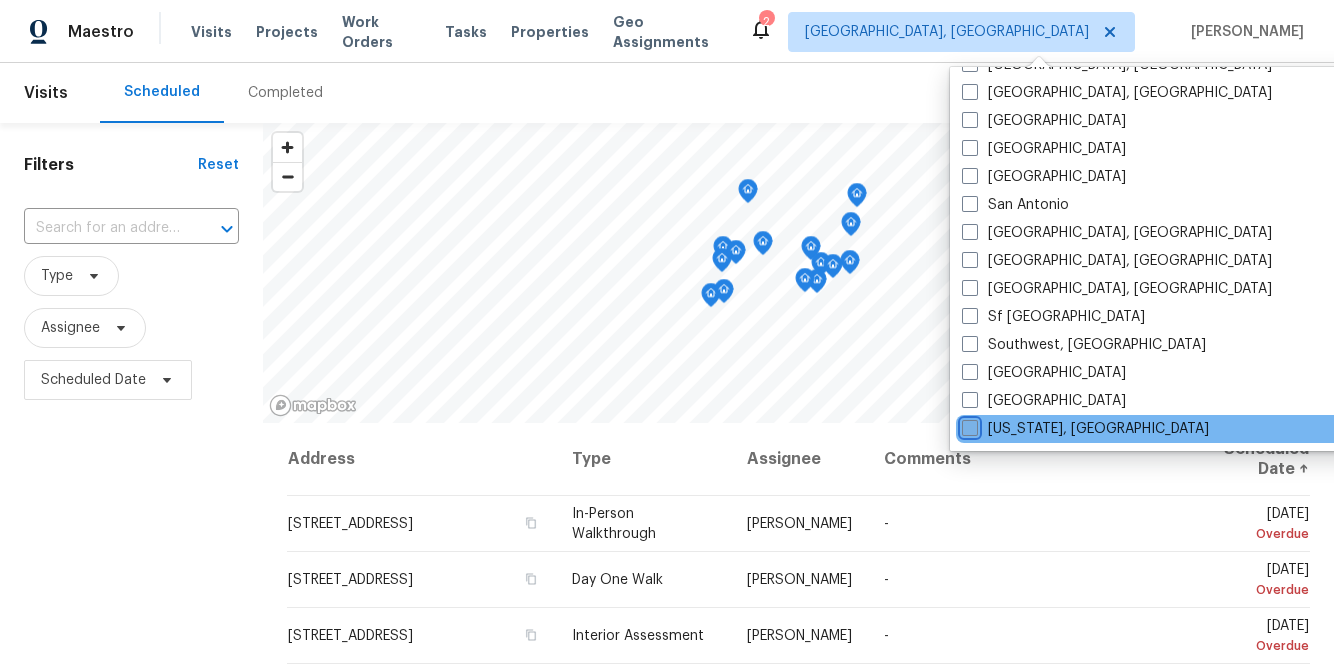 click on "Washington, DC" at bounding box center (968, 425) 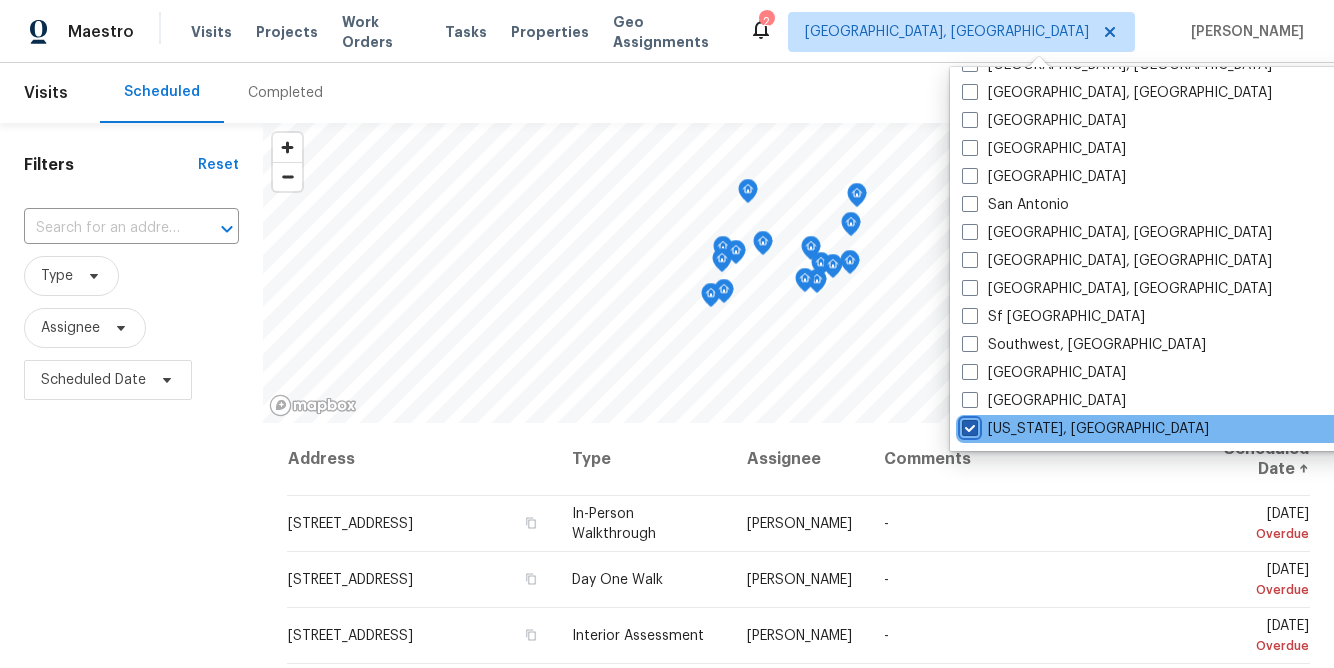 checkbox on "true" 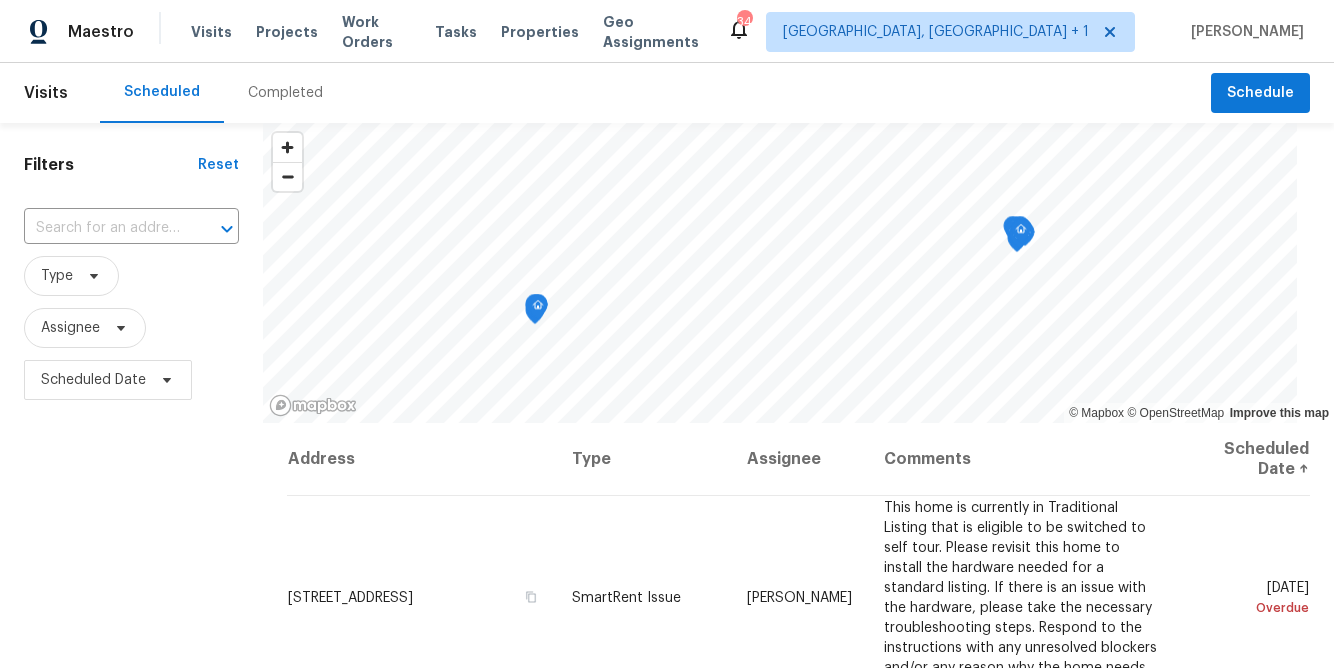 click on "Filters Reset ​ Type Assignee Scheduled Date" at bounding box center (131, 540) 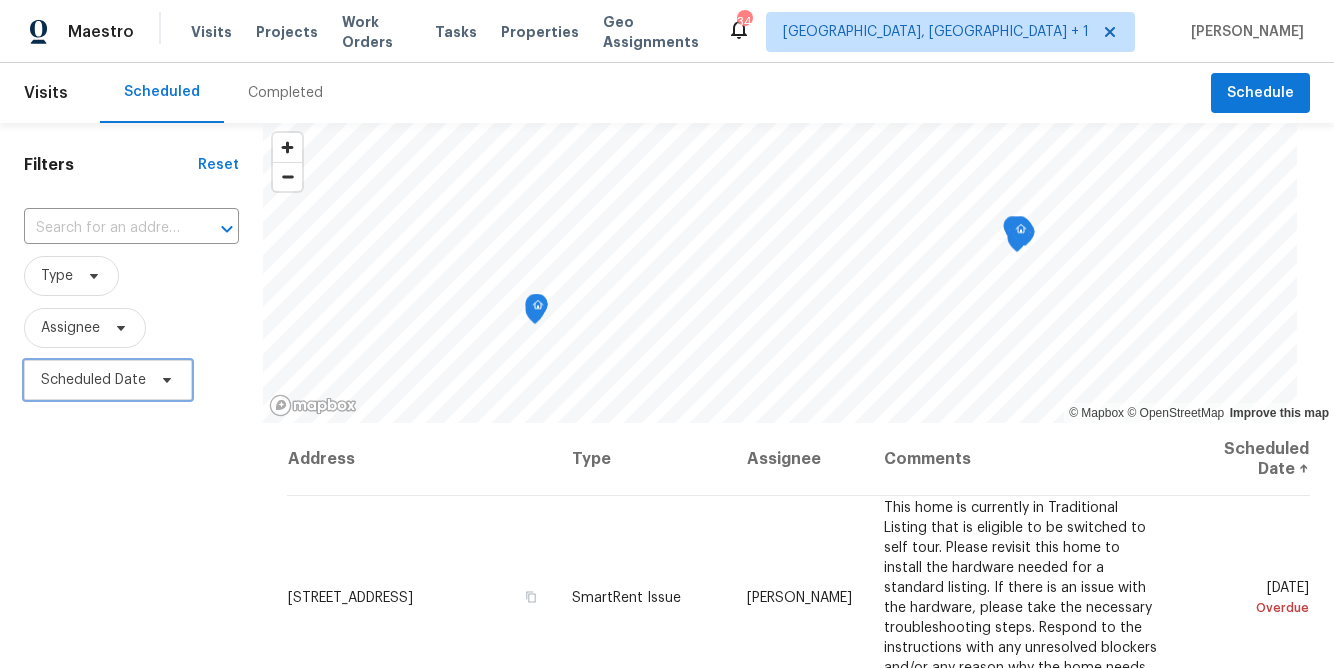click on "Scheduled Date" at bounding box center (93, 380) 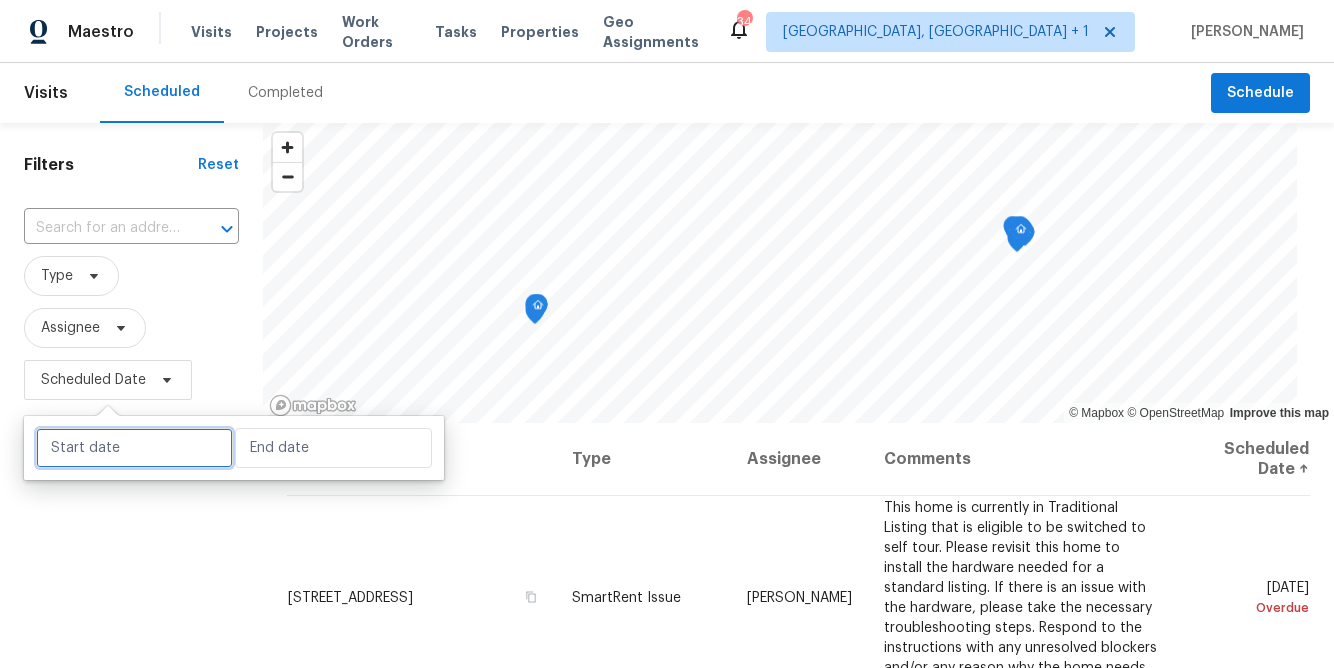 select on "6" 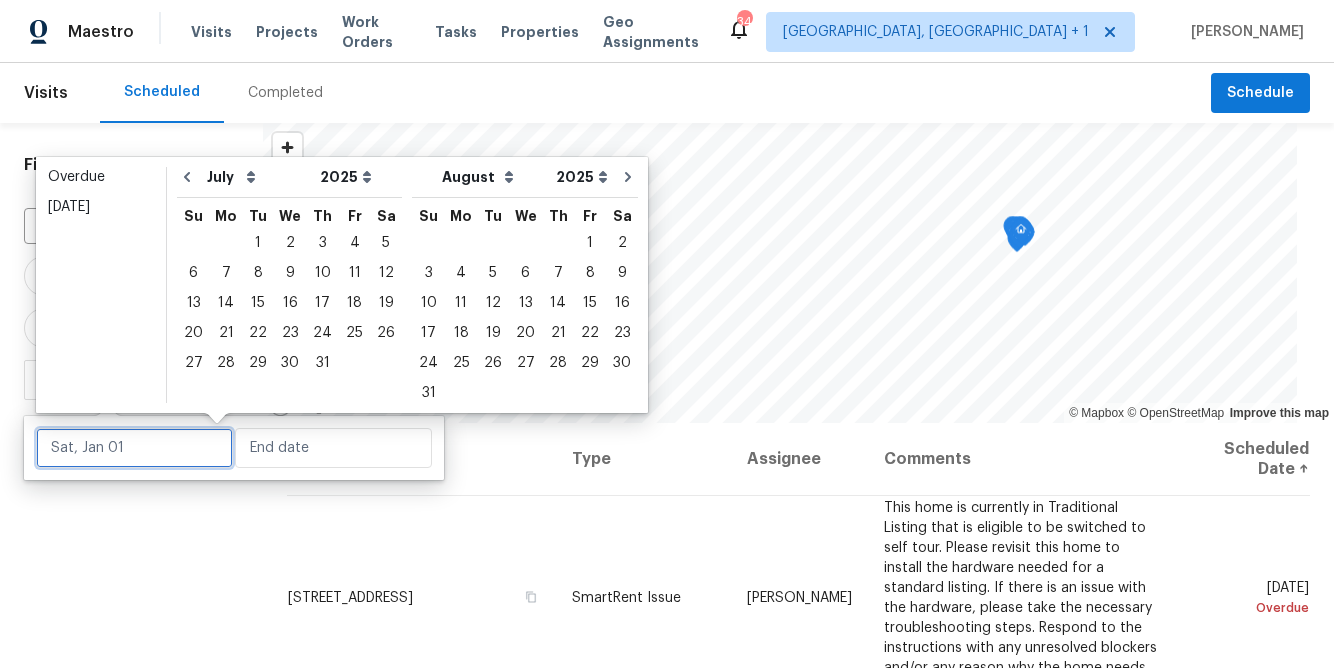 click at bounding box center (134, 448) 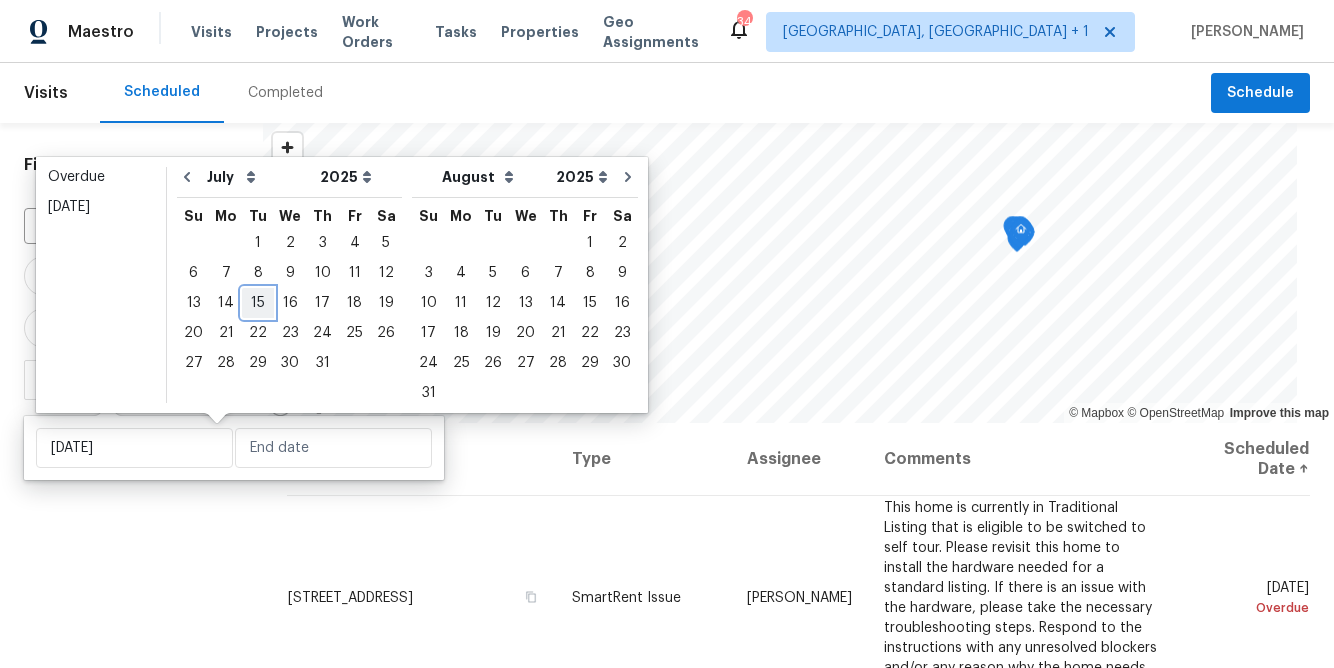 click on "15" at bounding box center (258, 303) 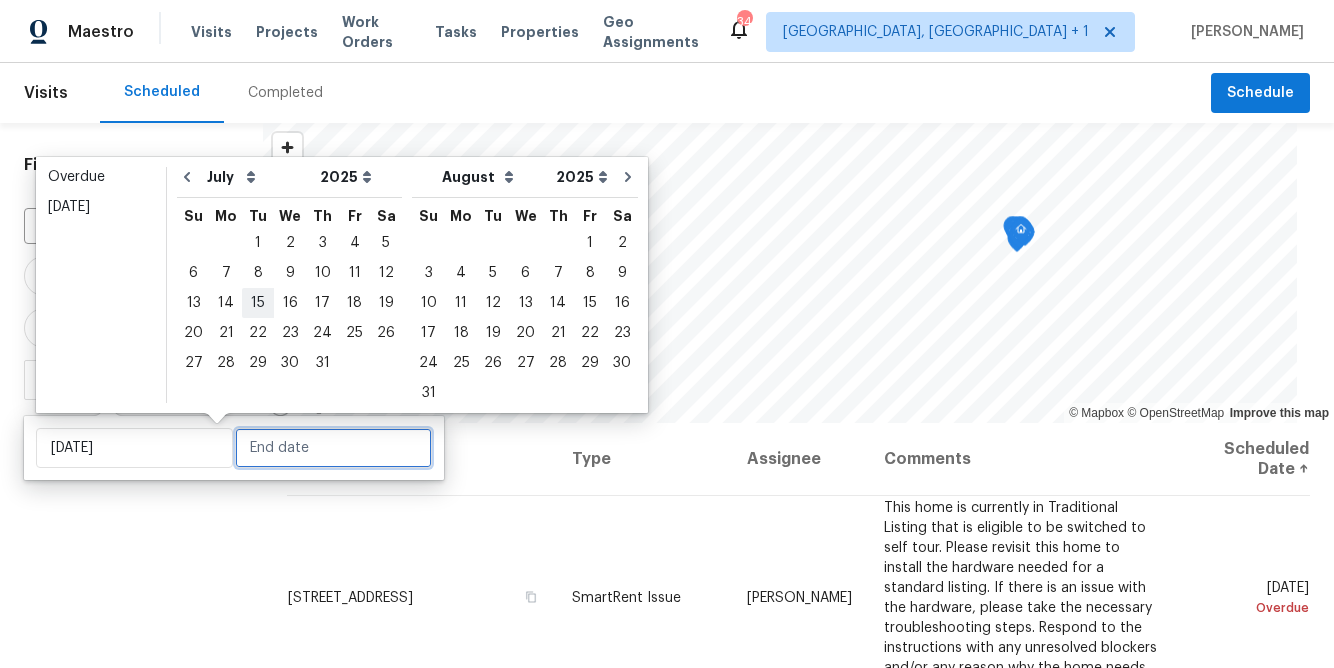 type on "Tue, Jul 15" 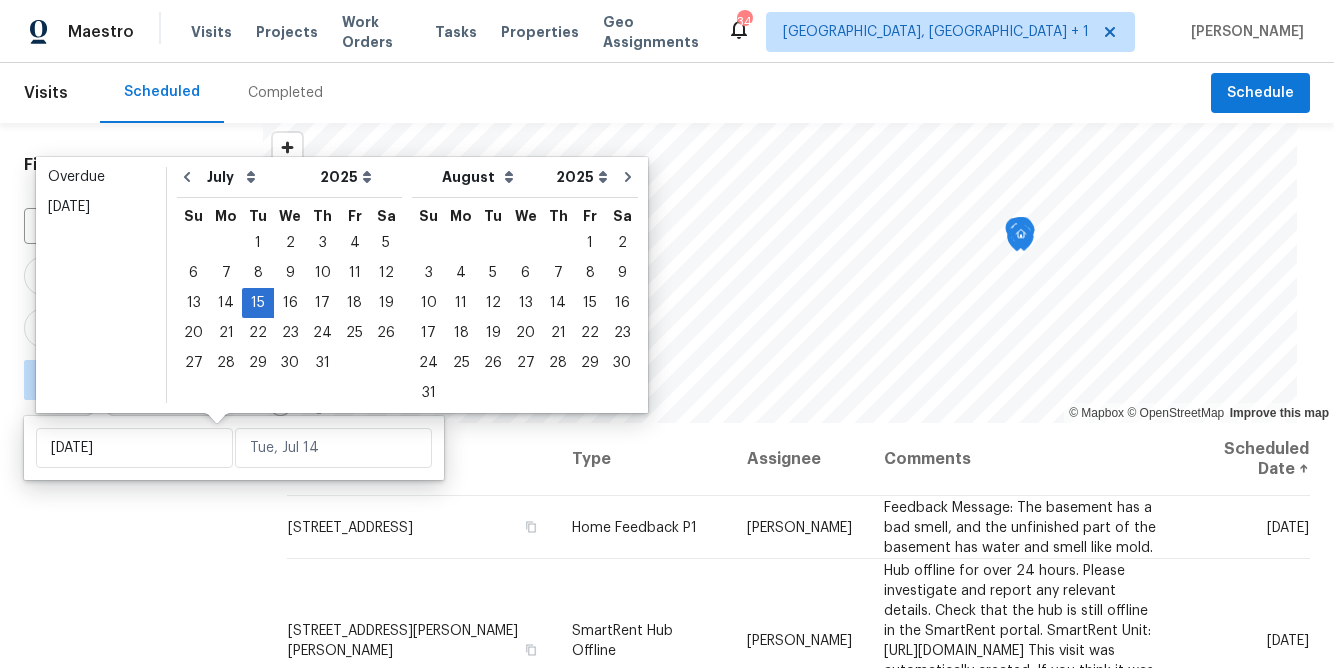 click on "Filters Reset ​ Type Assignee Tue, Jul 15 - ∞" at bounding box center (131, 540) 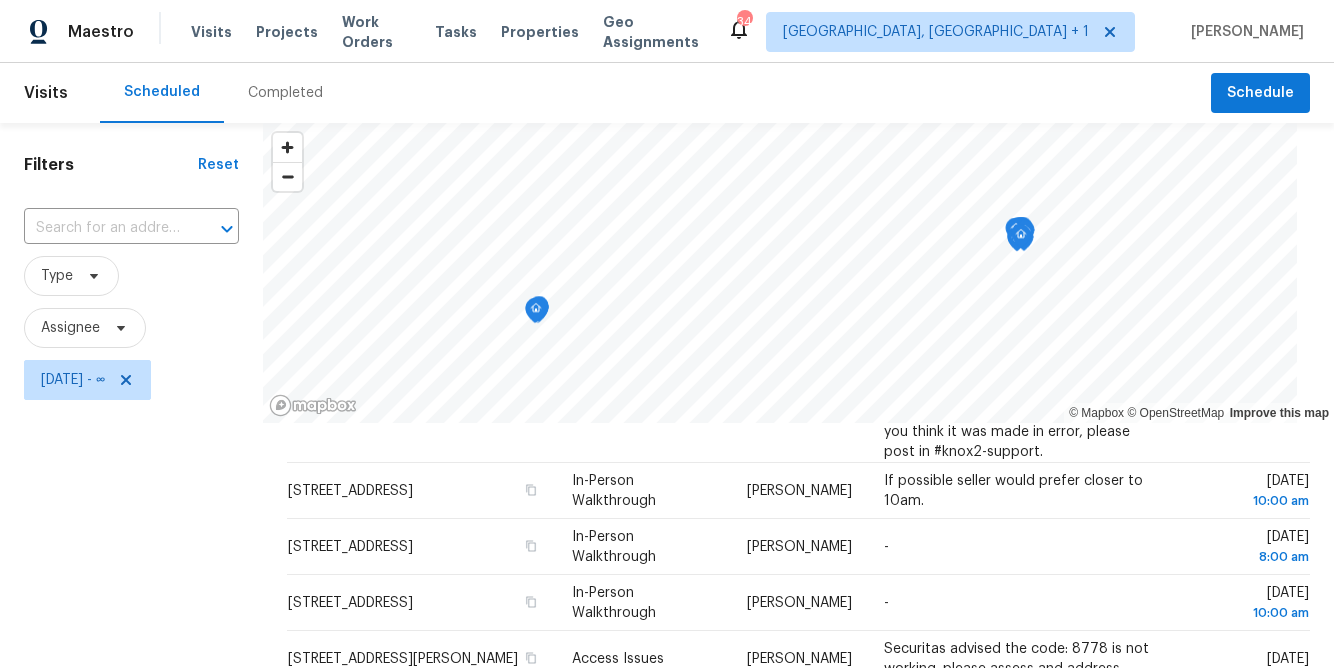 scroll, scrollTop: 468, scrollLeft: 0, axis: vertical 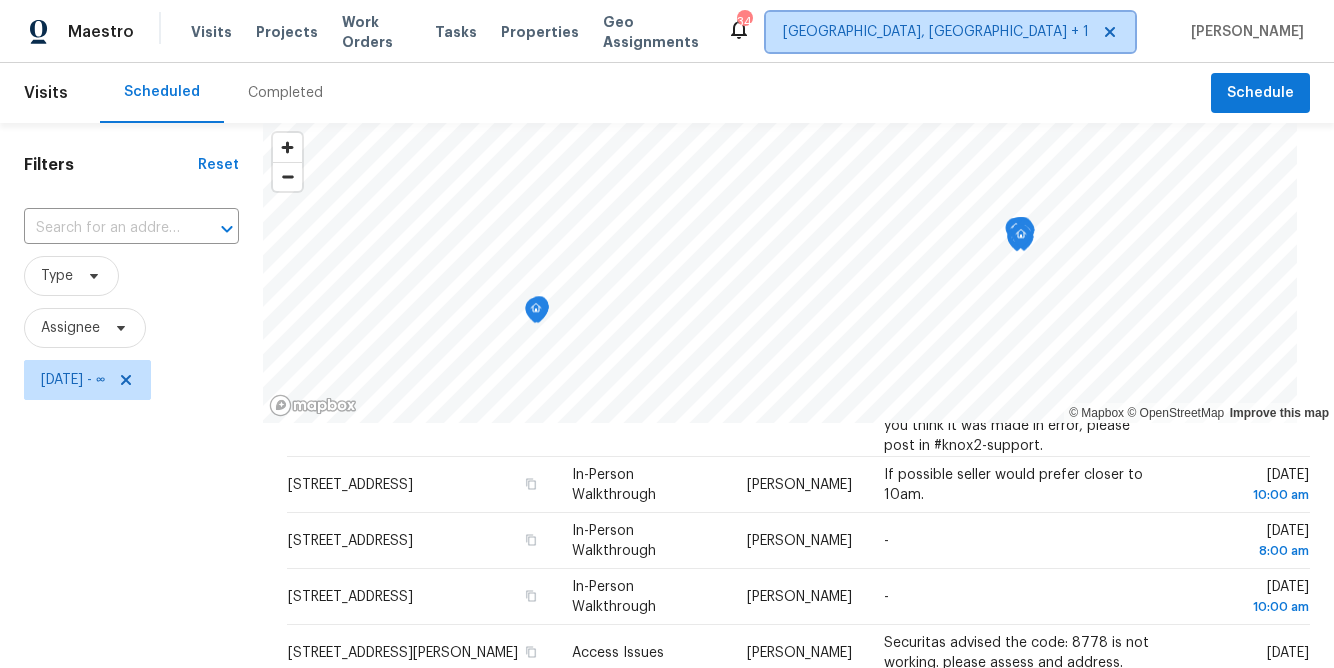 click on "Albuquerque, NM + 1" at bounding box center (936, 32) 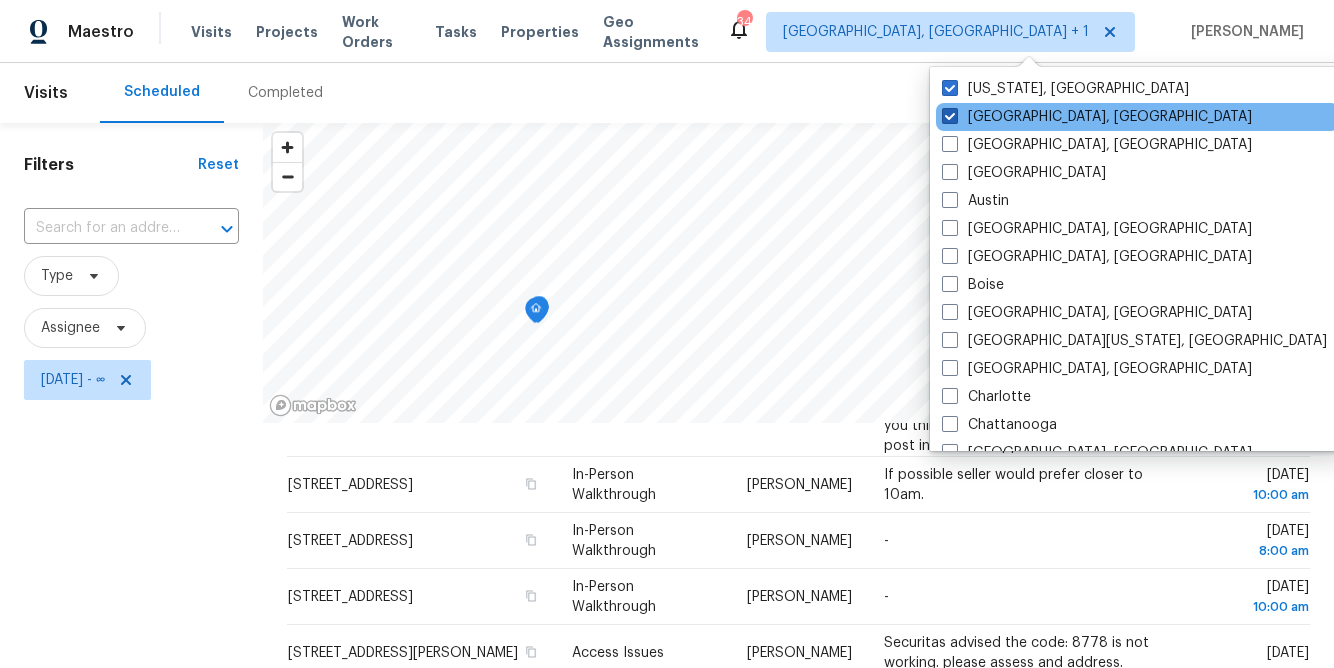 click on "Albuquerque, NM" at bounding box center [1097, 117] 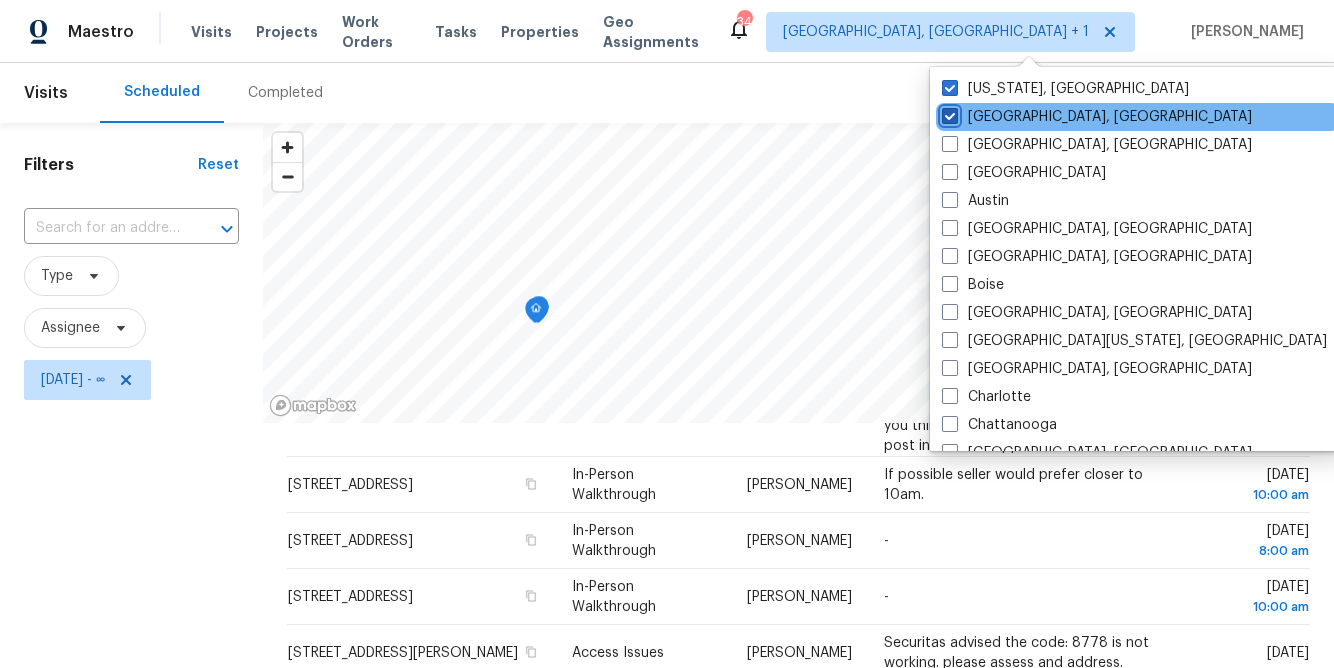click on "Albuquerque, NM" at bounding box center (948, 113) 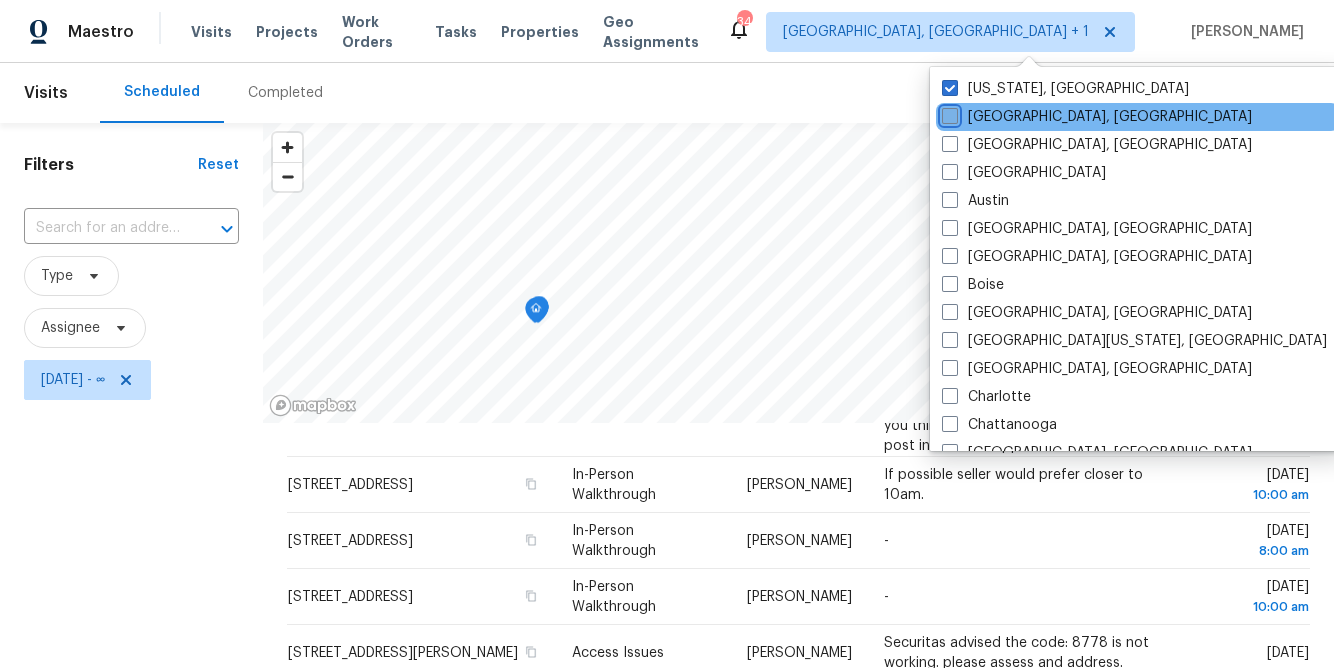 checkbox on "false" 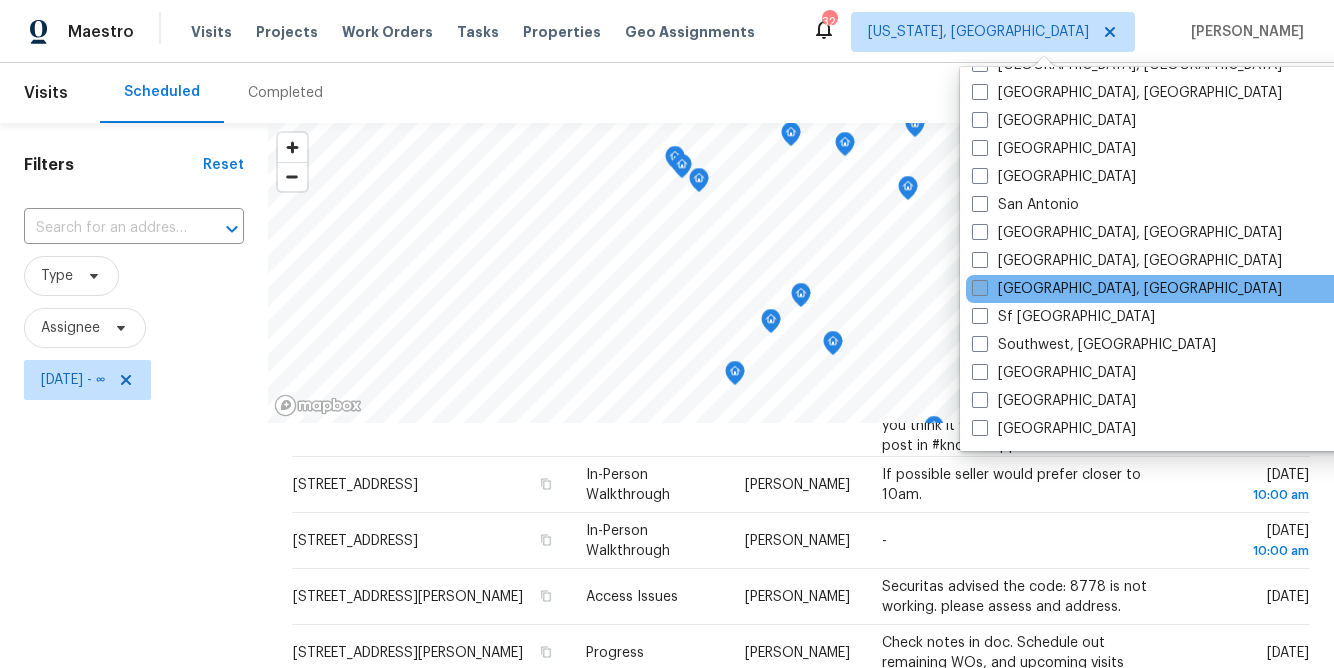 scroll, scrollTop: 1293, scrollLeft: 0, axis: vertical 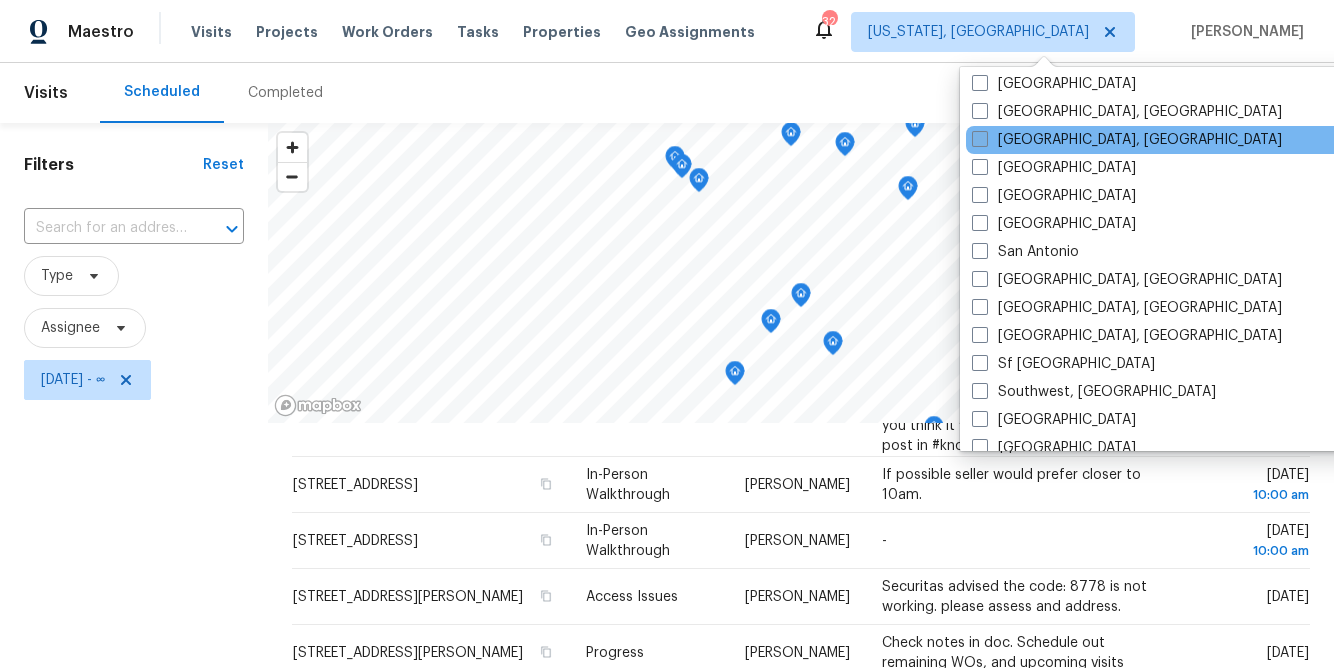 click on "Richmond, VA" at bounding box center (1127, 140) 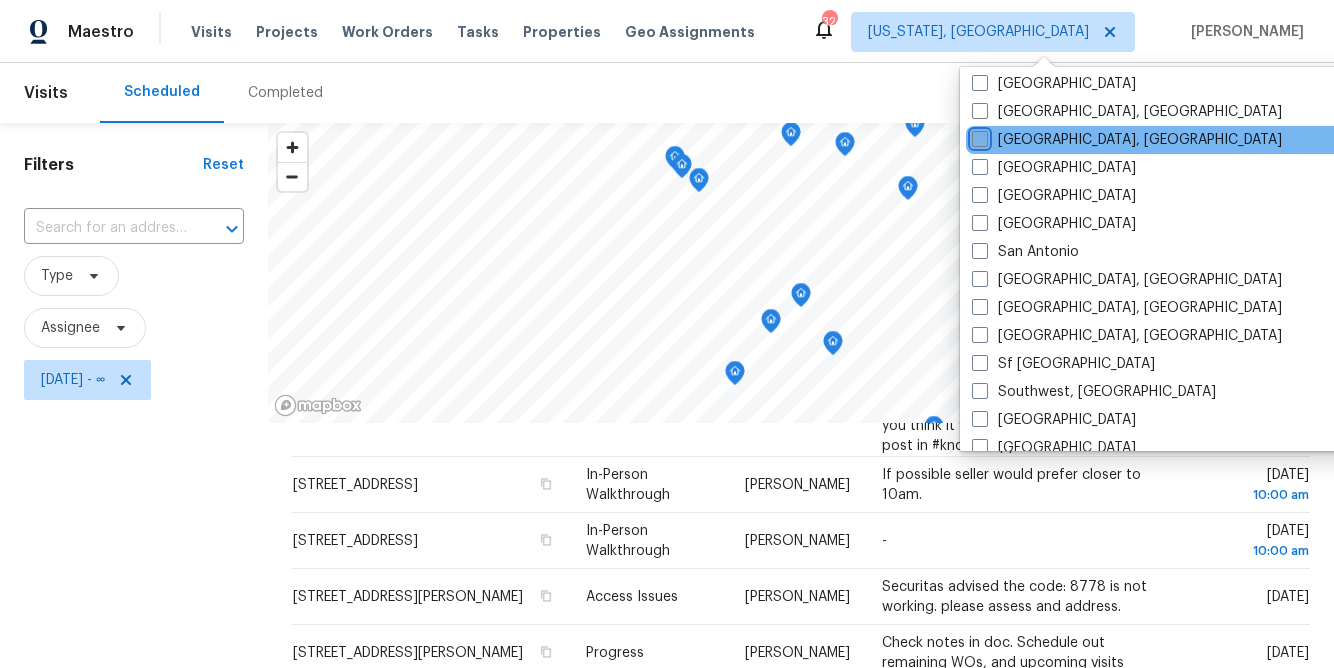 click on "Richmond, VA" at bounding box center [978, 136] 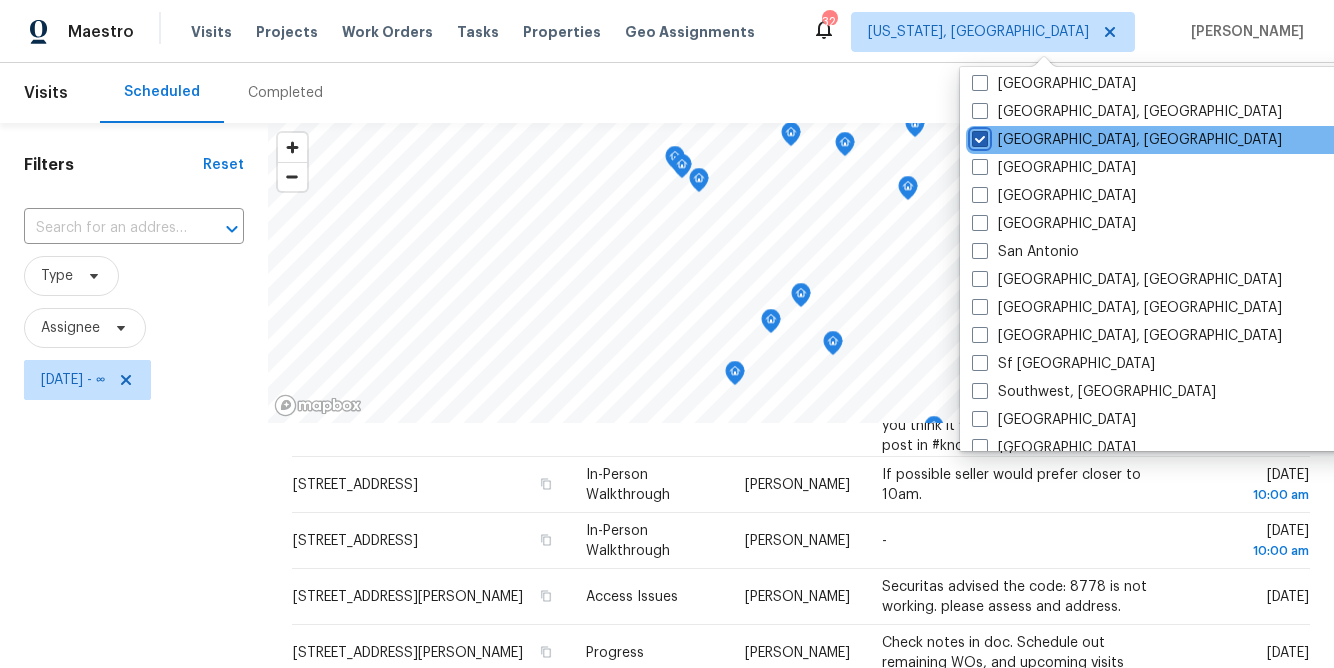 checkbox on "true" 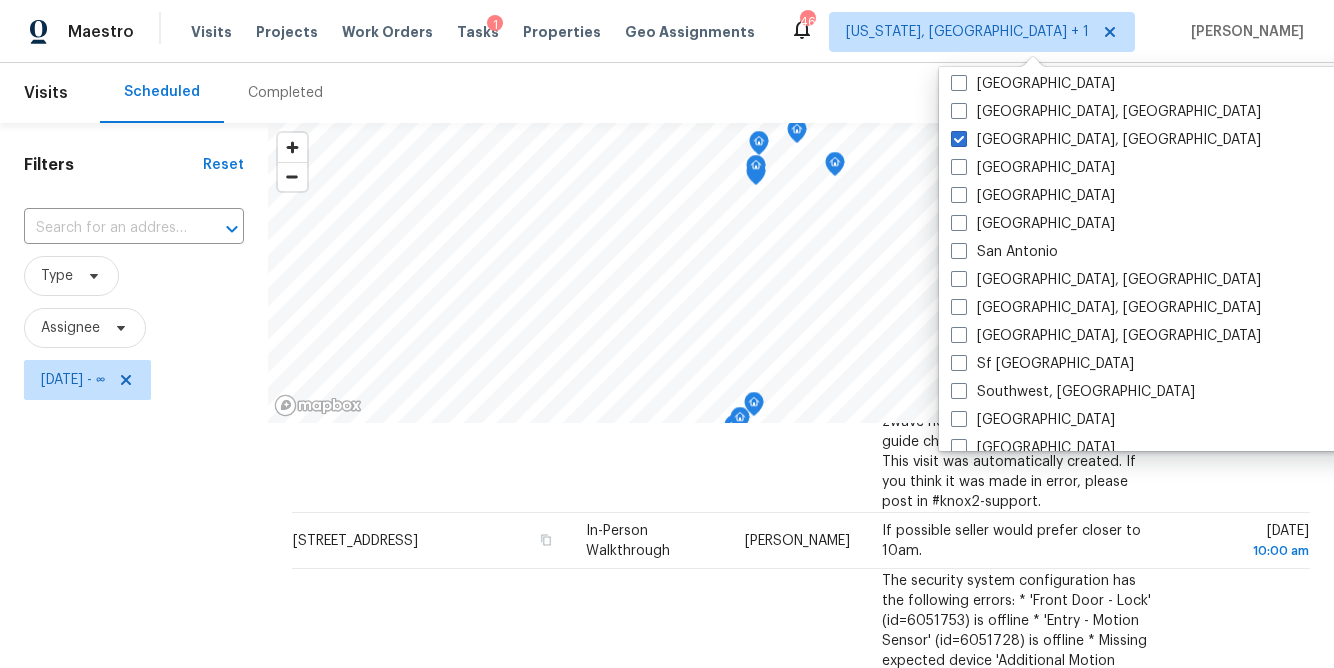 click on "Filters Reset ​ Type Assignee Tue, Jul 15 - ∞" at bounding box center (134, 540) 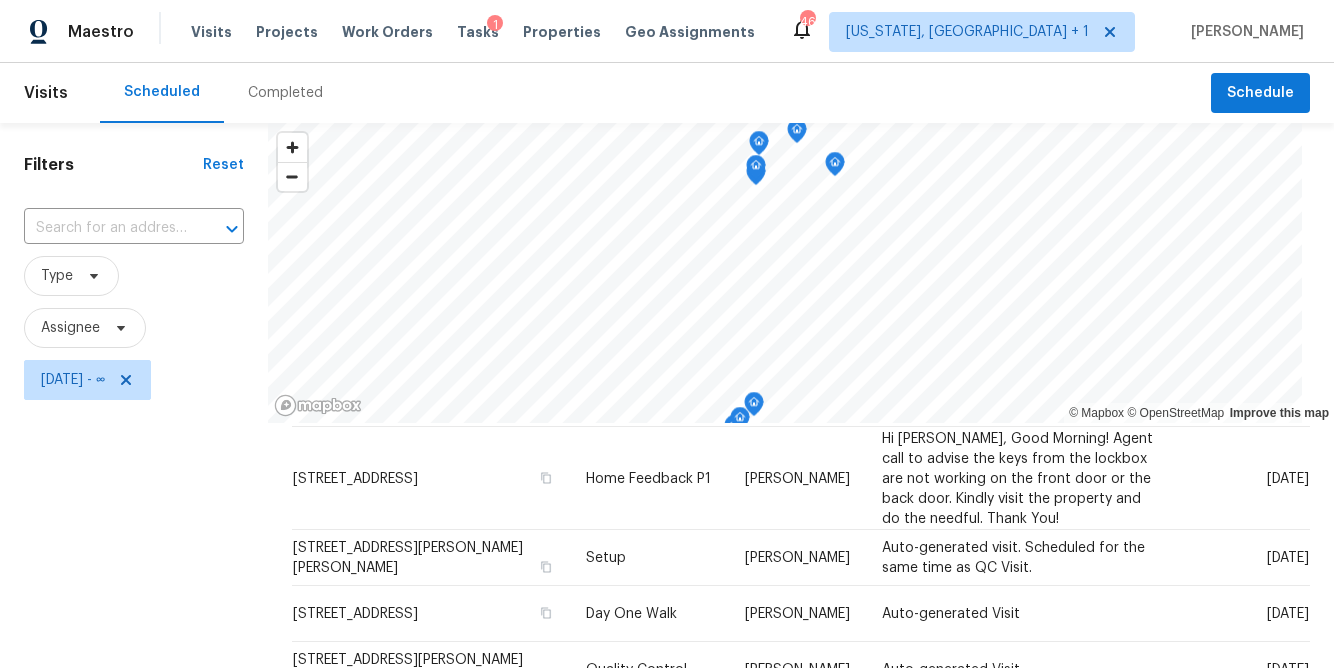 scroll, scrollTop: 1266, scrollLeft: 0, axis: vertical 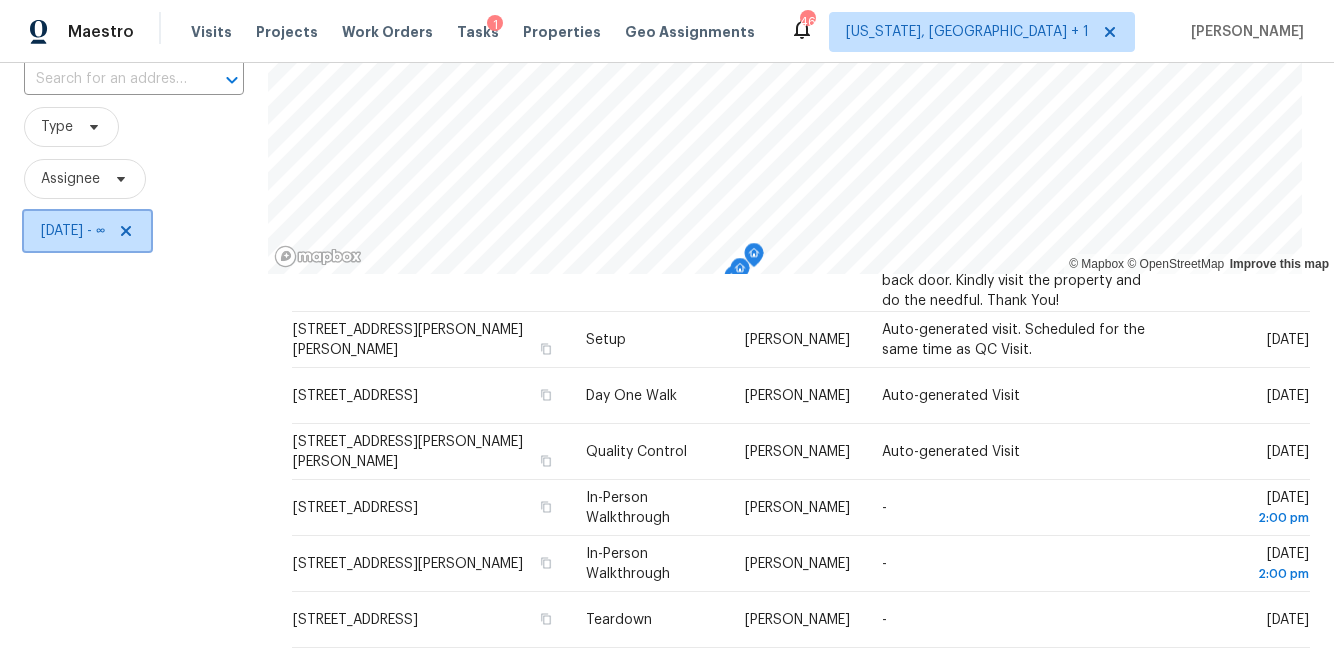 click on "Tue, Jul 15 - ∞" at bounding box center [73, 231] 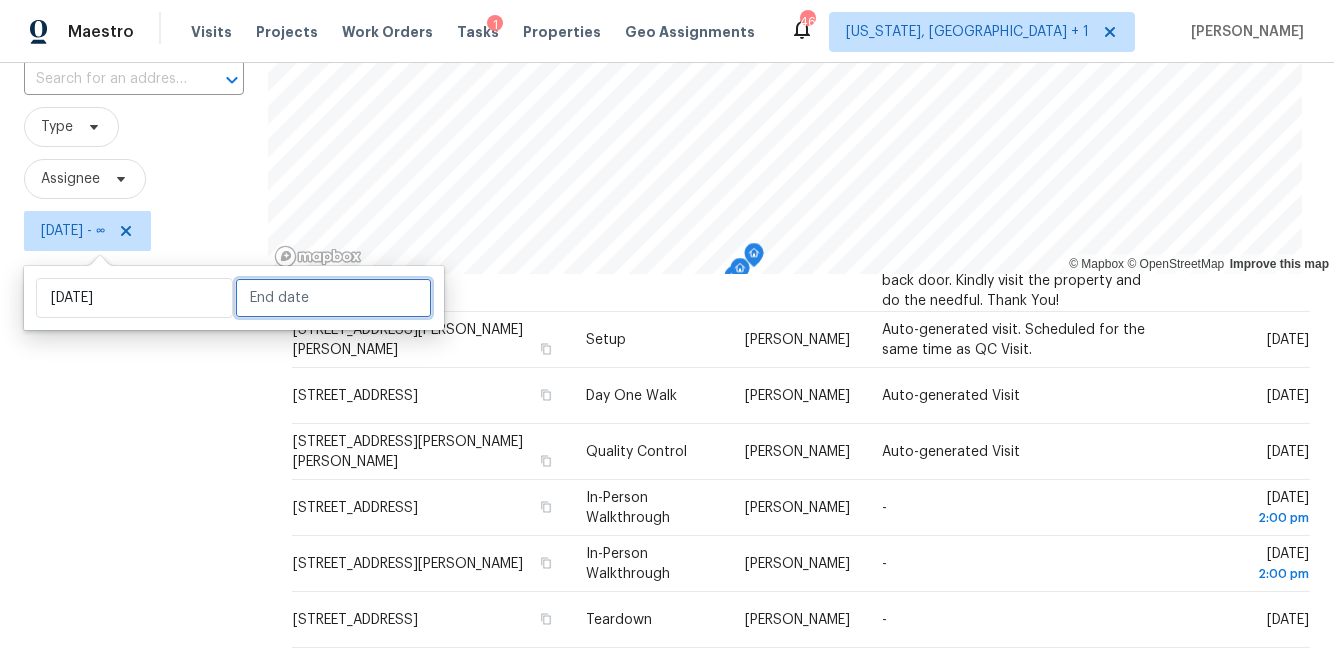 click at bounding box center (333, 298) 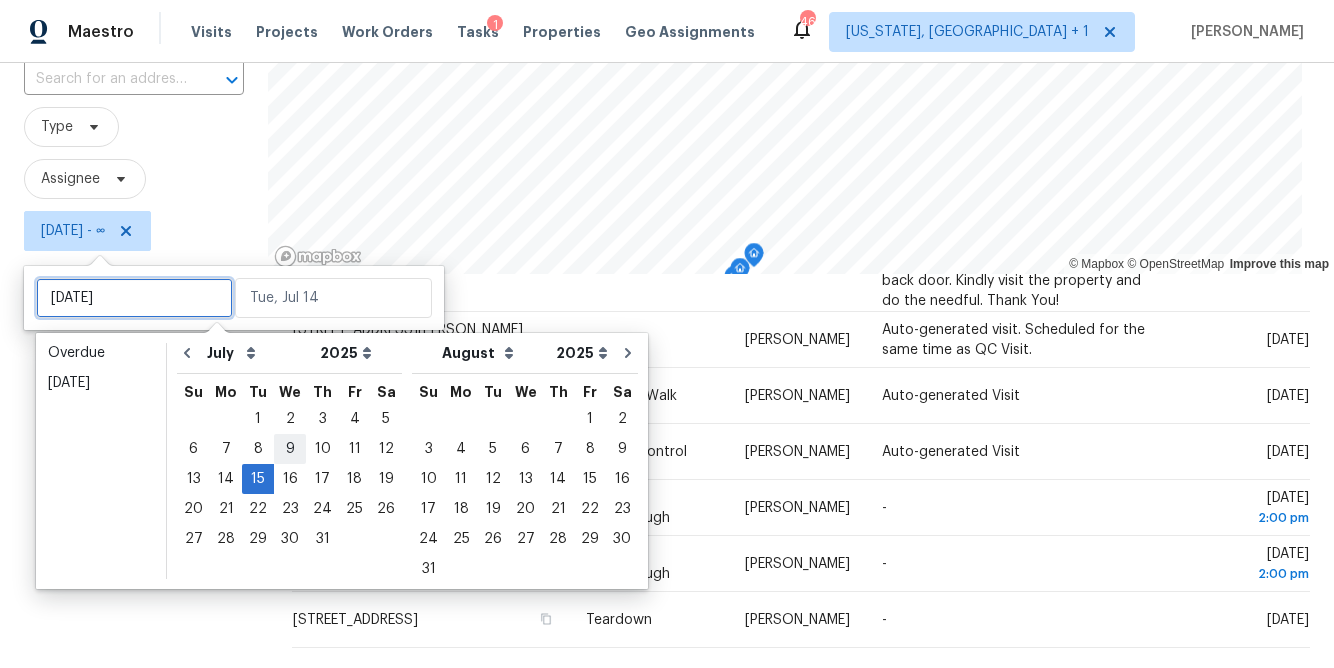 type on "[DATE]" 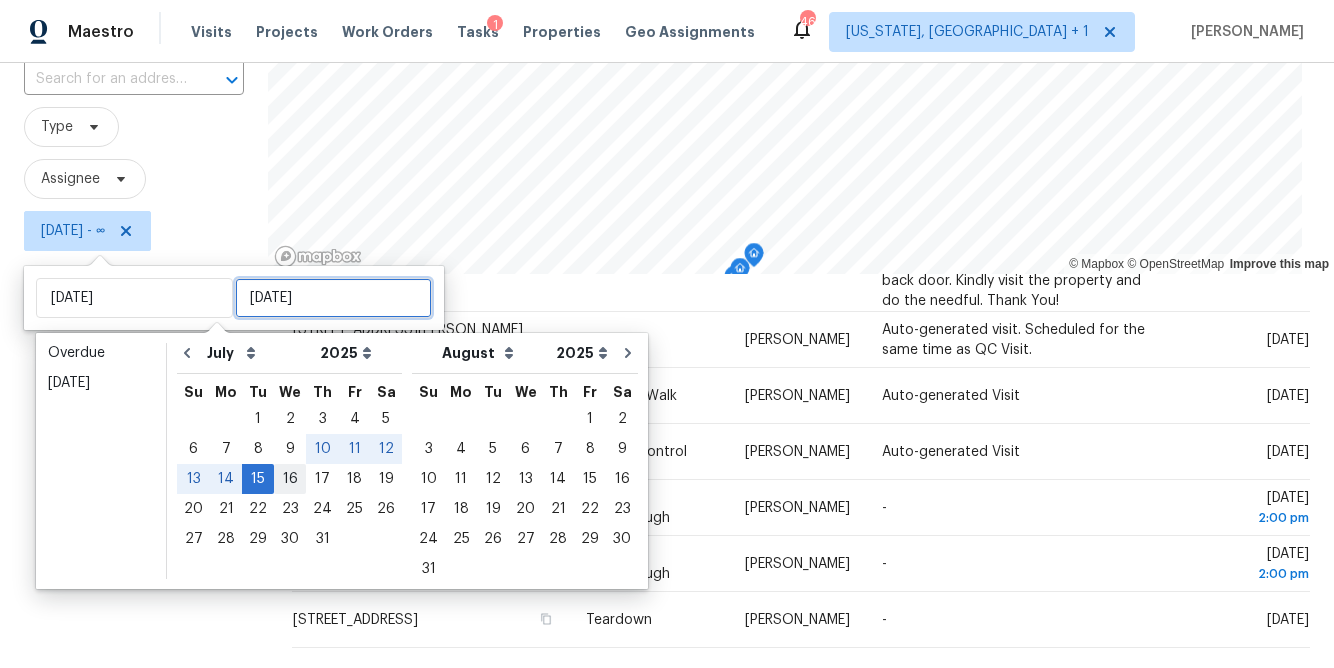 type on "Tue, Jul 15" 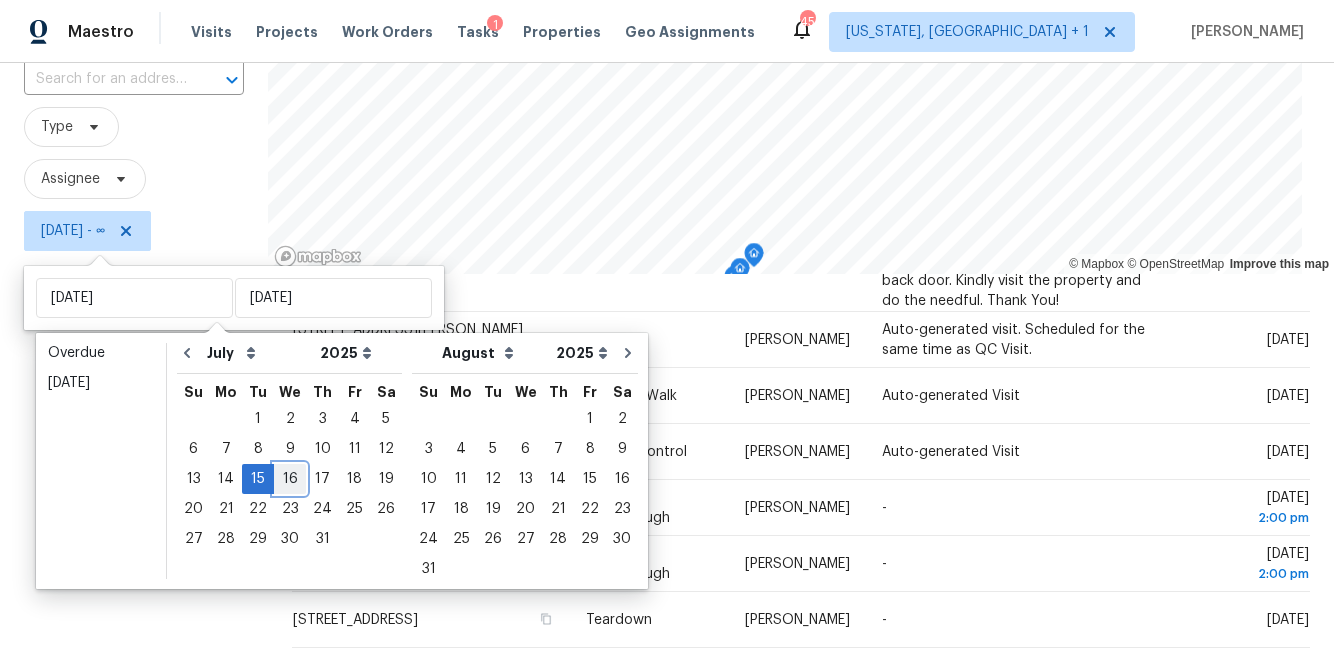 click on "16" at bounding box center [290, 479] 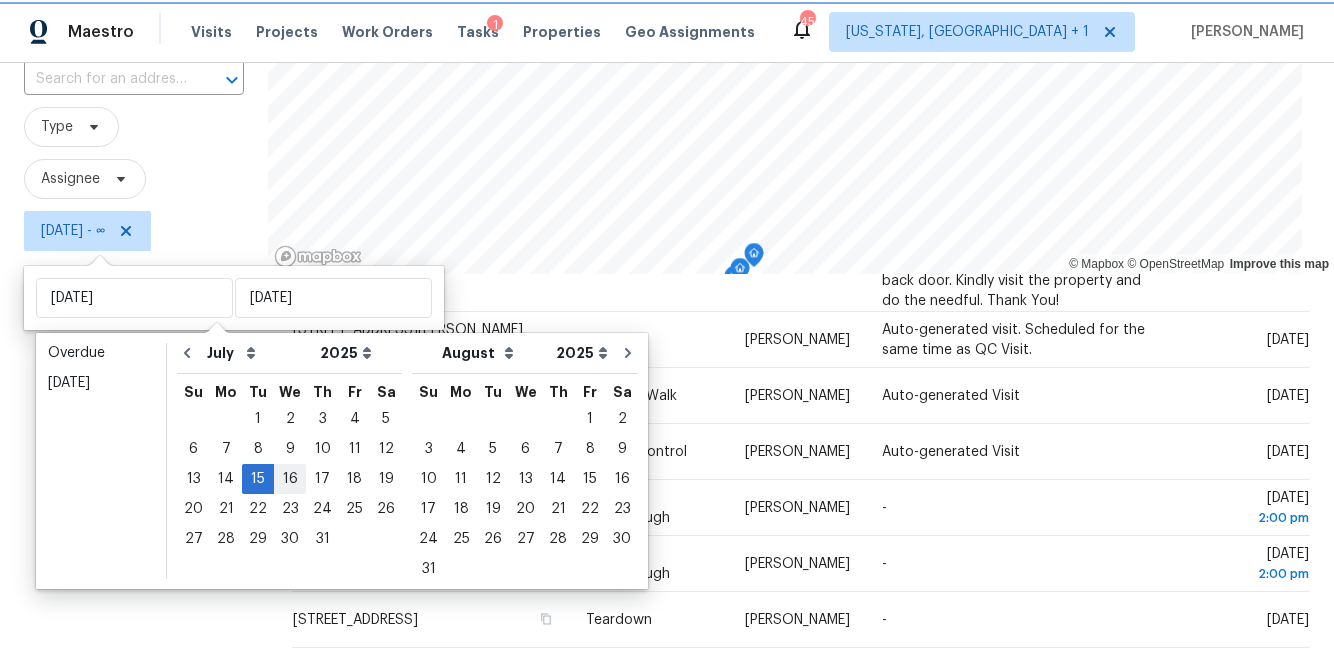 type on "Wed, Jul 16" 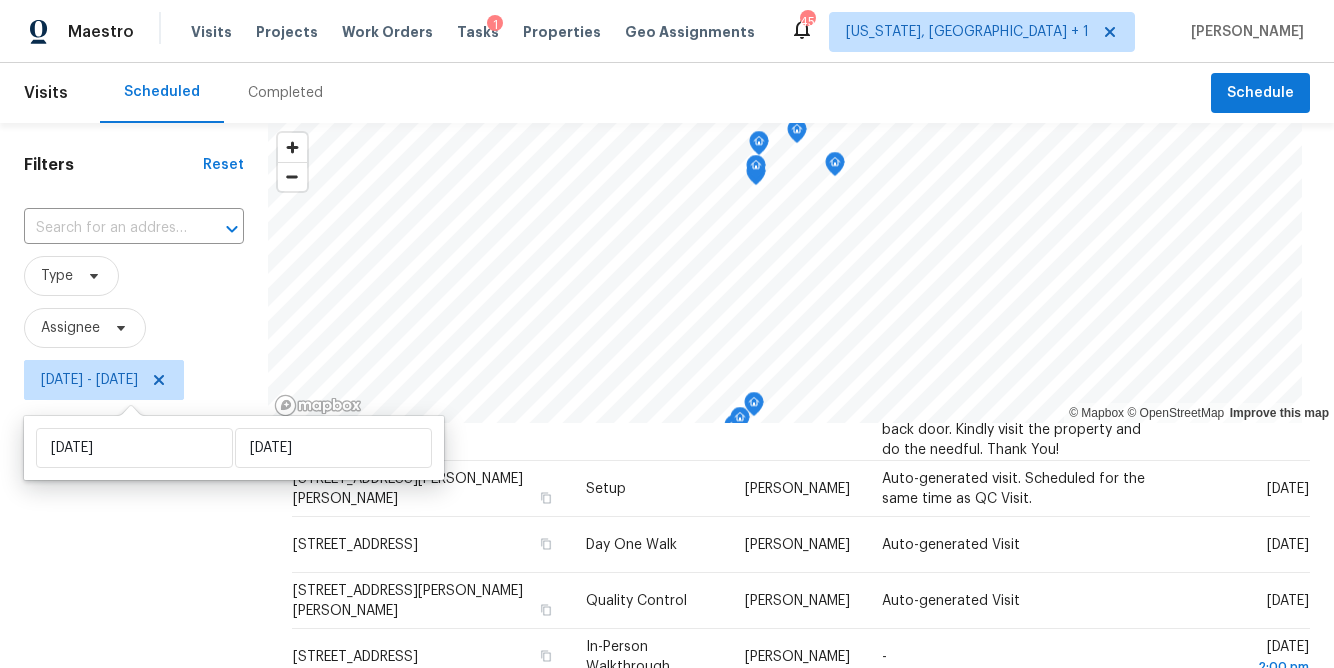 click on "Filters Reset ​ Type Assignee Tue, Jul 15 - Wed, Jul 16" at bounding box center (134, 540) 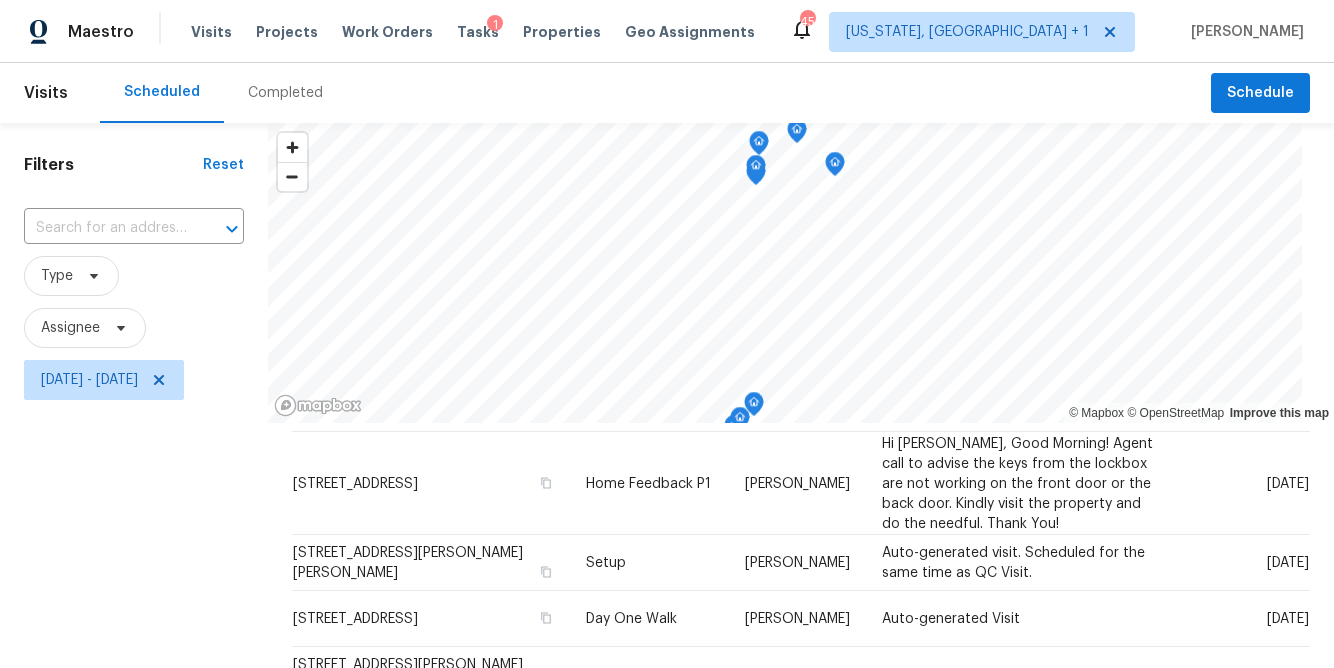 scroll, scrollTop: 1266, scrollLeft: 0, axis: vertical 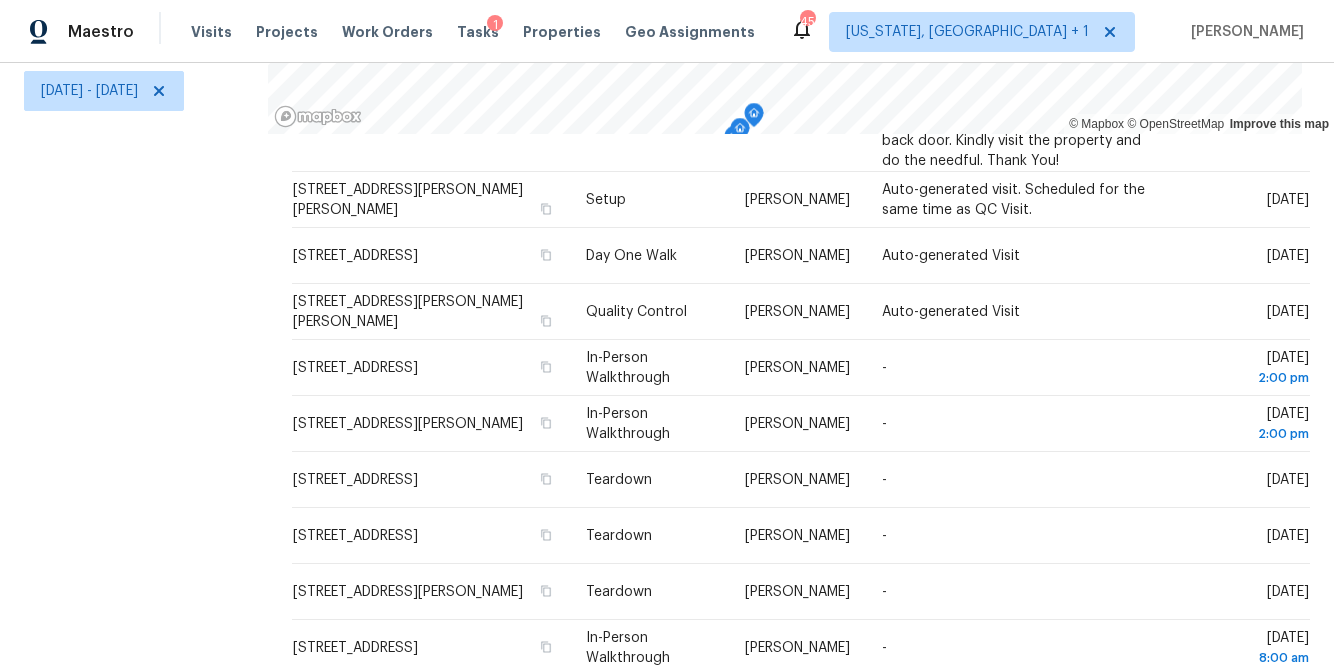 click 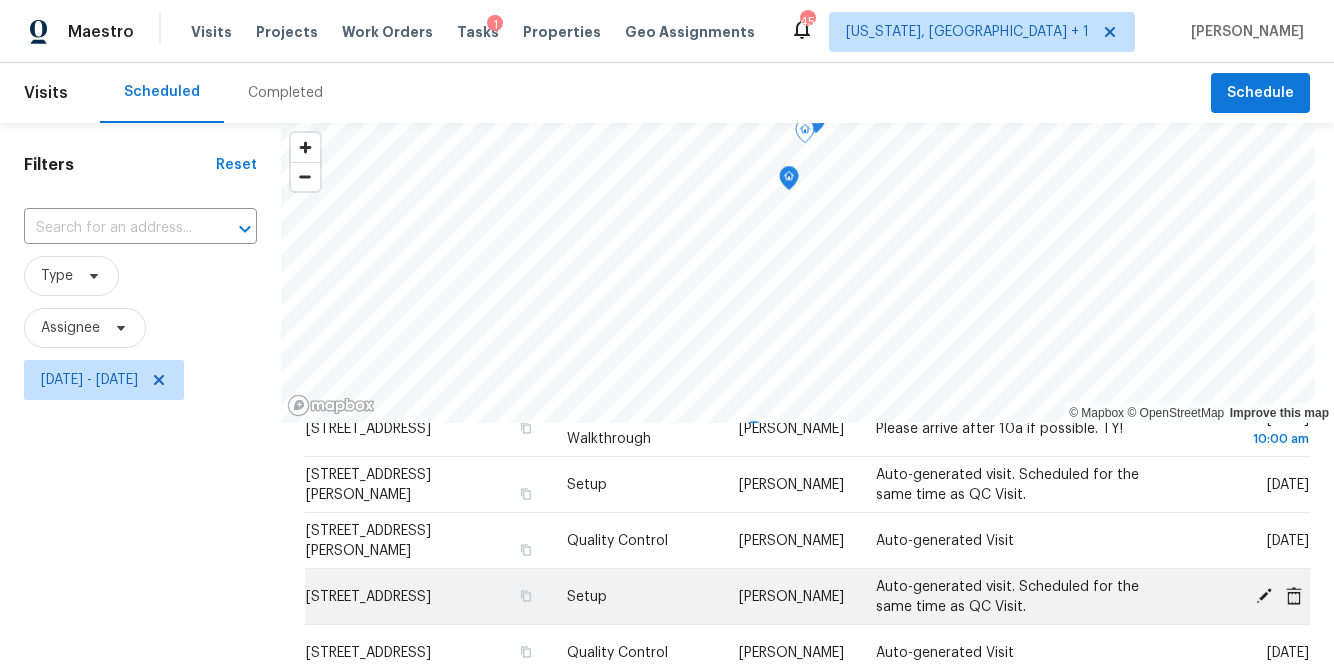 scroll, scrollTop: 151, scrollLeft: 0, axis: vertical 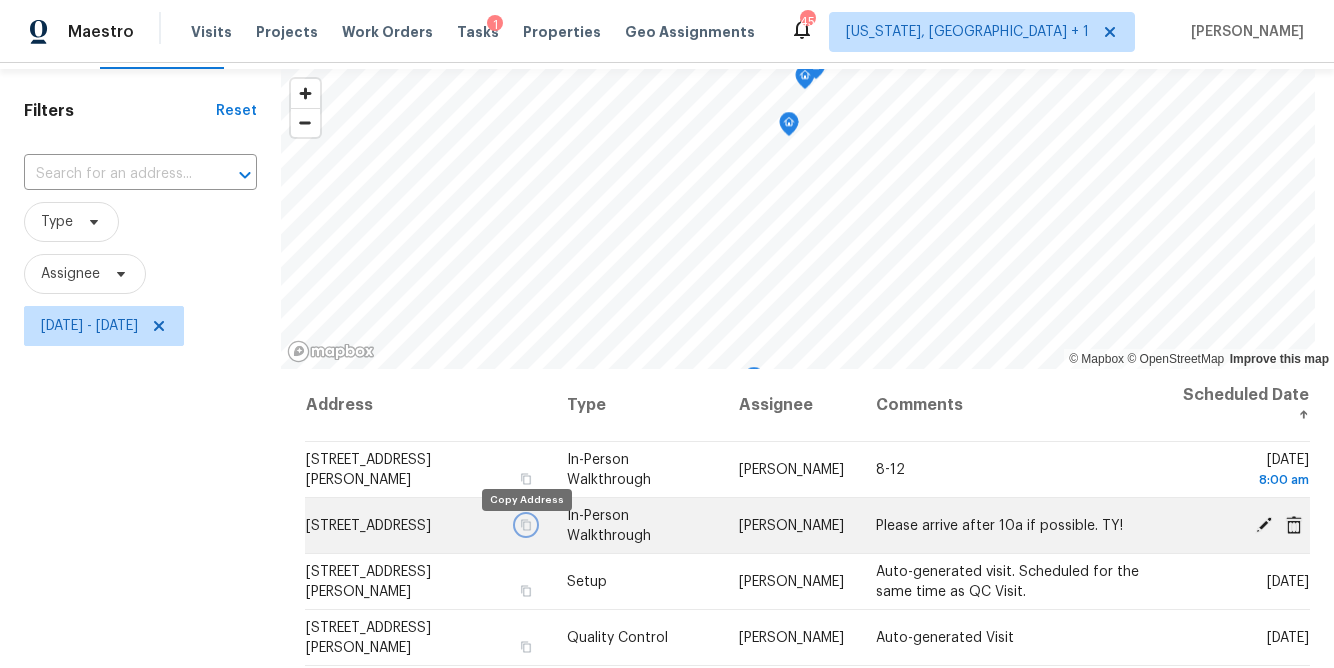click 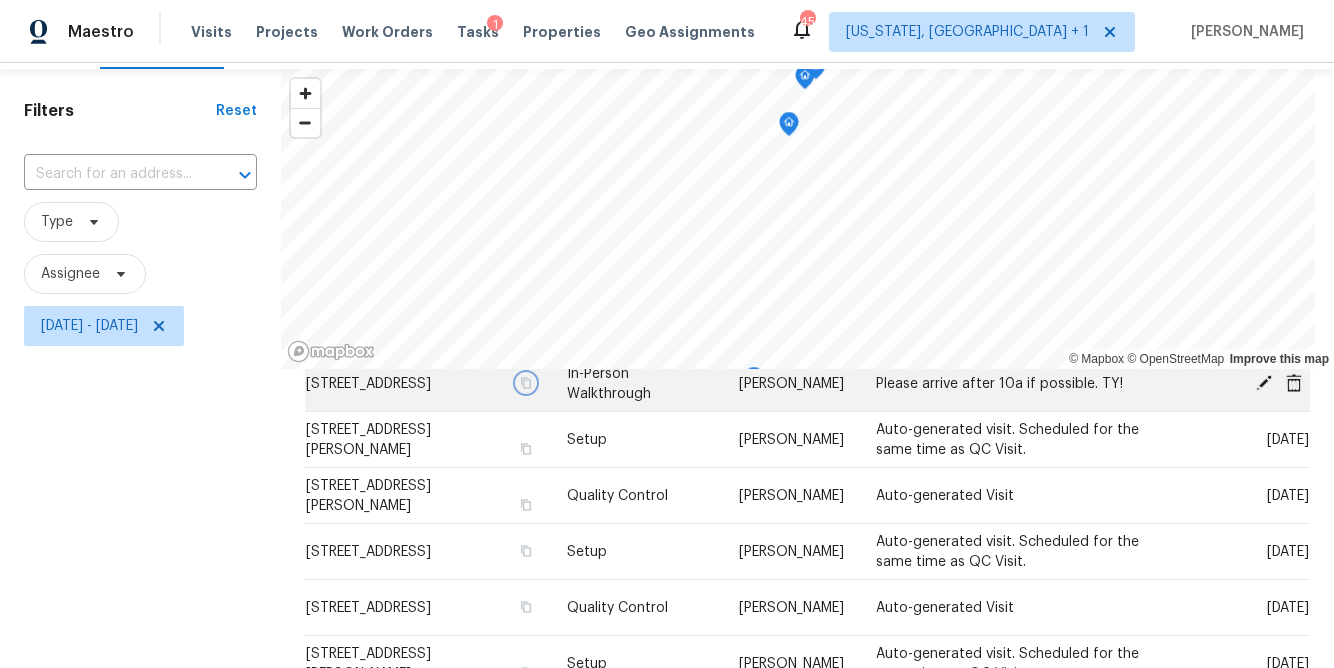 scroll, scrollTop: 151, scrollLeft: 0, axis: vertical 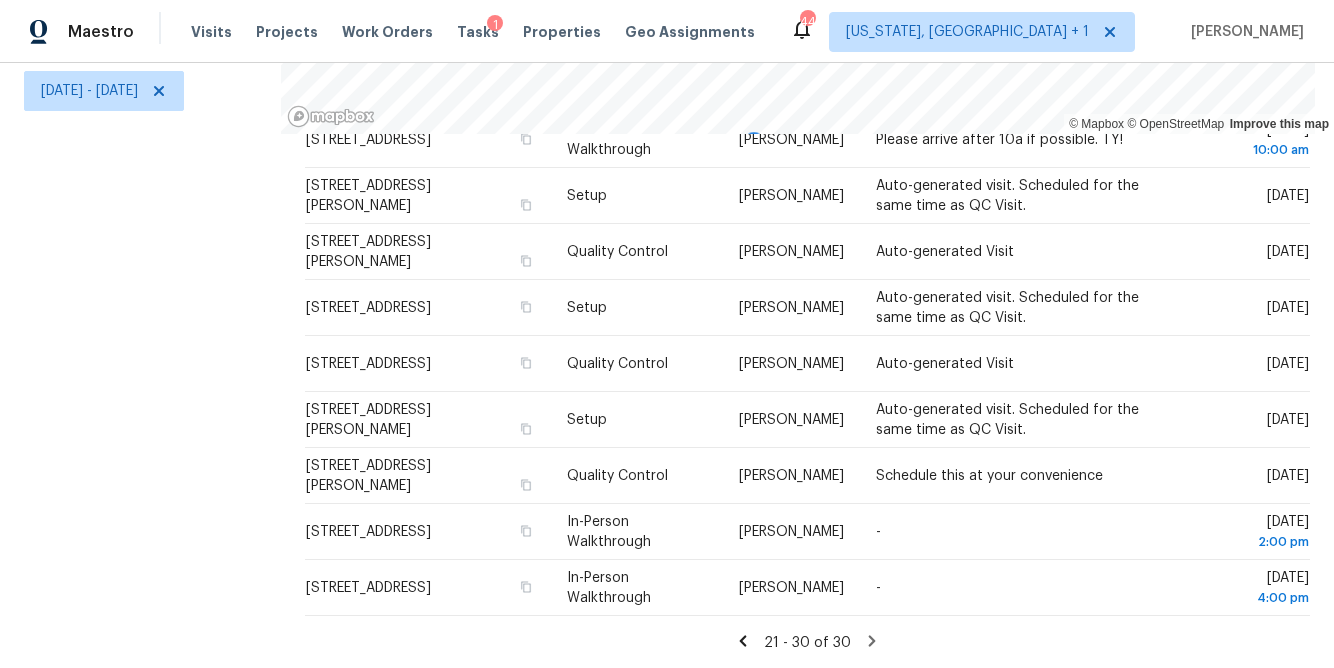 click 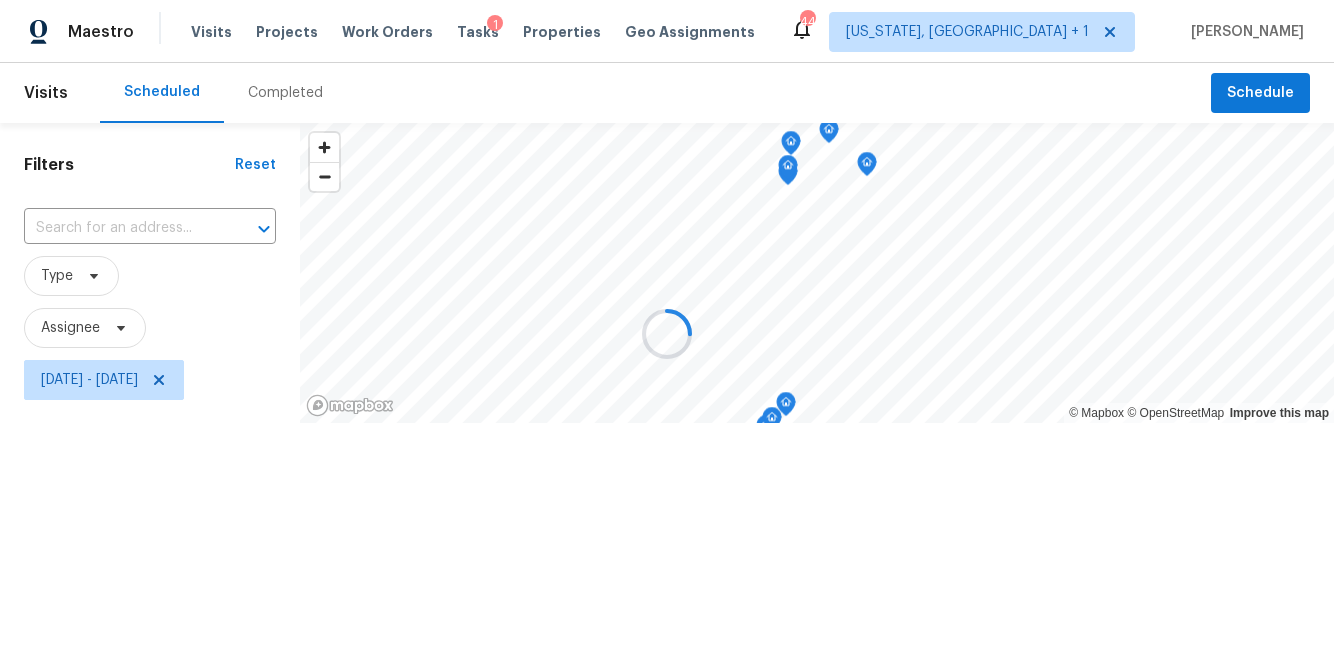 scroll, scrollTop: 0, scrollLeft: 0, axis: both 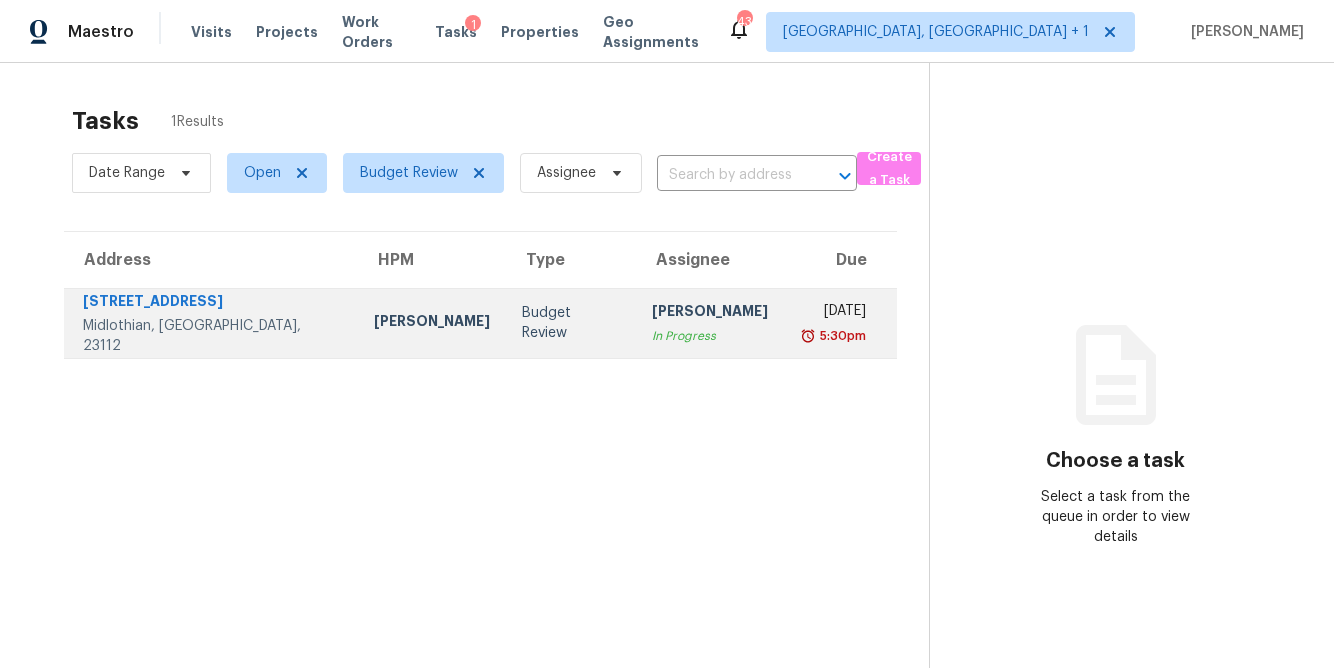 click on "[PERSON_NAME]" at bounding box center (432, 323) 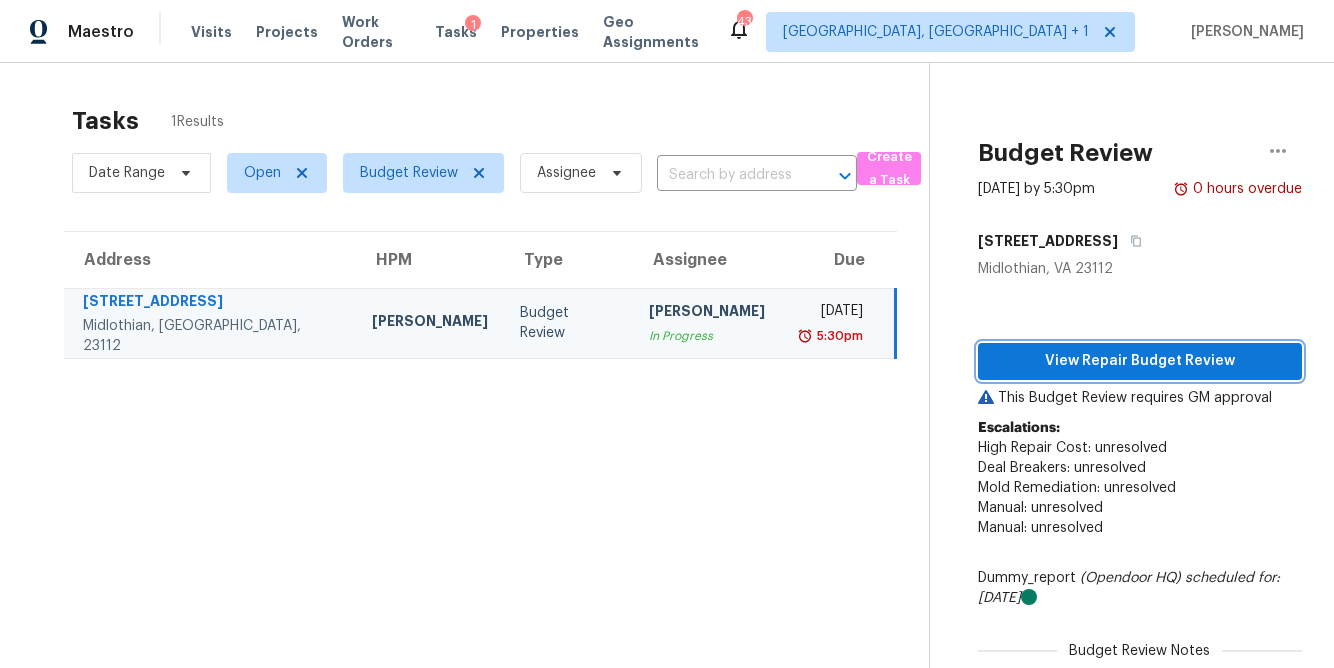 click on "View Repair Budget Review" at bounding box center [1140, 361] 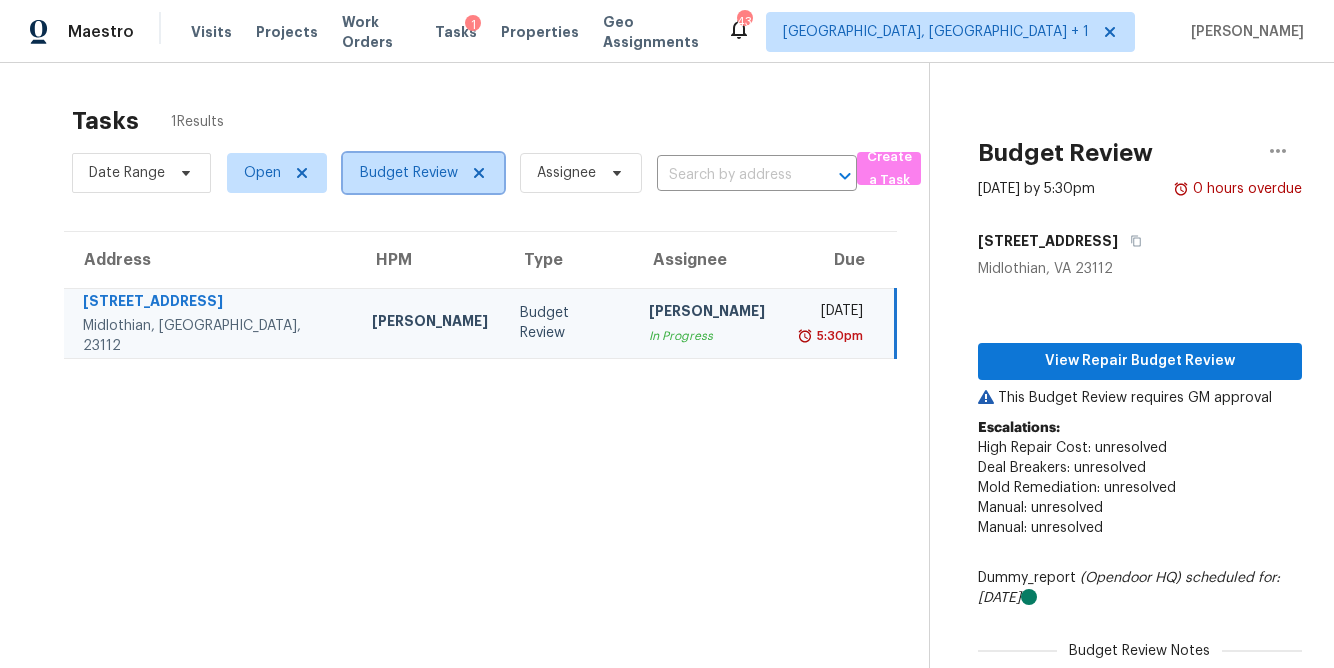 click 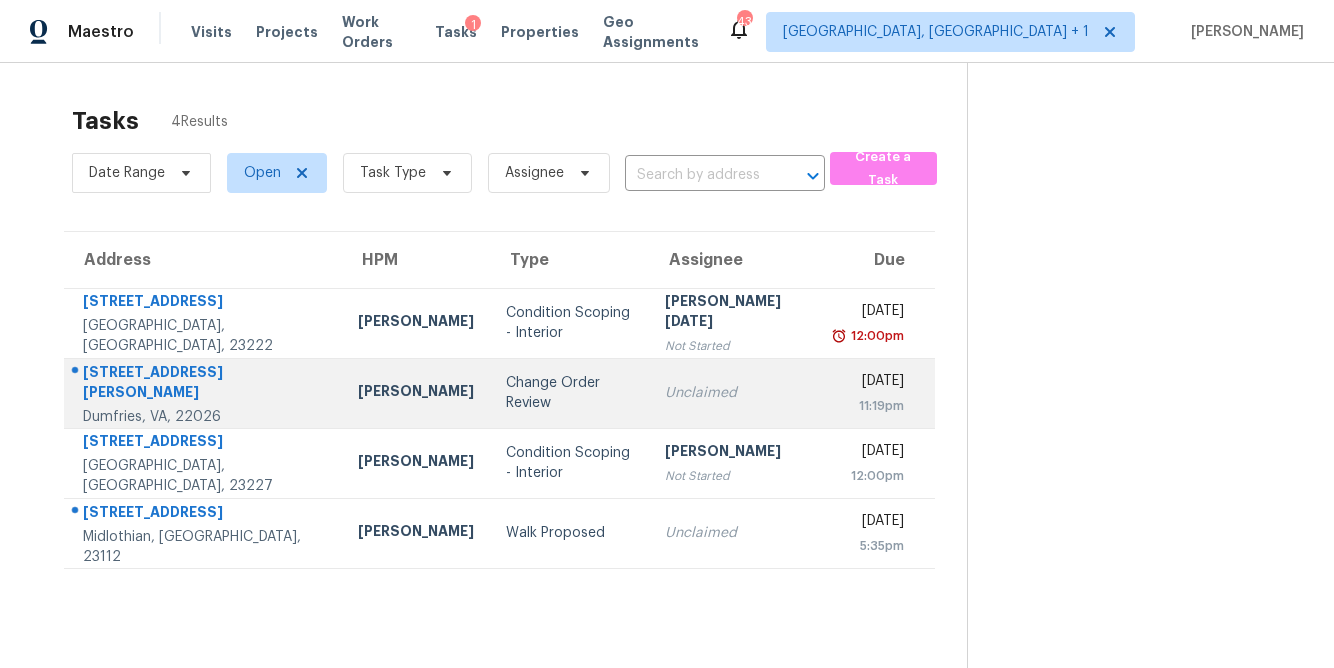 click on "Change Order Review" at bounding box center (569, 393) 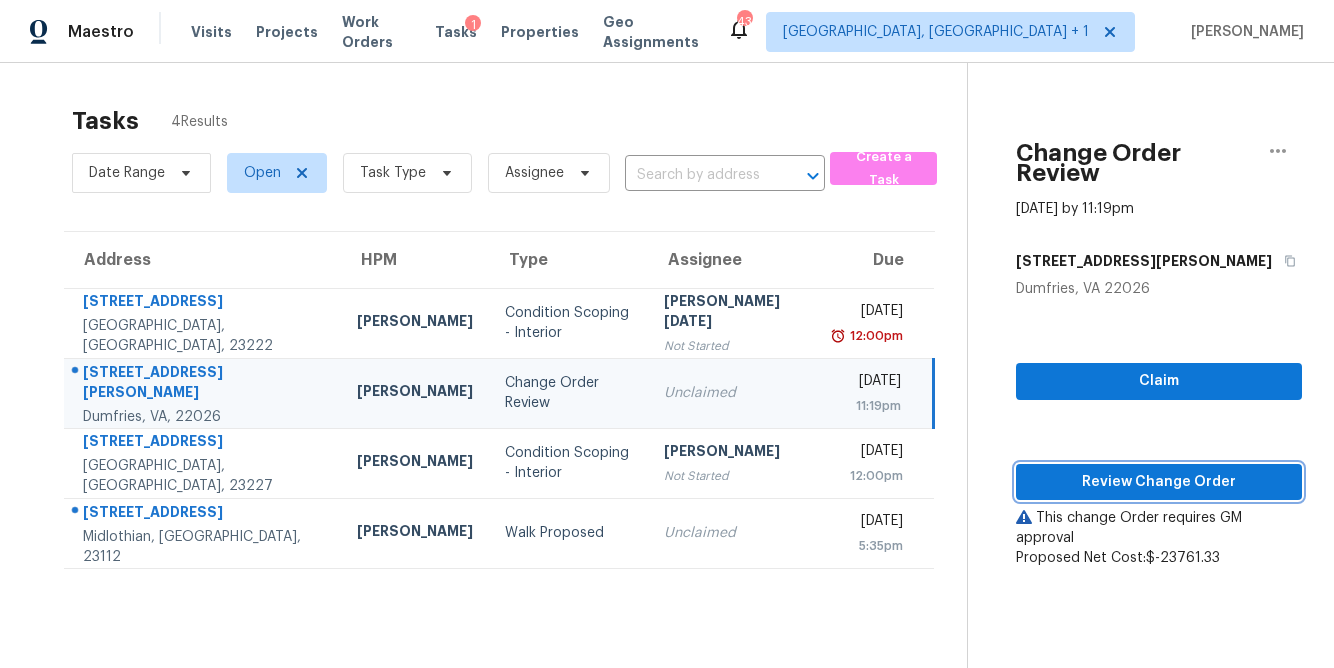 click on "Review Change Order" at bounding box center (1159, 482) 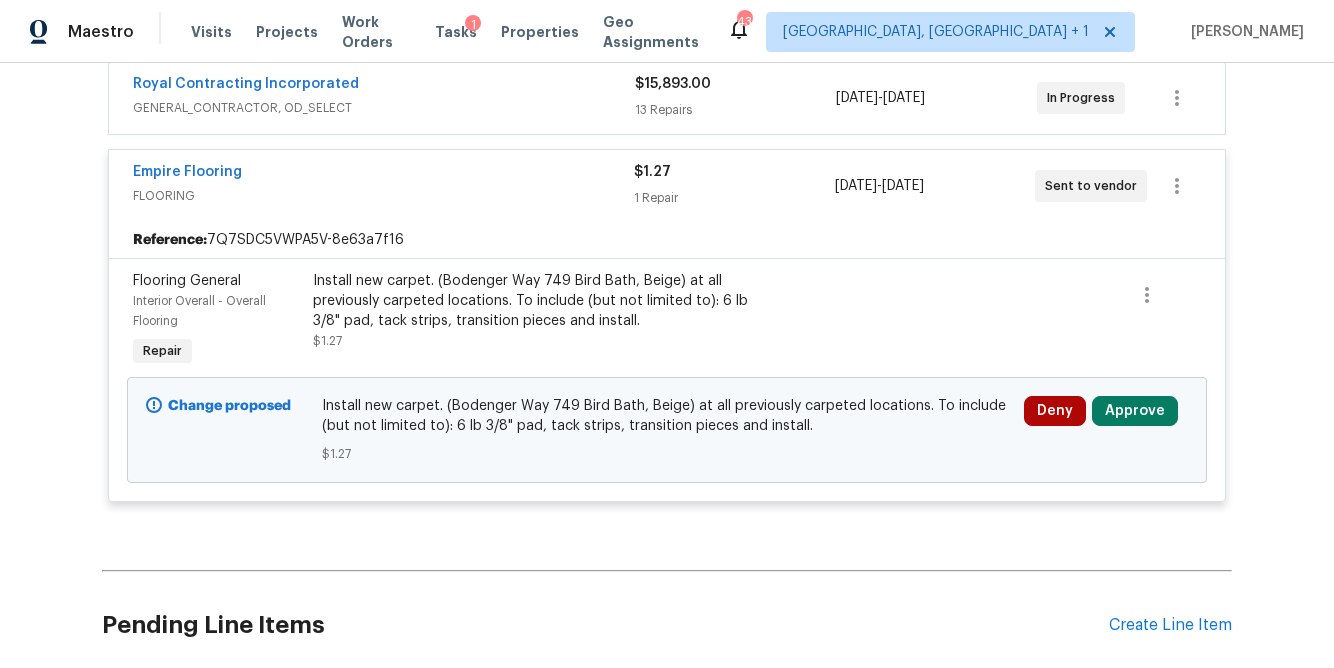 scroll, scrollTop: 388, scrollLeft: 0, axis: vertical 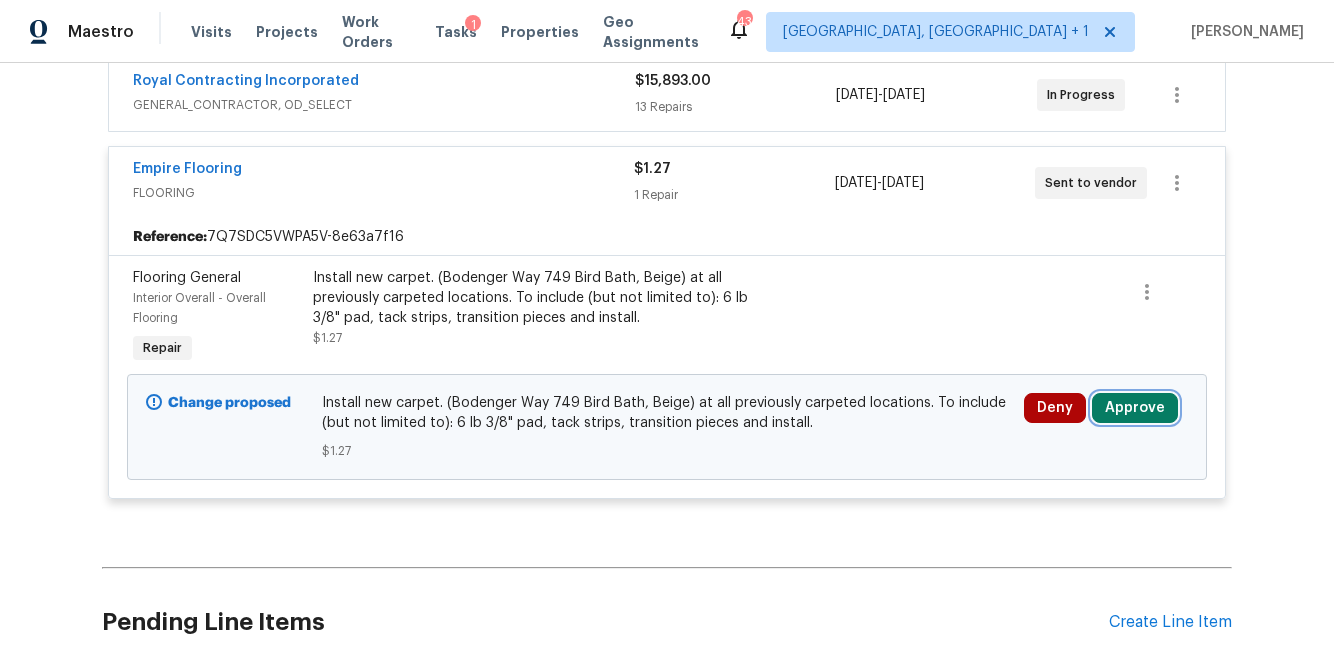 click on "Approve" at bounding box center (1135, 408) 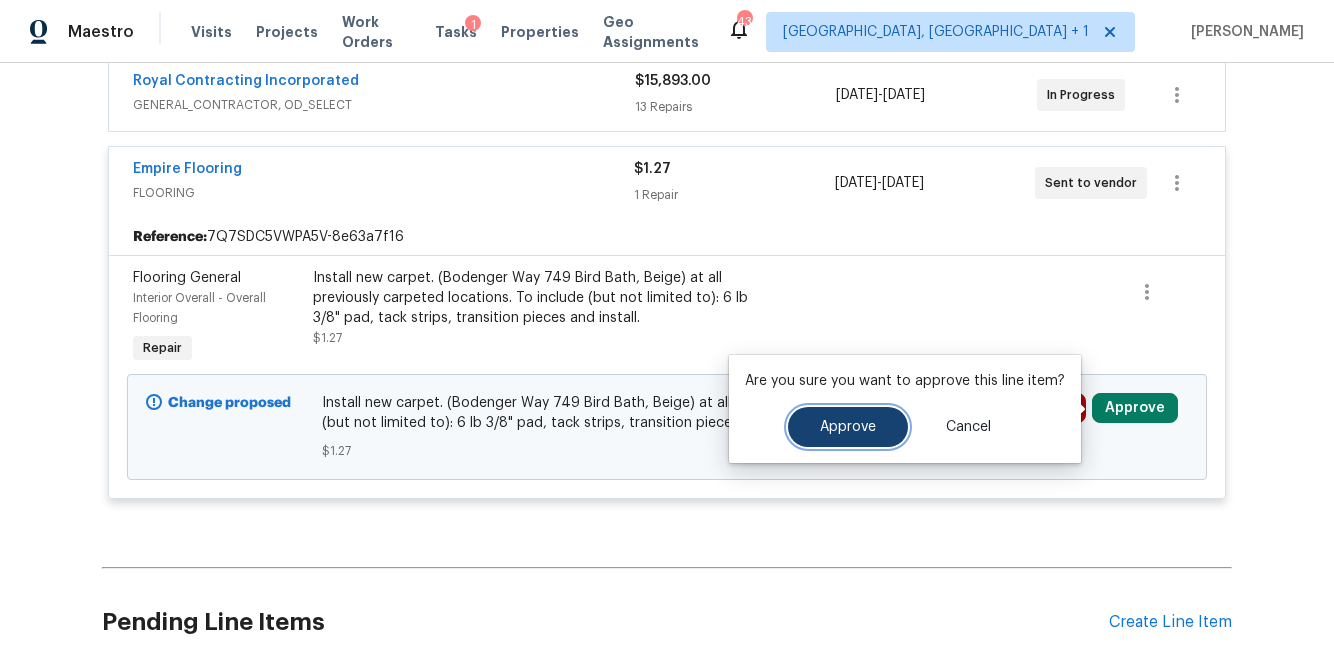 click on "Approve" at bounding box center [848, 427] 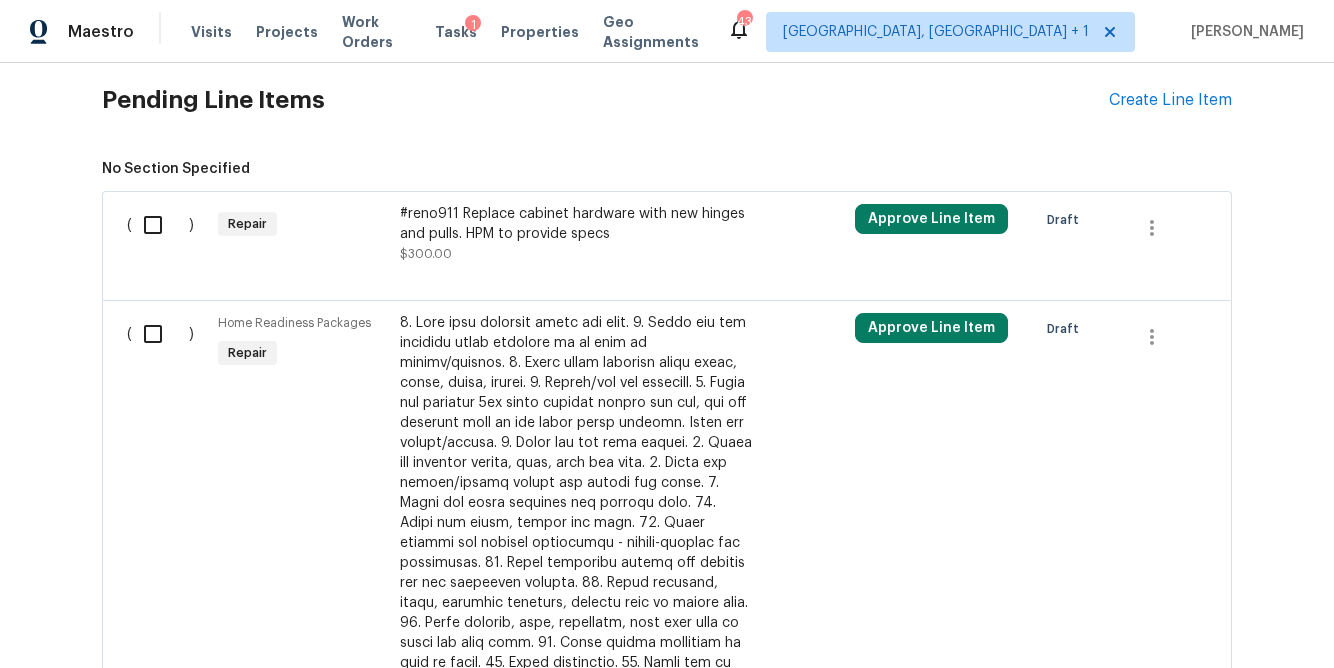 scroll, scrollTop: 814, scrollLeft: 0, axis: vertical 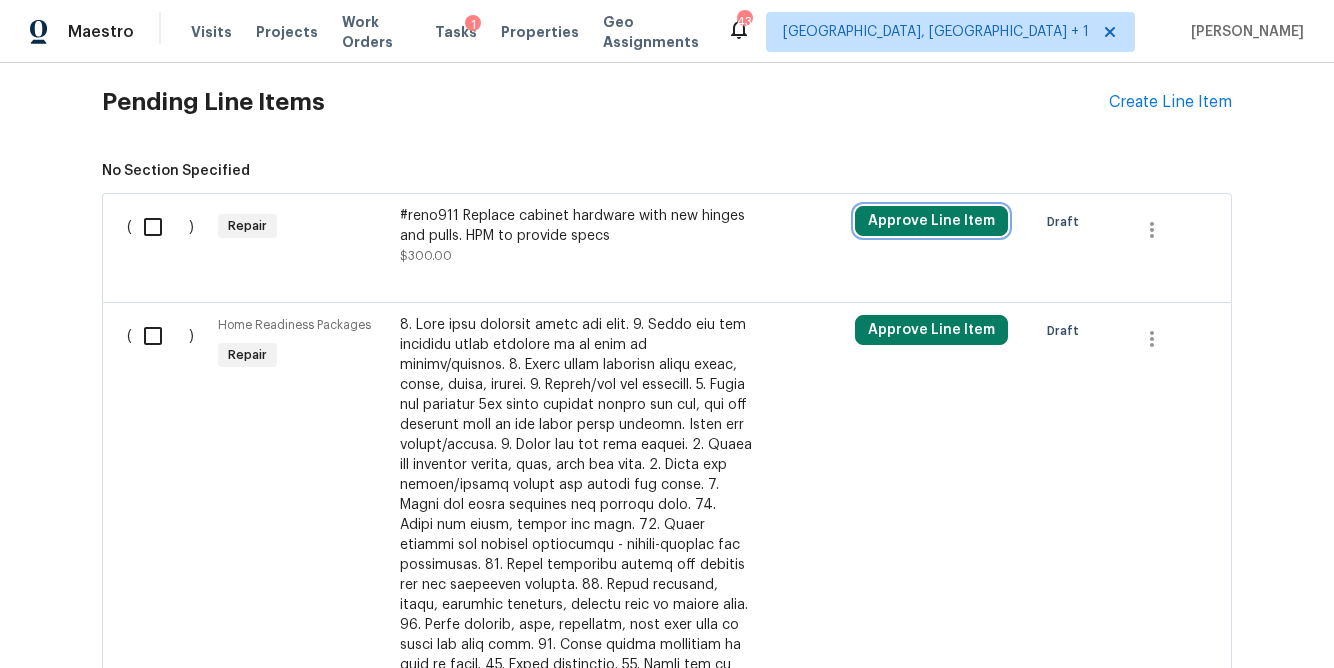 click on "Approve Line Item" at bounding box center (931, 221) 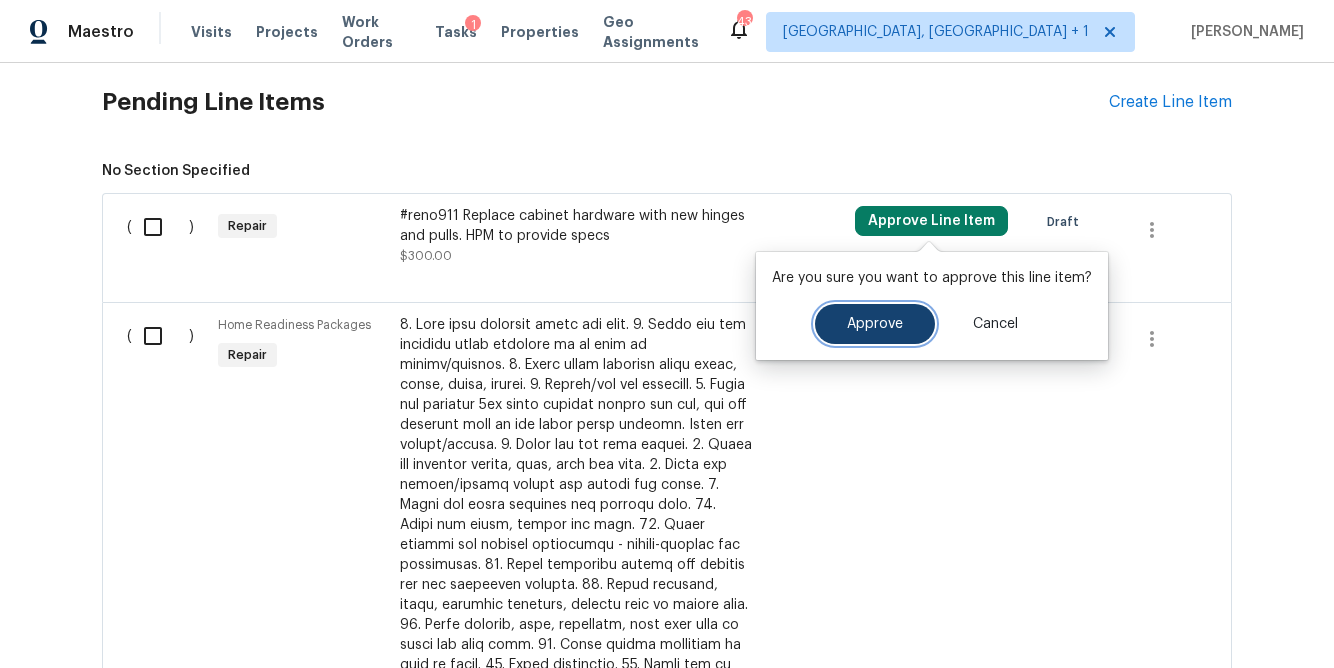 click on "Approve" at bounding box center (875, 324) 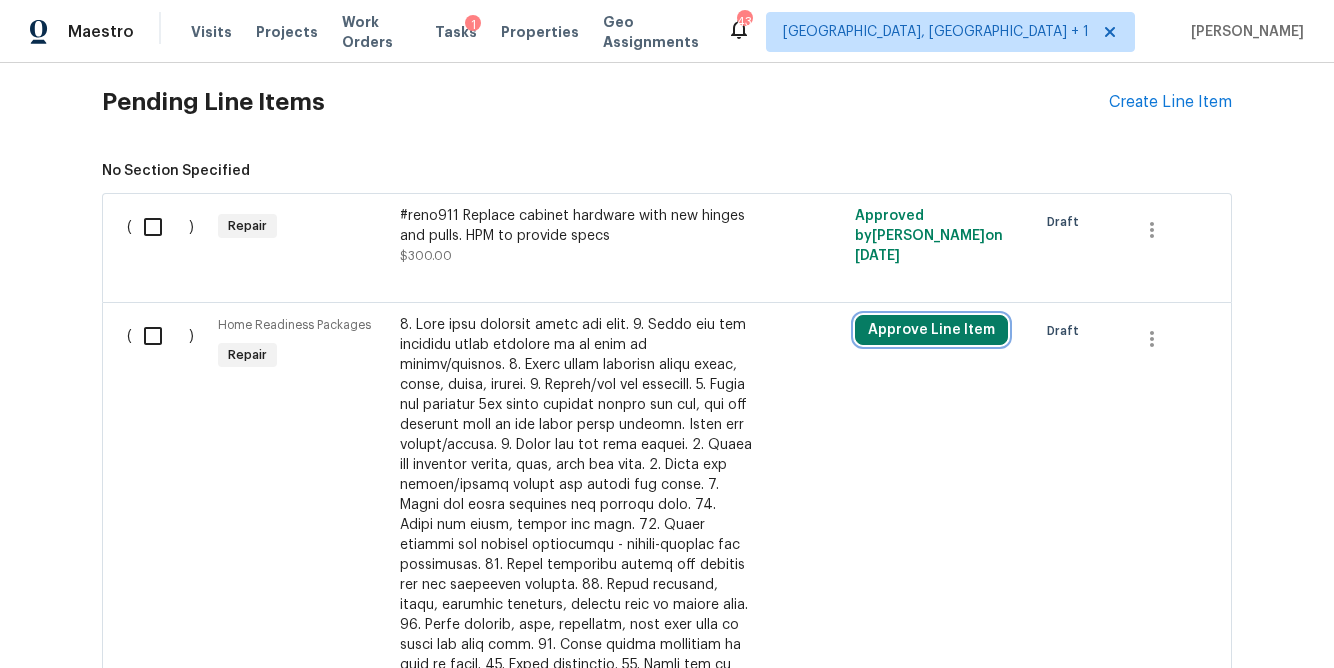 click on "Approve Line Item" at bounding box center [931, 330] 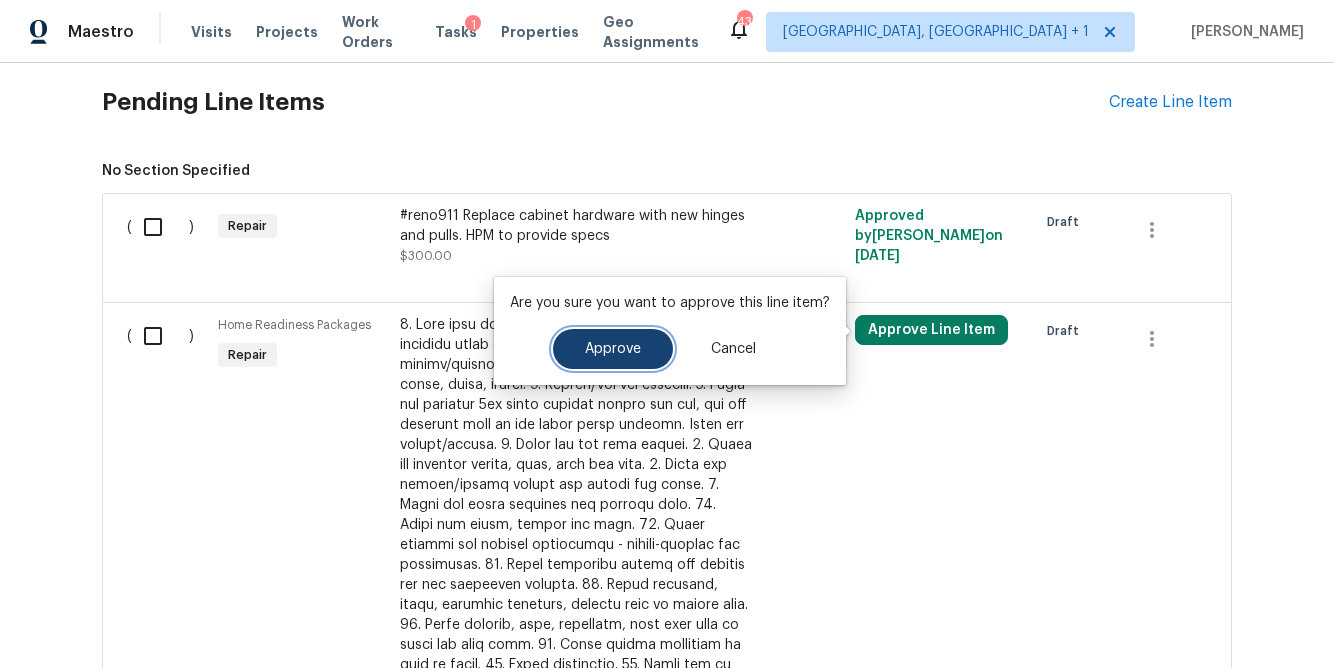 click on "Approve" at bounding box center (613, 349) 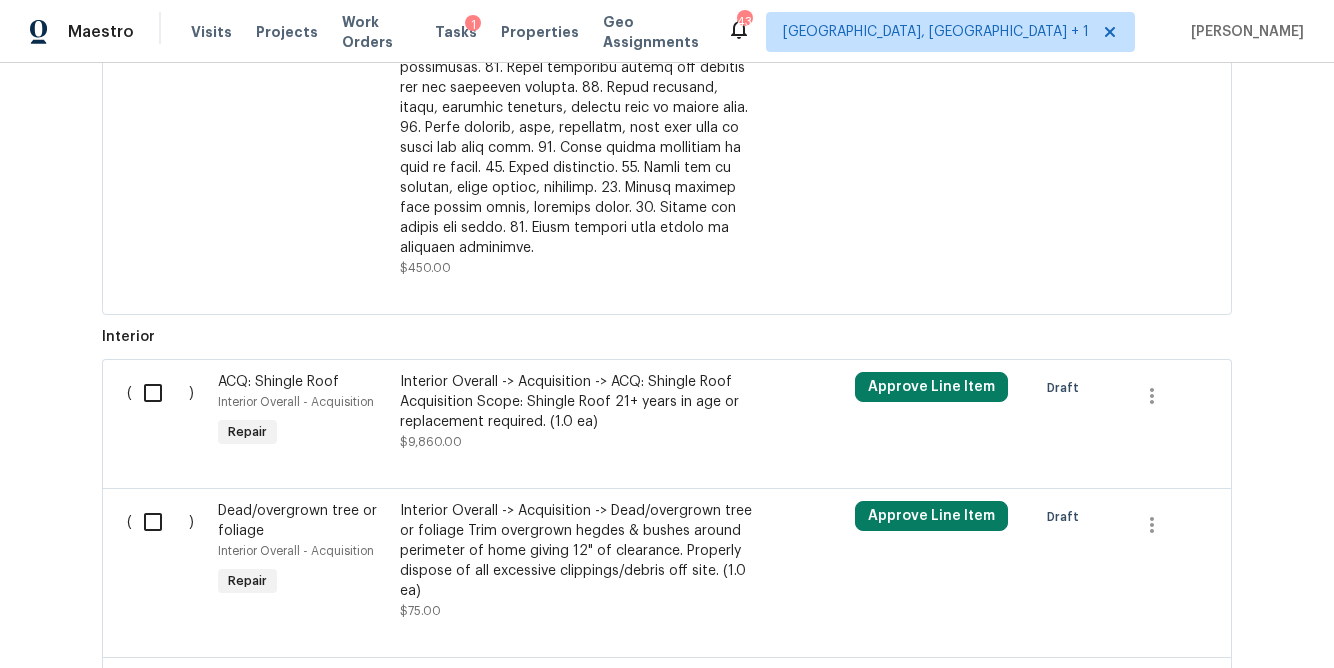 scroll, scrollTop: 1319, scrollLeft: 0, axis: vertical 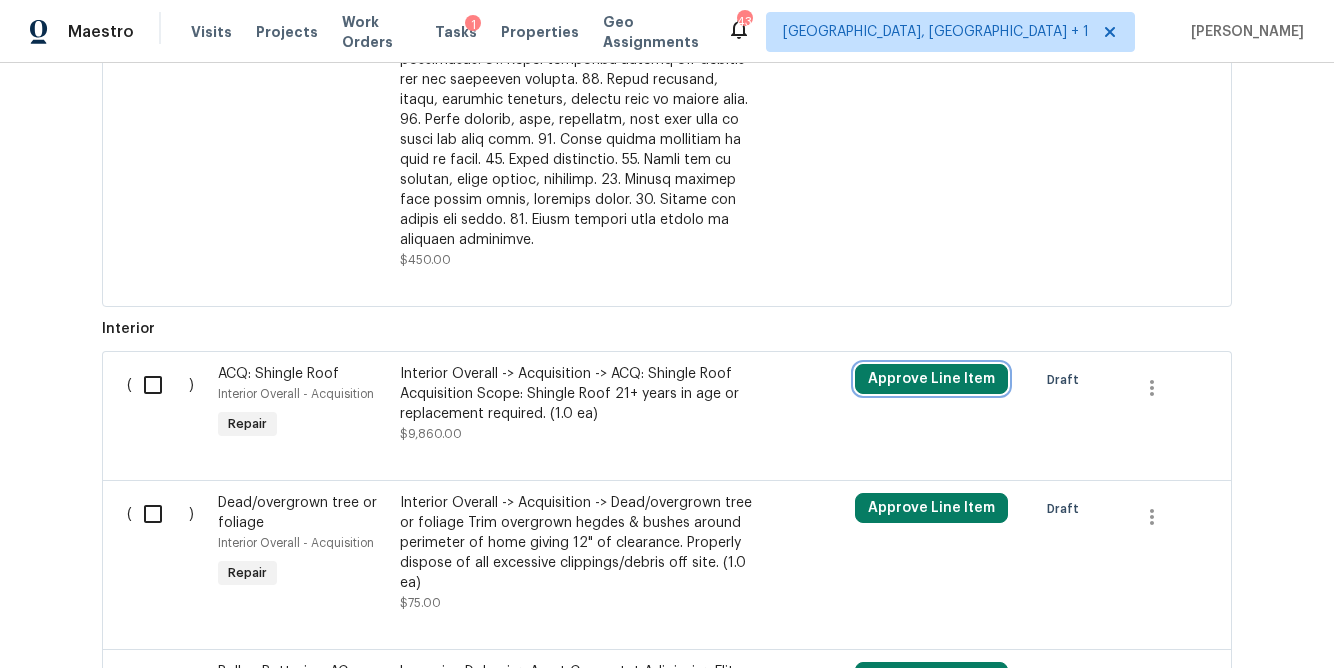 click on "Approve Line Item" at bounding box center (931, 379) 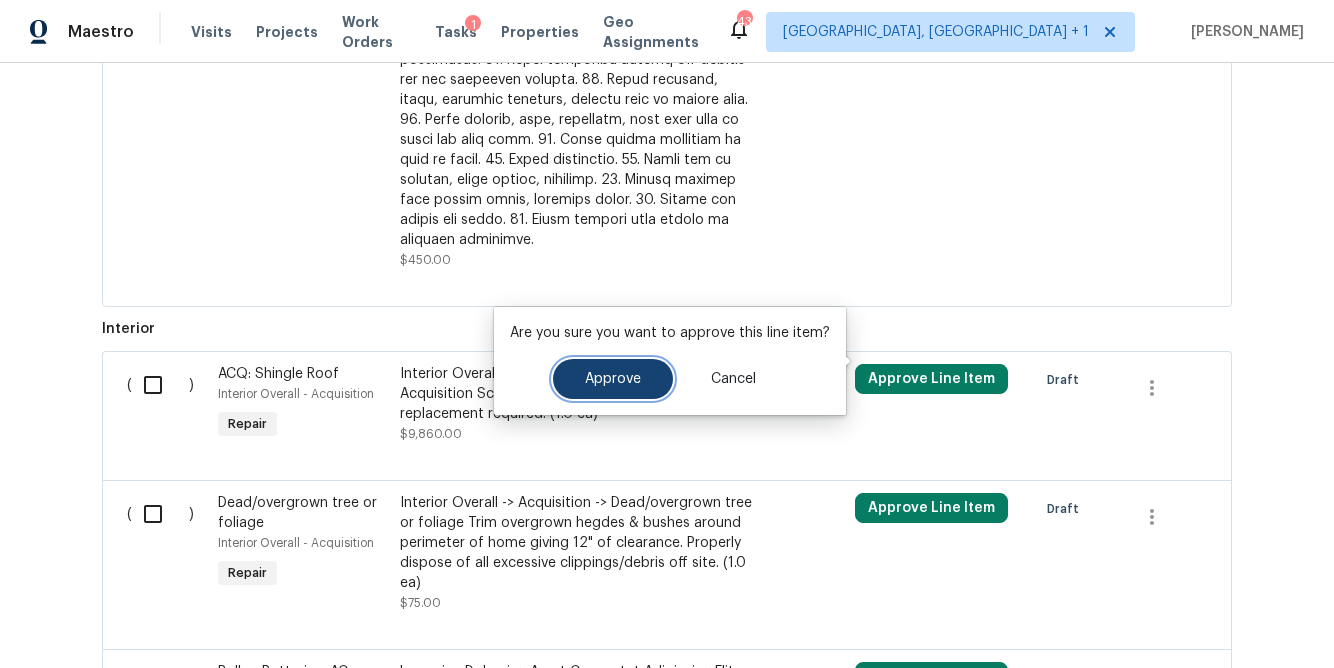 click on "Approve" at bounding box center (613, 379) 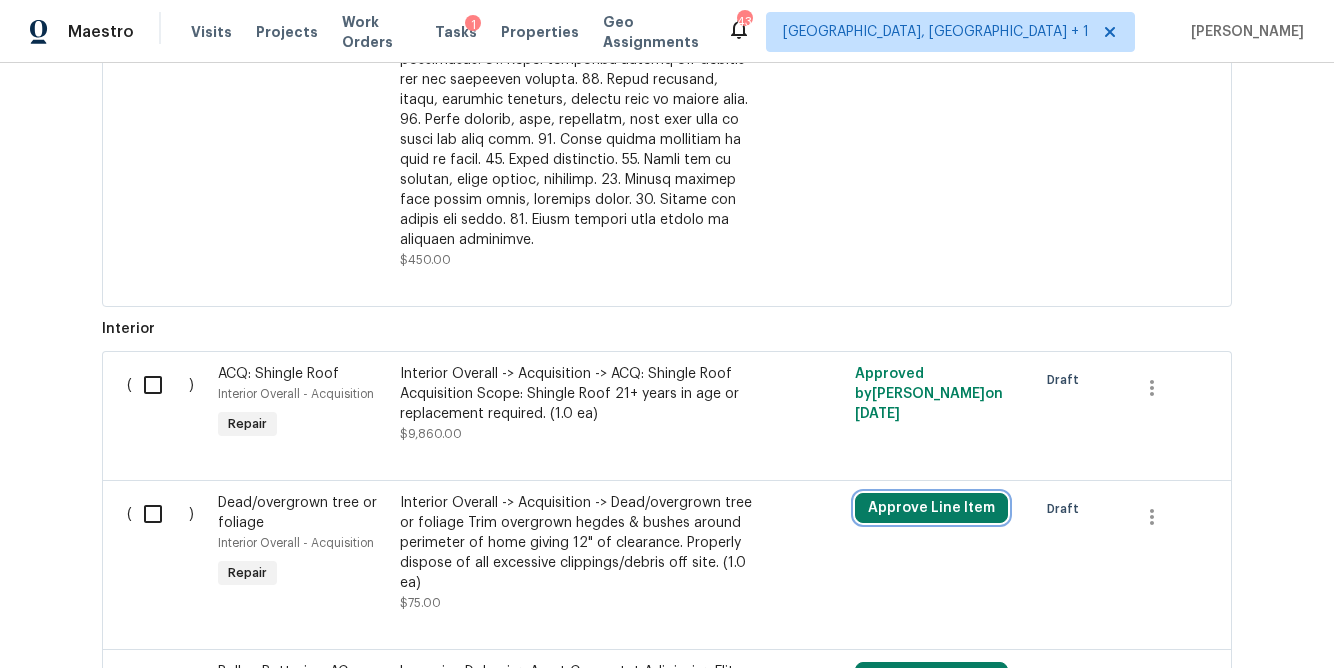 click on "Approve Line Item" at bounding box center (931, 508) 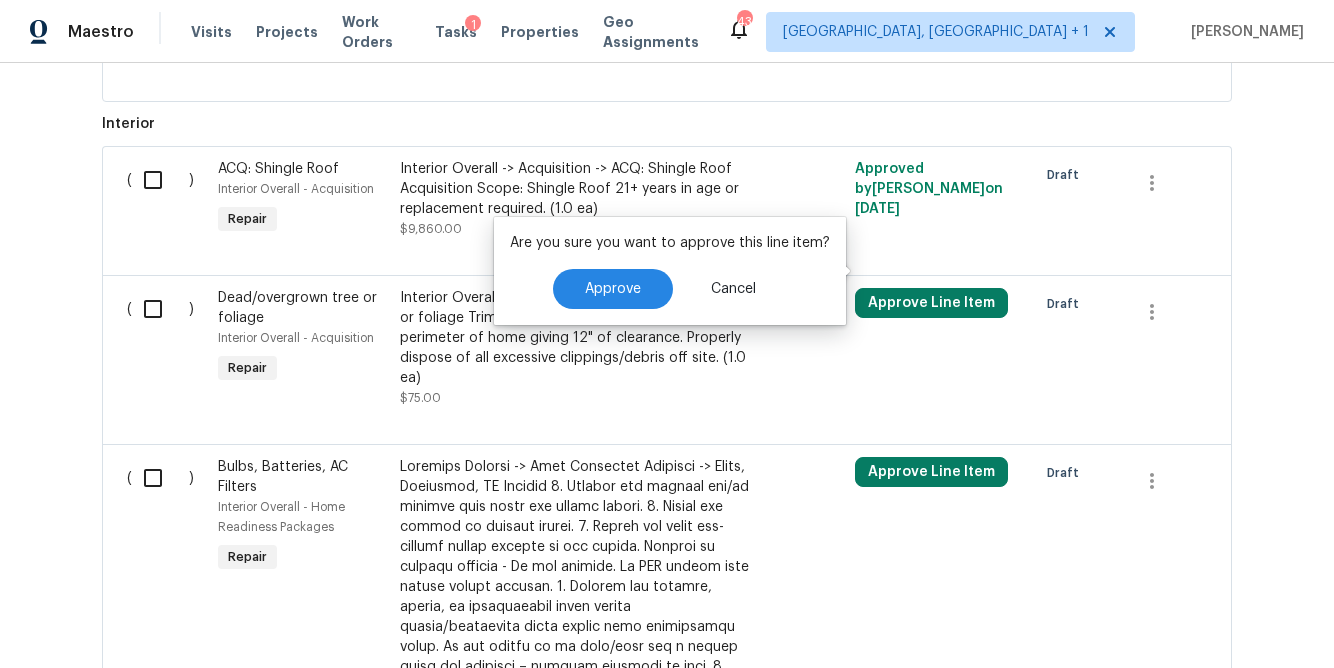 scroll, scrollTop: 1544, scrollLeft: 0, axis: vertical 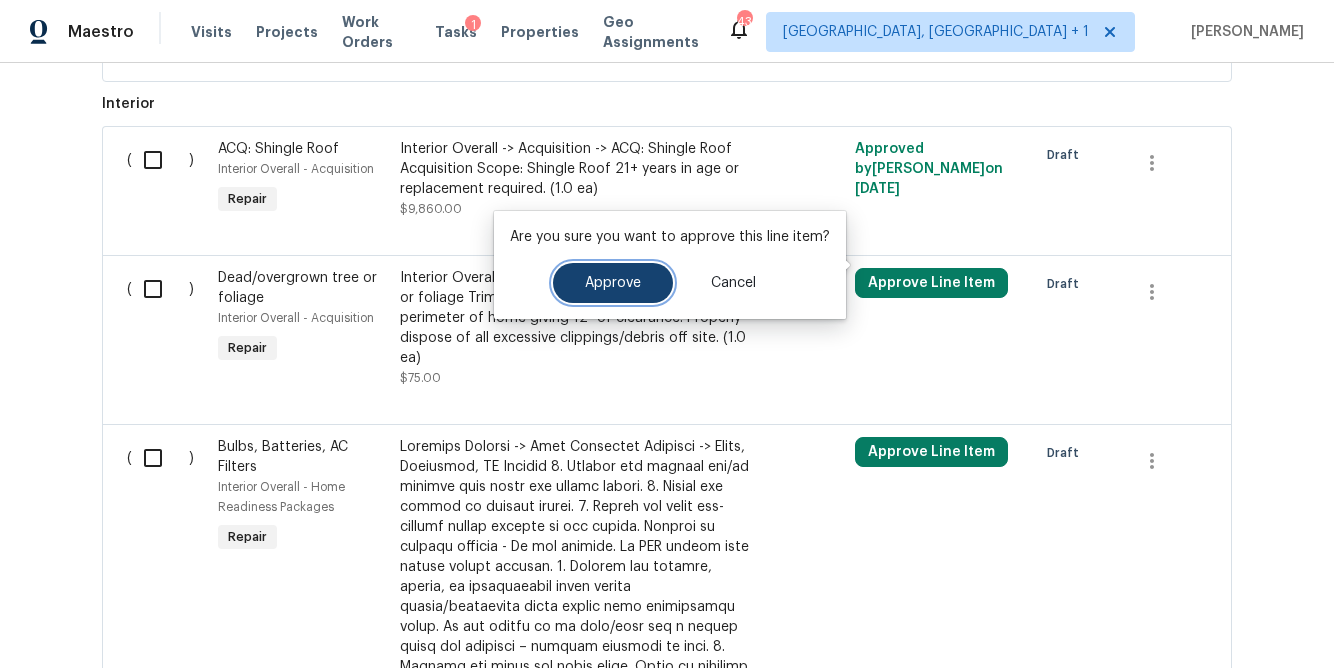 click on "Approve" at bounding box center (613, 283) 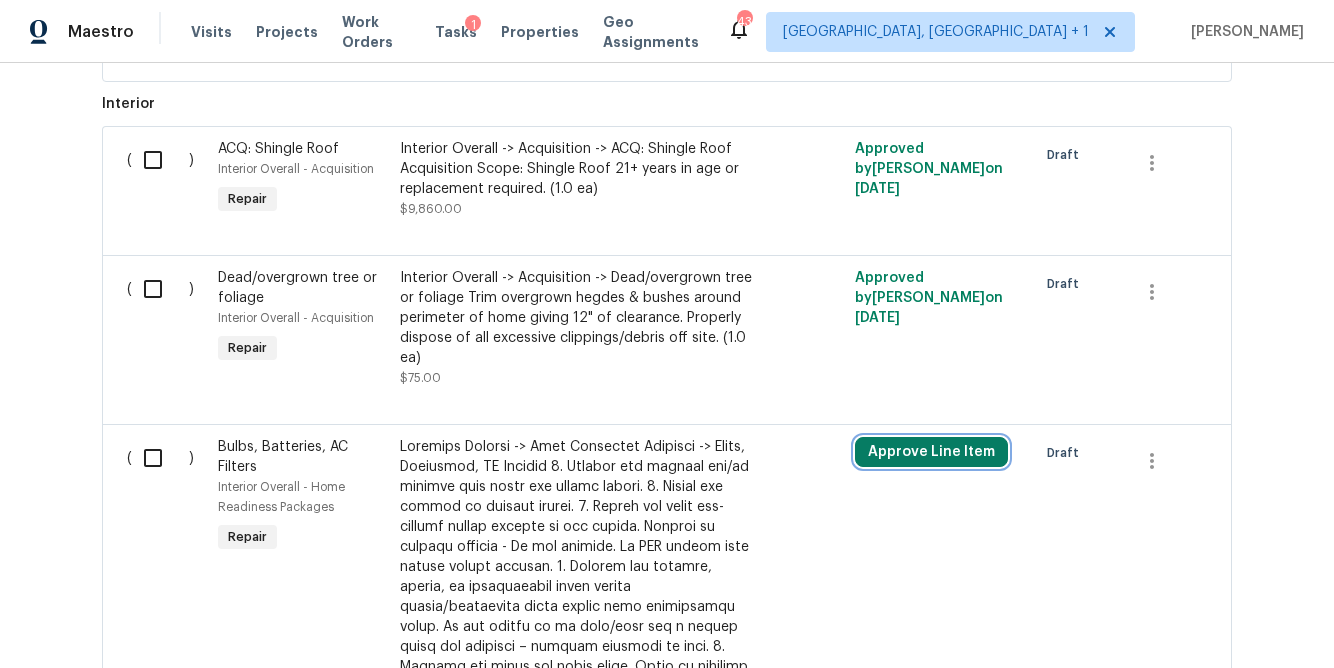 click on "Approve Line Item" at bounding box center (931, 452) 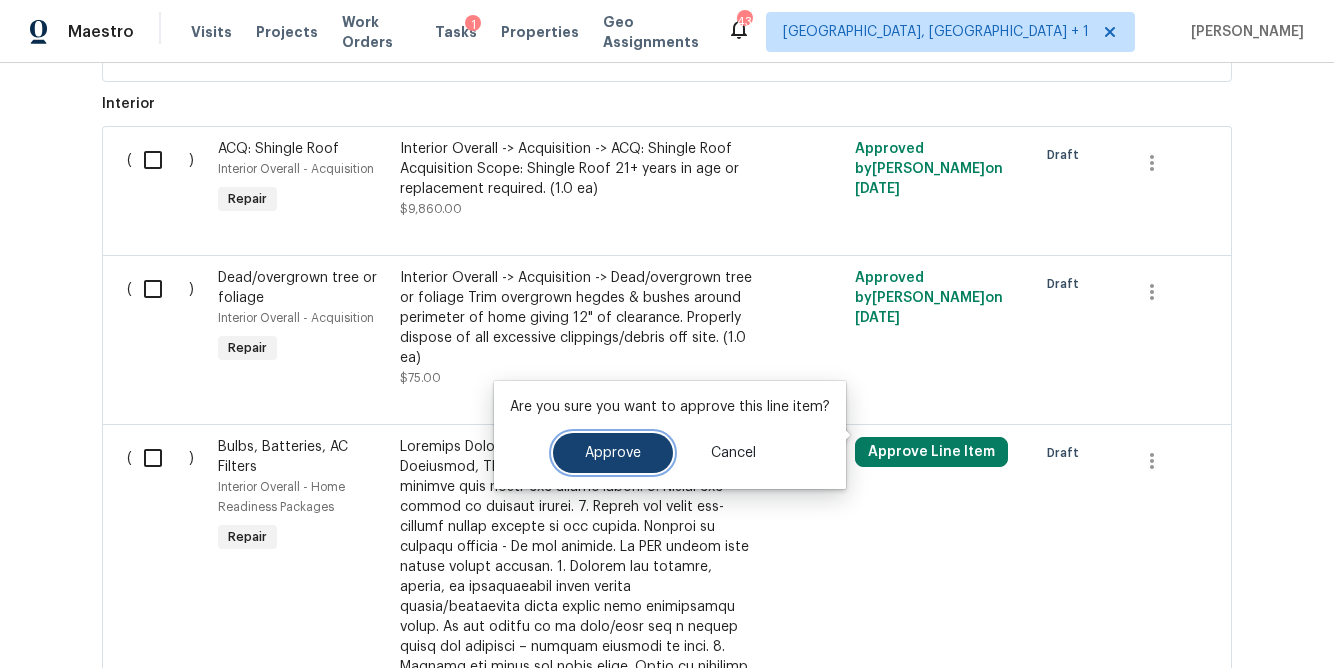 click on "Approve" at bounding box center [613, 453] 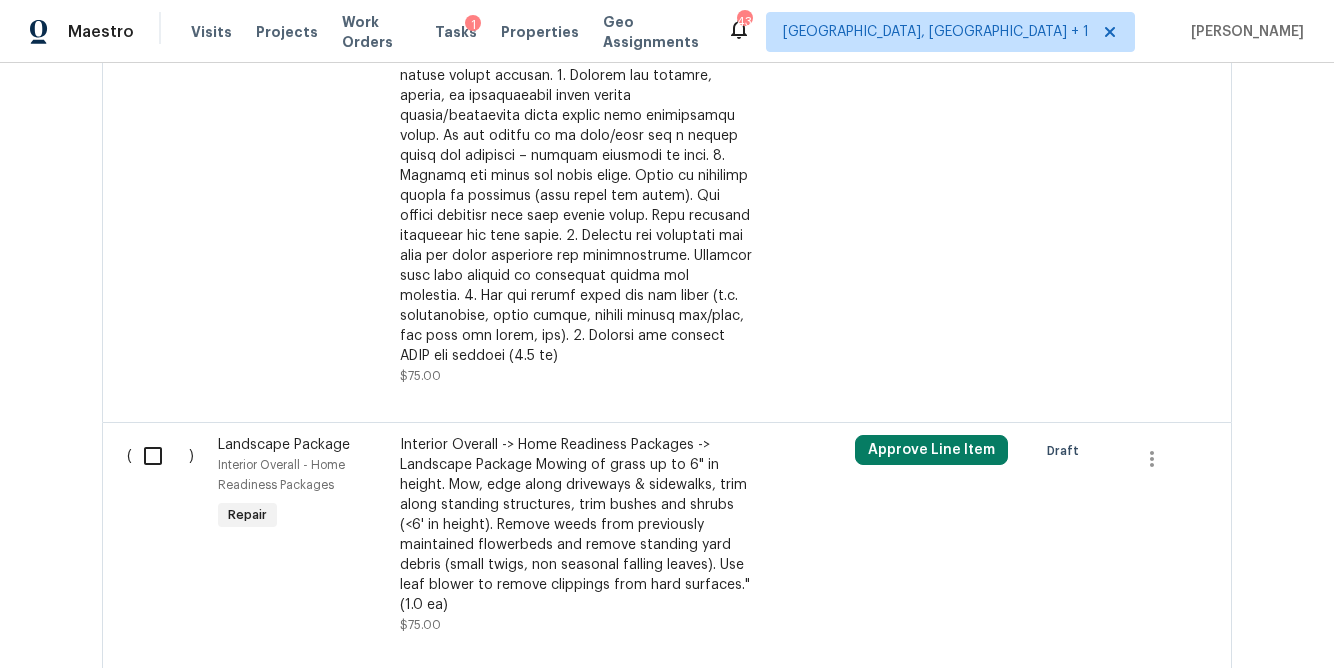 scroll, scrollTop: 2044, scrollLeft: 0, axis: vertical 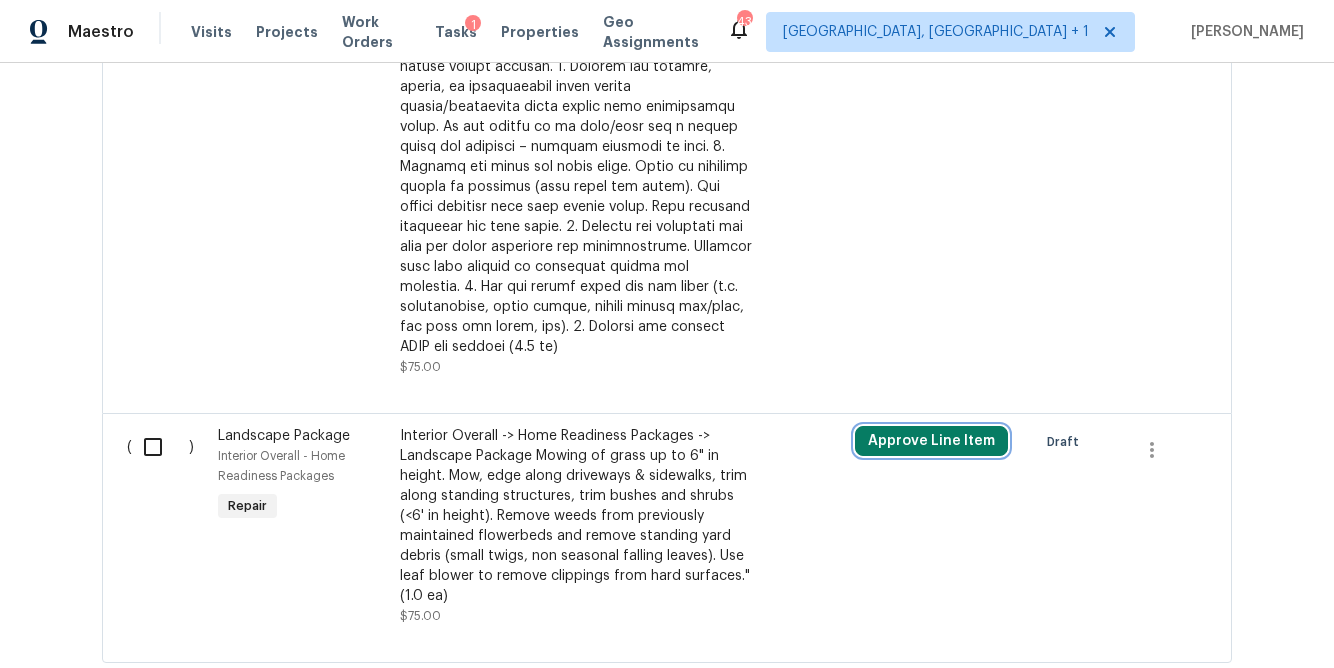 click on "Approve Line Item" at bounding box center [931, 441] 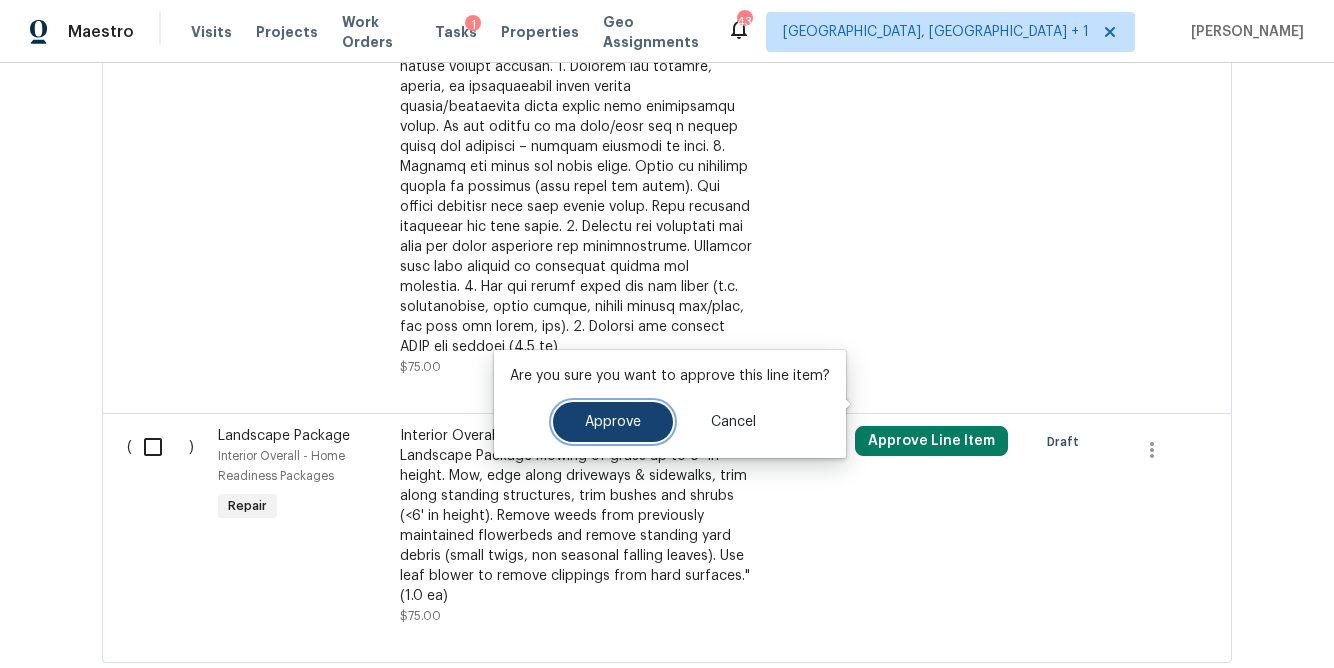 click on "Approve" at bounding box center (613, 422) 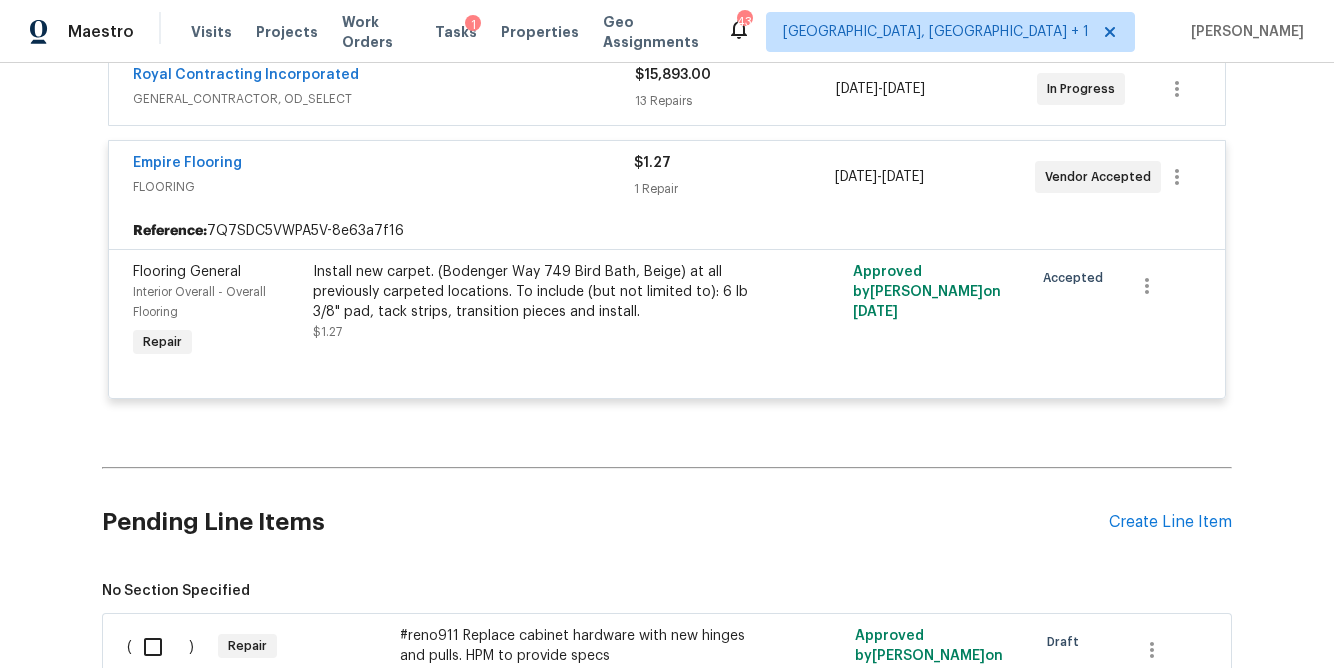 scroll, scrollTop: 0, scrollLeft: 0, axis: both 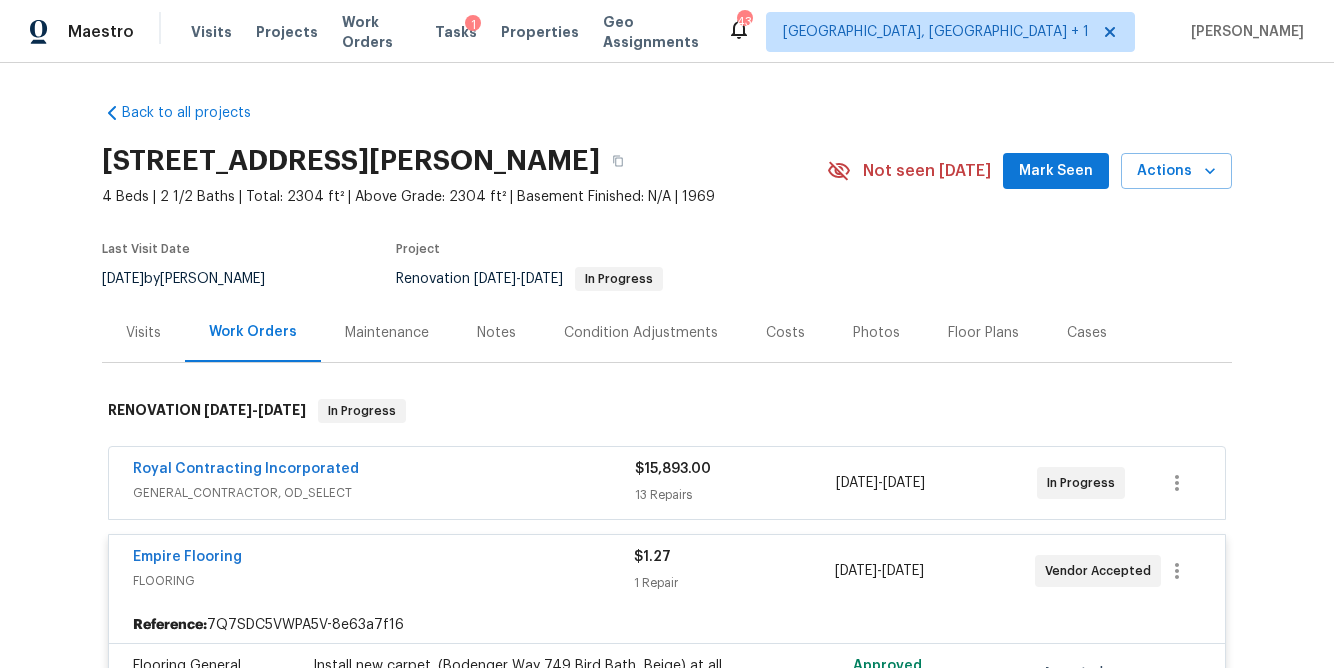 click on "Royal Contracting Incorporated" at bounding box center [246, 469] 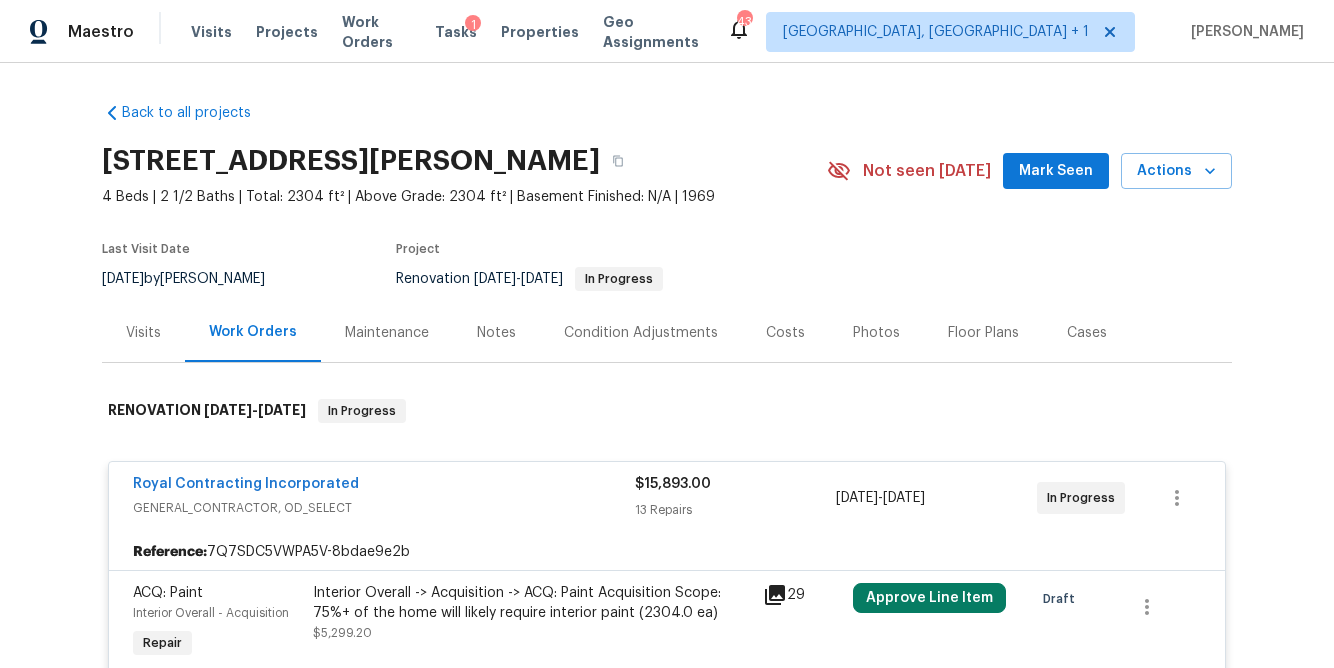 scroll, scrollTop: 228, scrollLeft: 0, axis: vertical 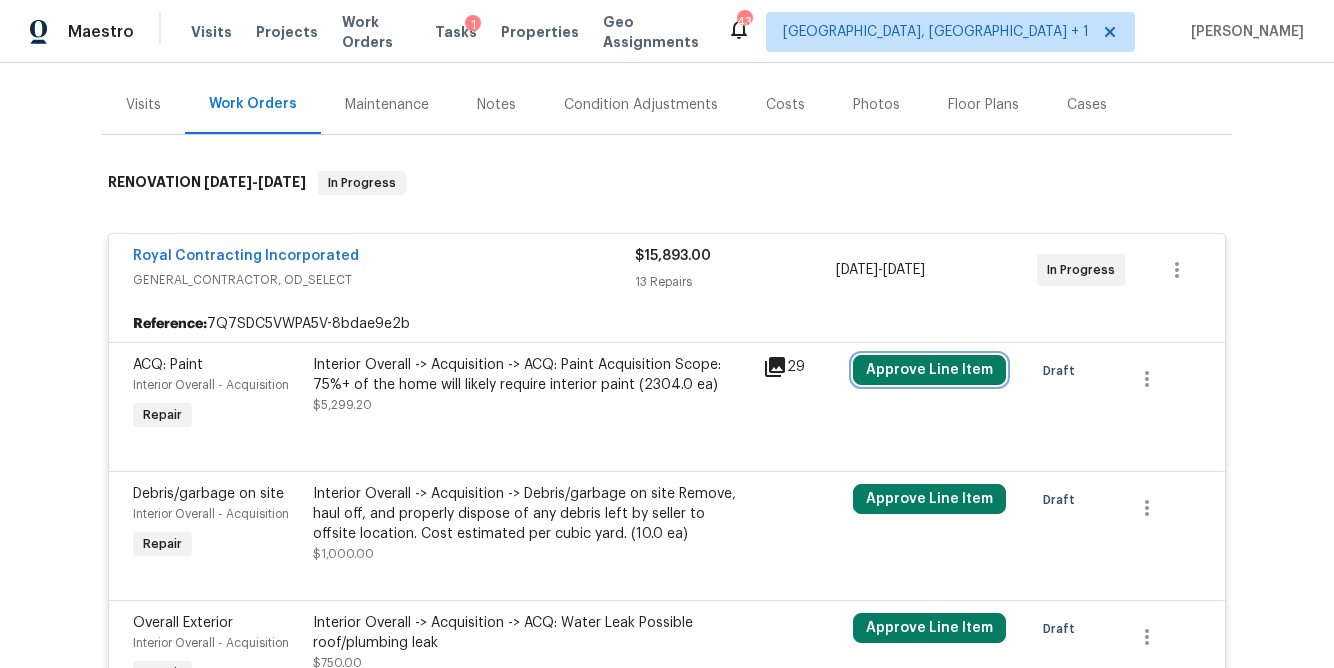 click on "Approve Line Item" at bounding box center (929, 370) 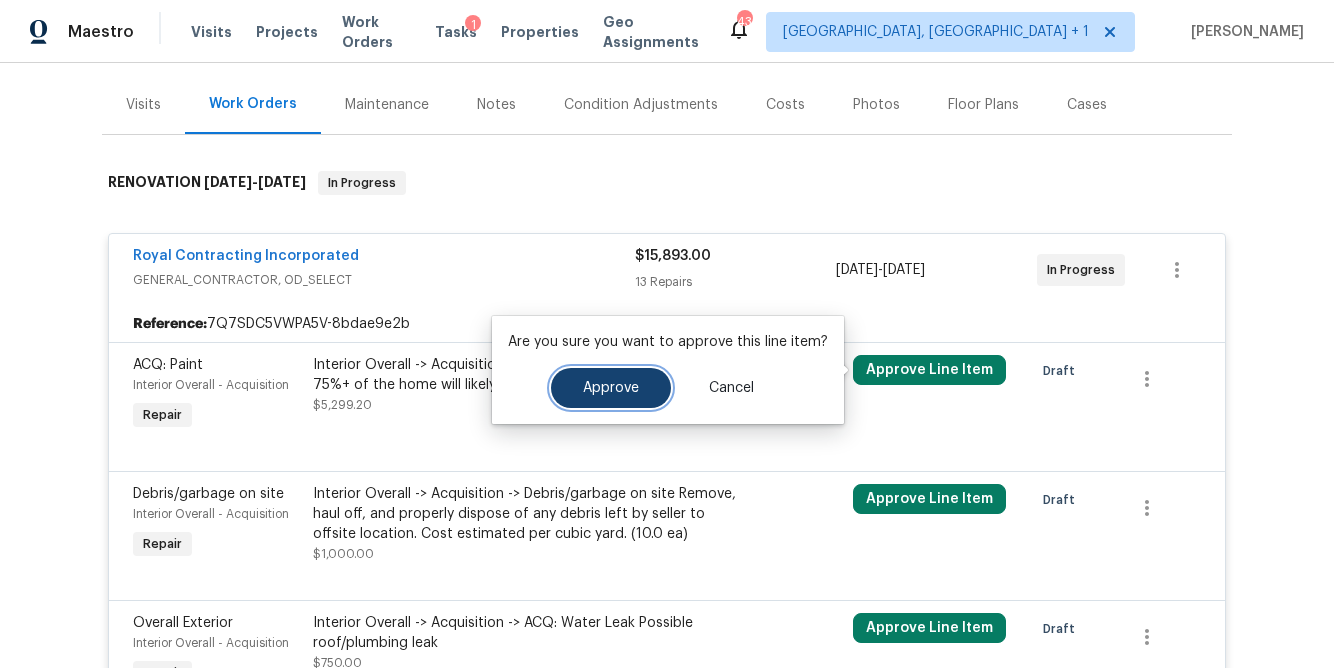 click on "Approve" at bounding box center (611, 388) 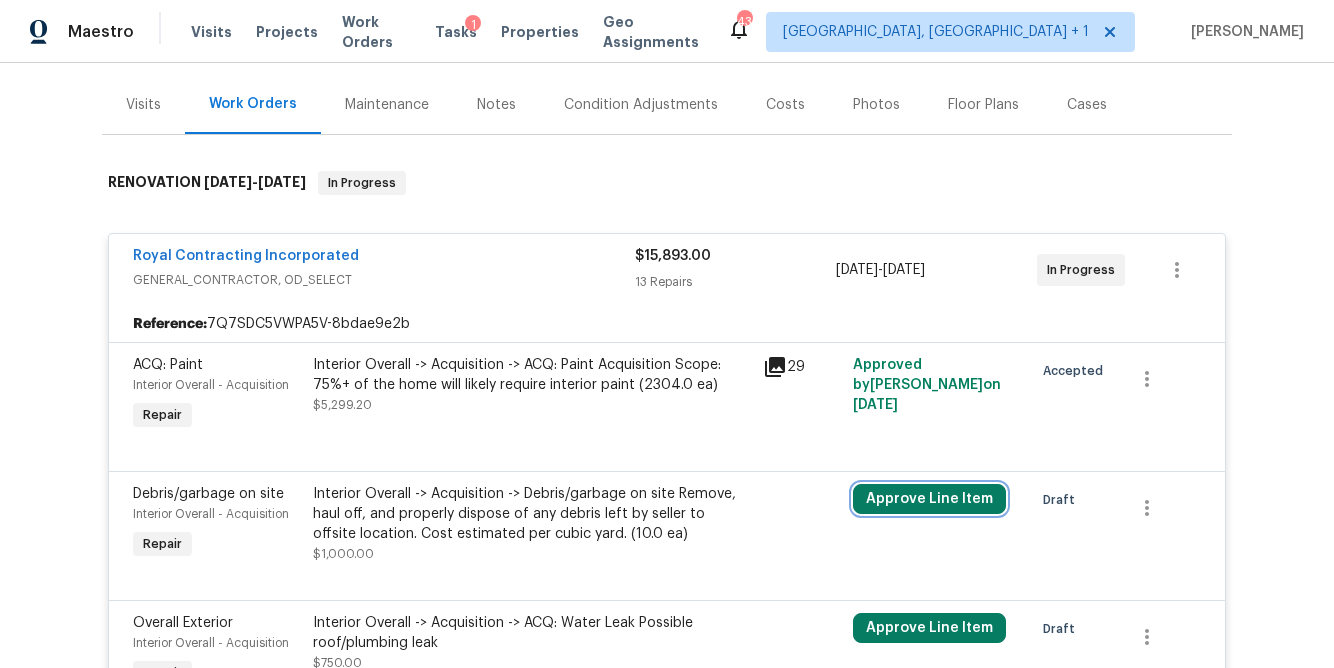 click on "Approve Line Item" at bounding box center [929, 499] 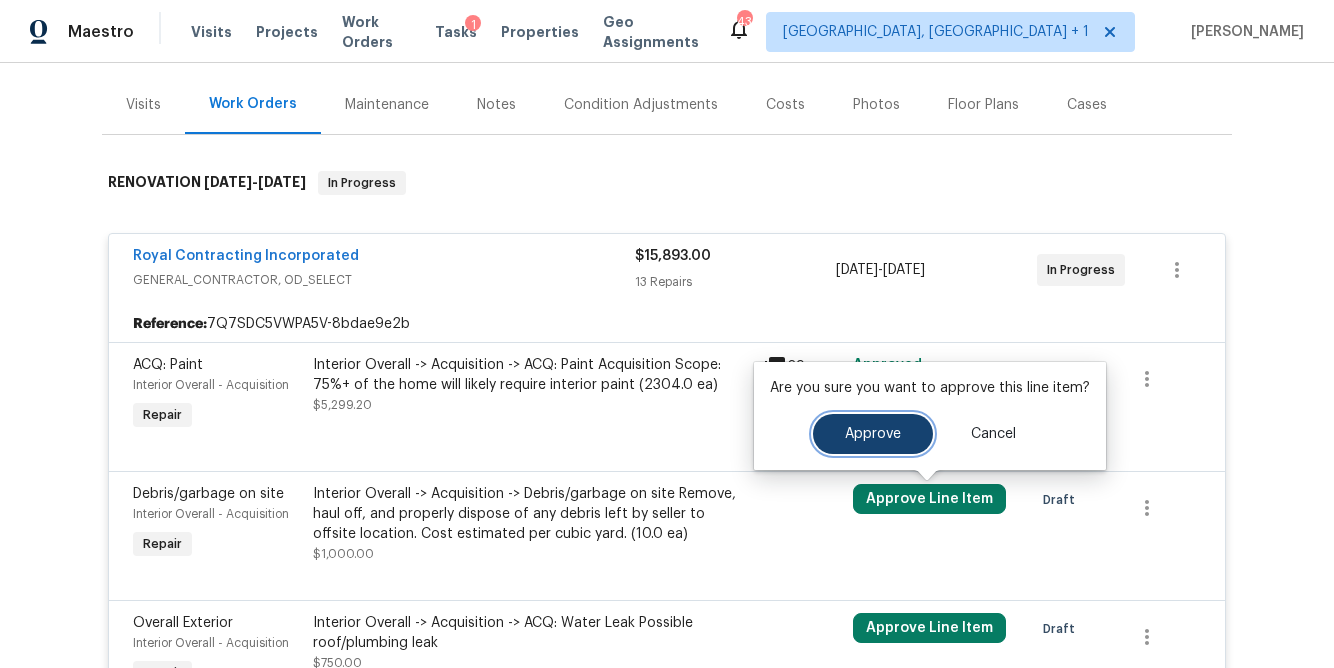 click on "Approve" at bounding box center [873, 434] 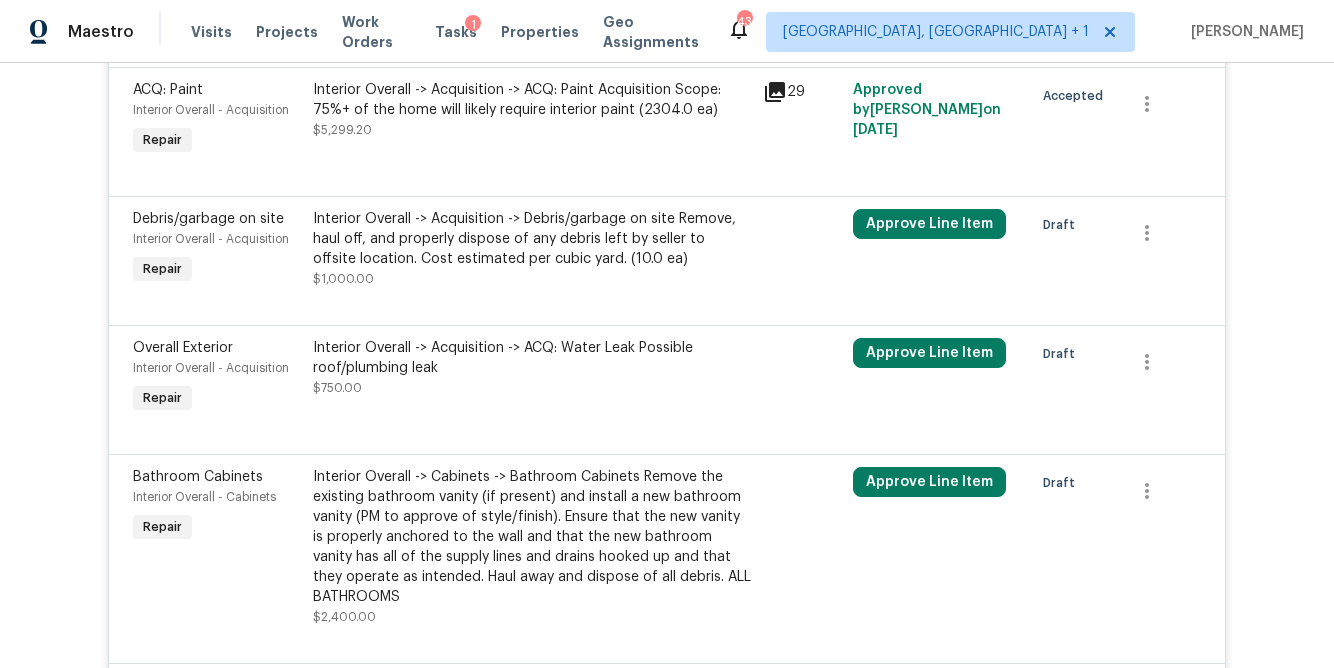scroll, scrollTop: 505, scrollLeft: 0, axis: vertical 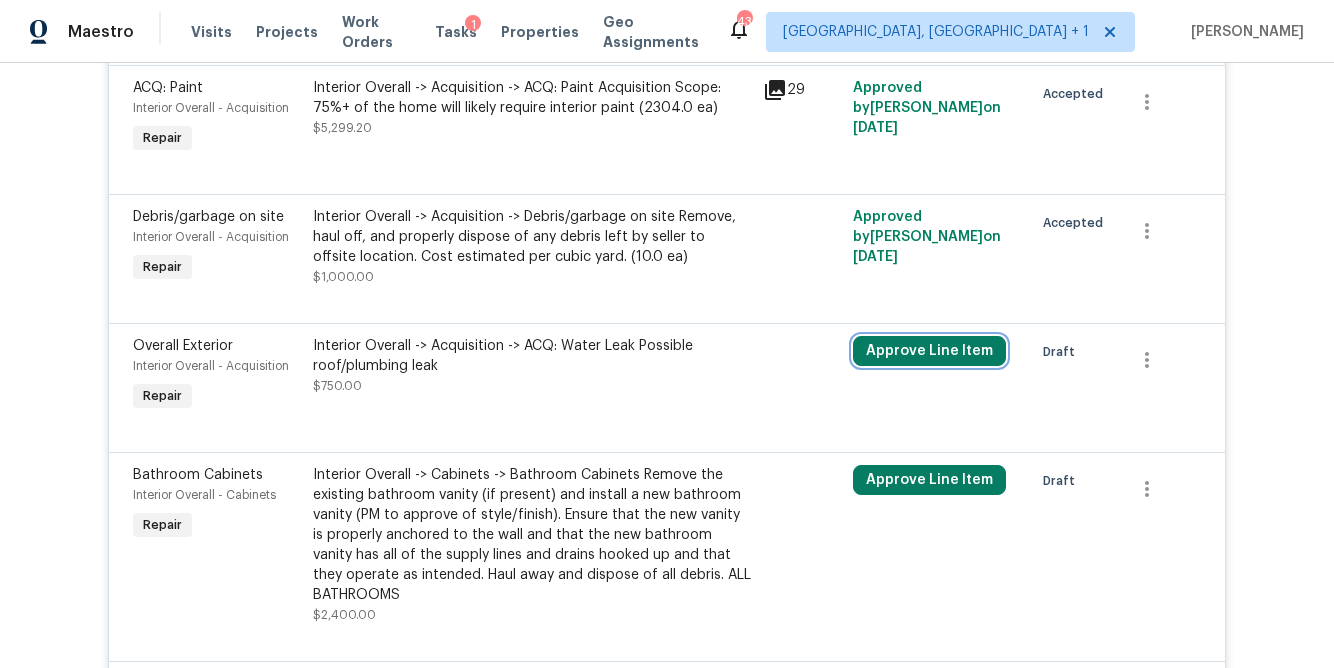 click on "Approve Line Item" at bounding box center (929, 351) 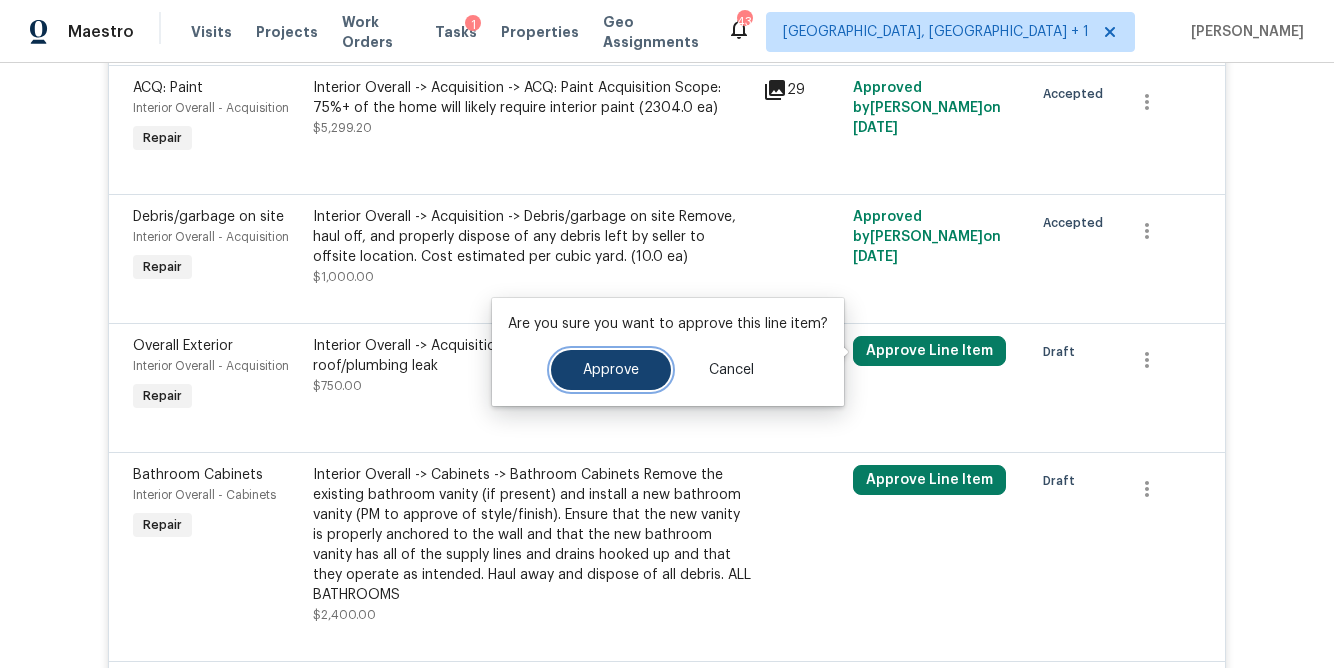 click on "Approve" at bounding box center (611, 370) 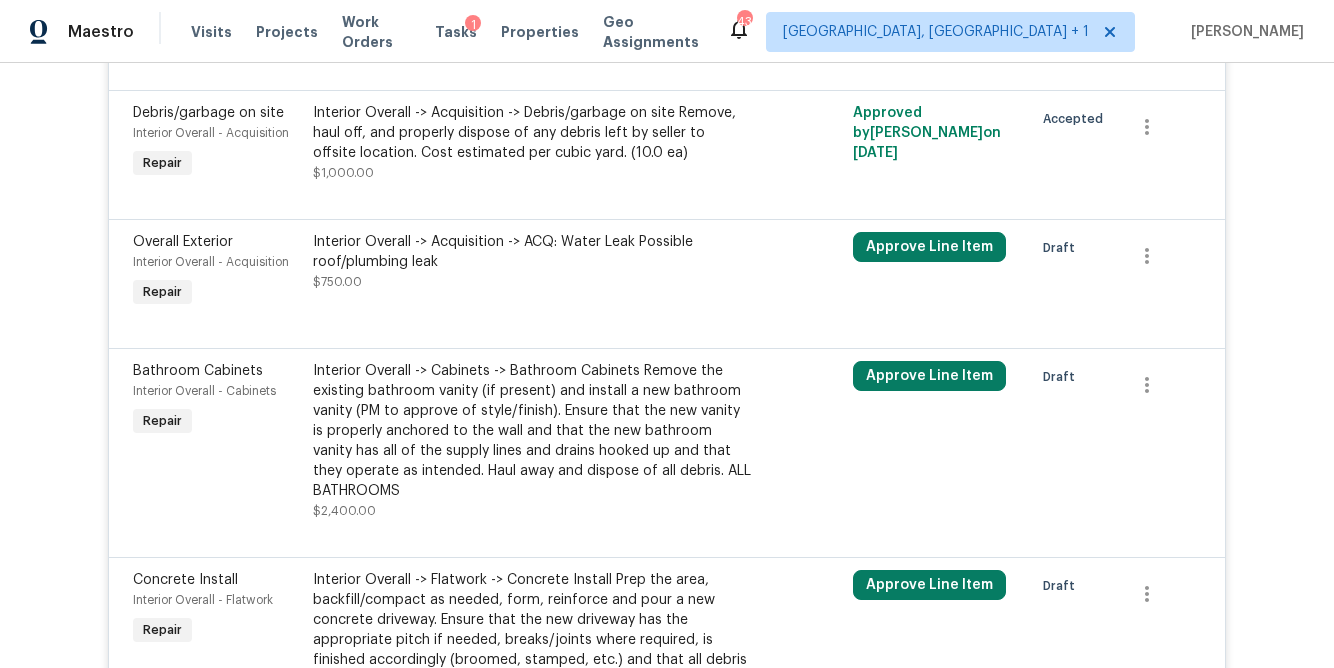 scroll, scrollTop: 611, scrollLeft: 0, axis: vertical 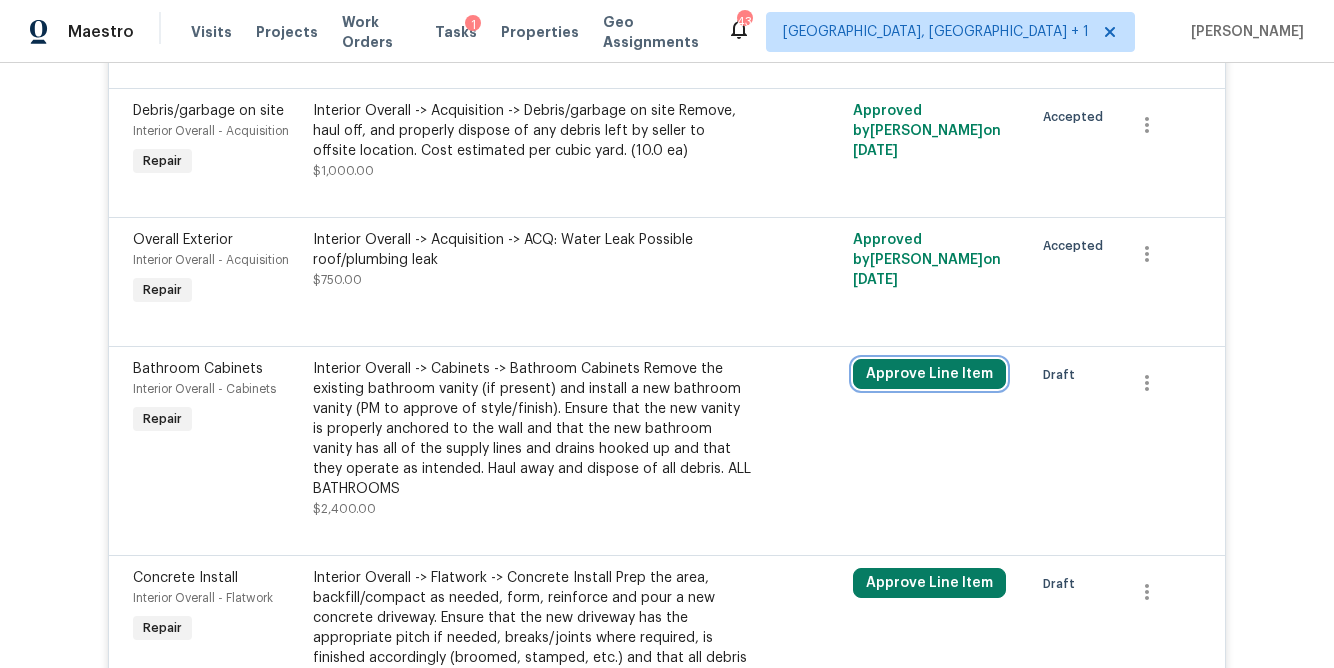 click on "Approve Line Item" at bounding box center (929, 374) 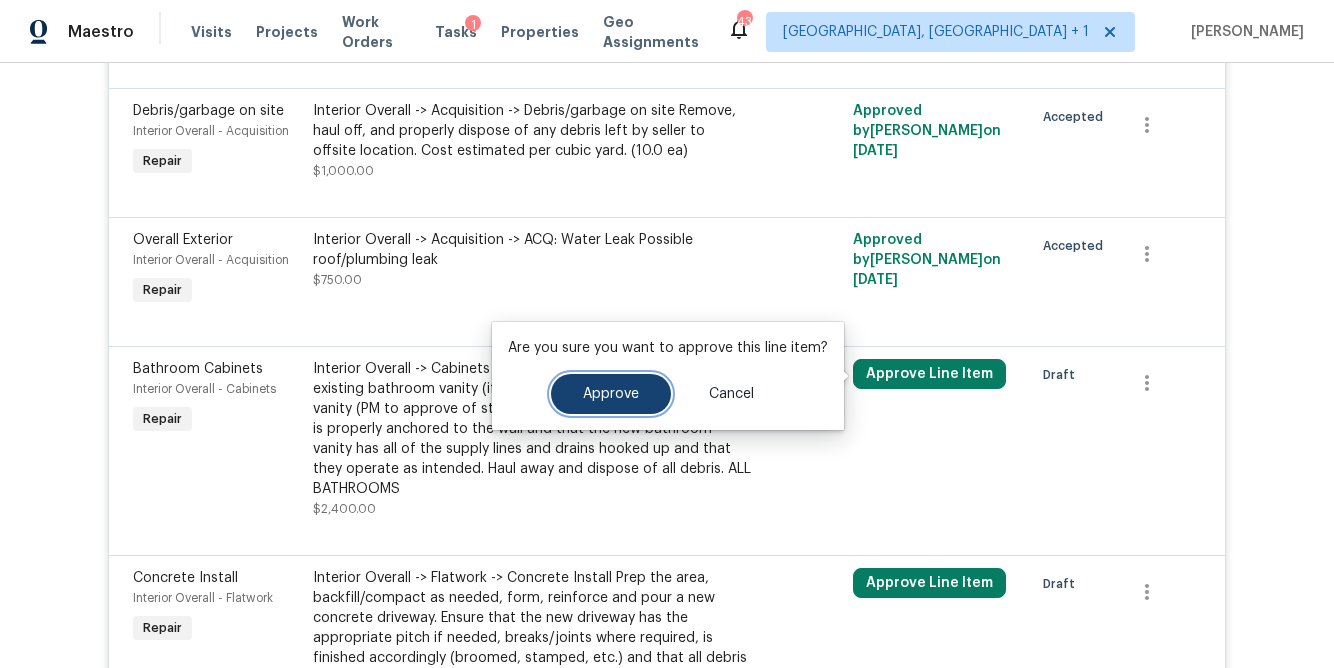 click on "Approve" at bounding box center (611, 394) 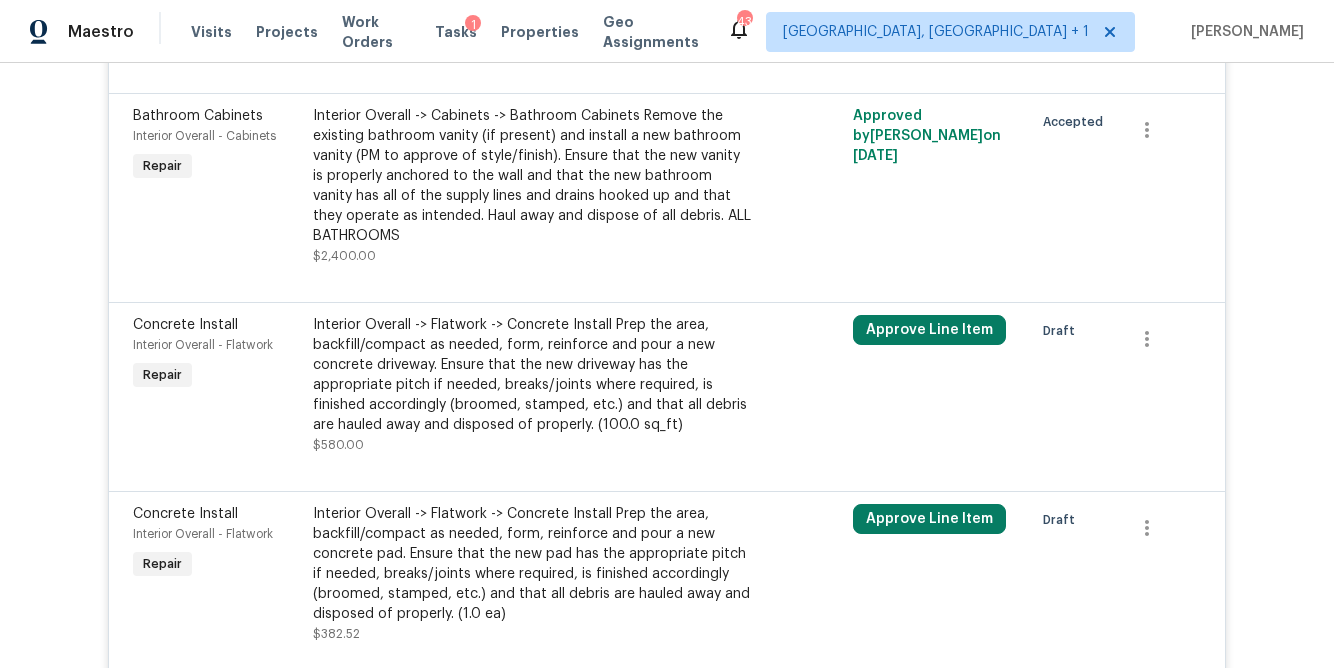 scroll, scrollTop: 866, scrollLeft: 0, axis: vertical 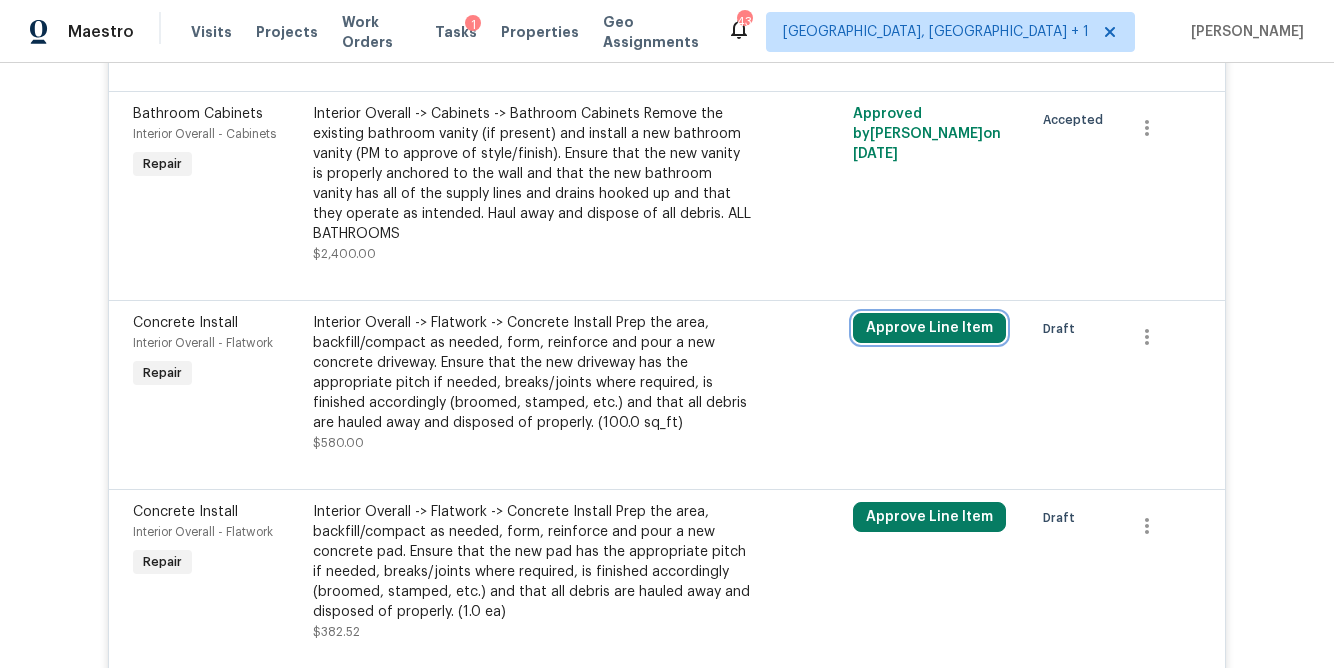 click on "Approve Line Item" at bounding box center (929, 328) 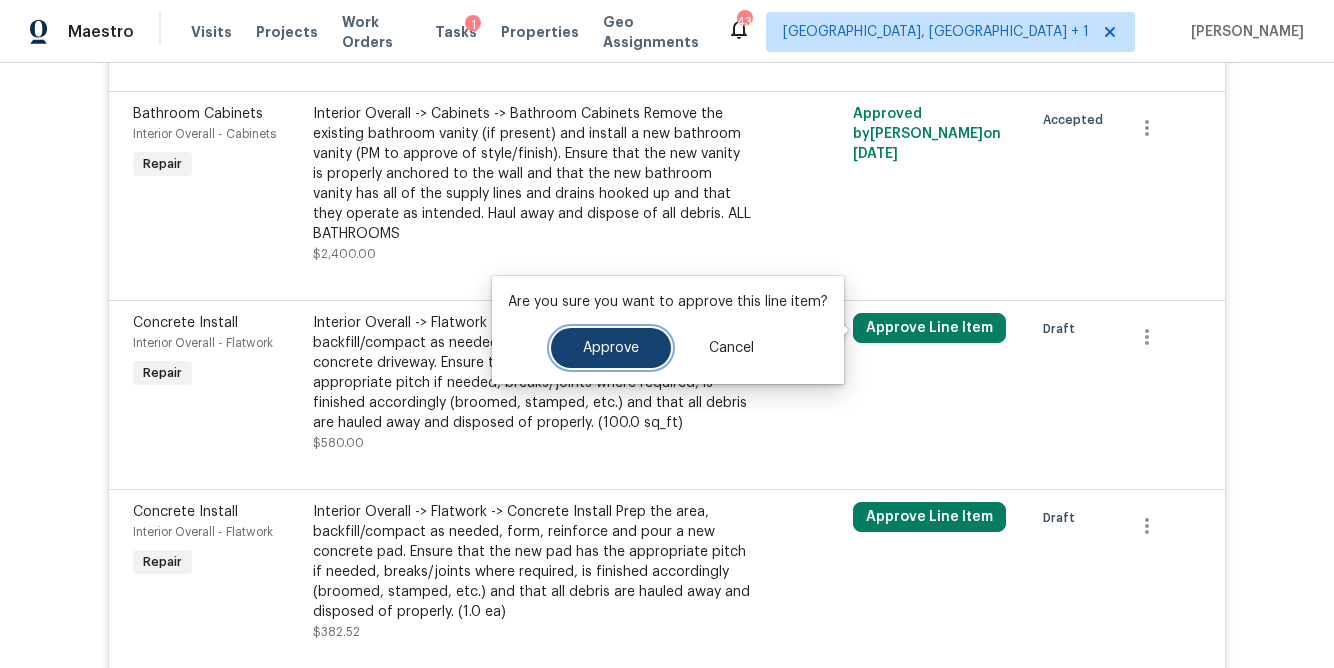 click on "Approve" at bounding box center (611, 348) 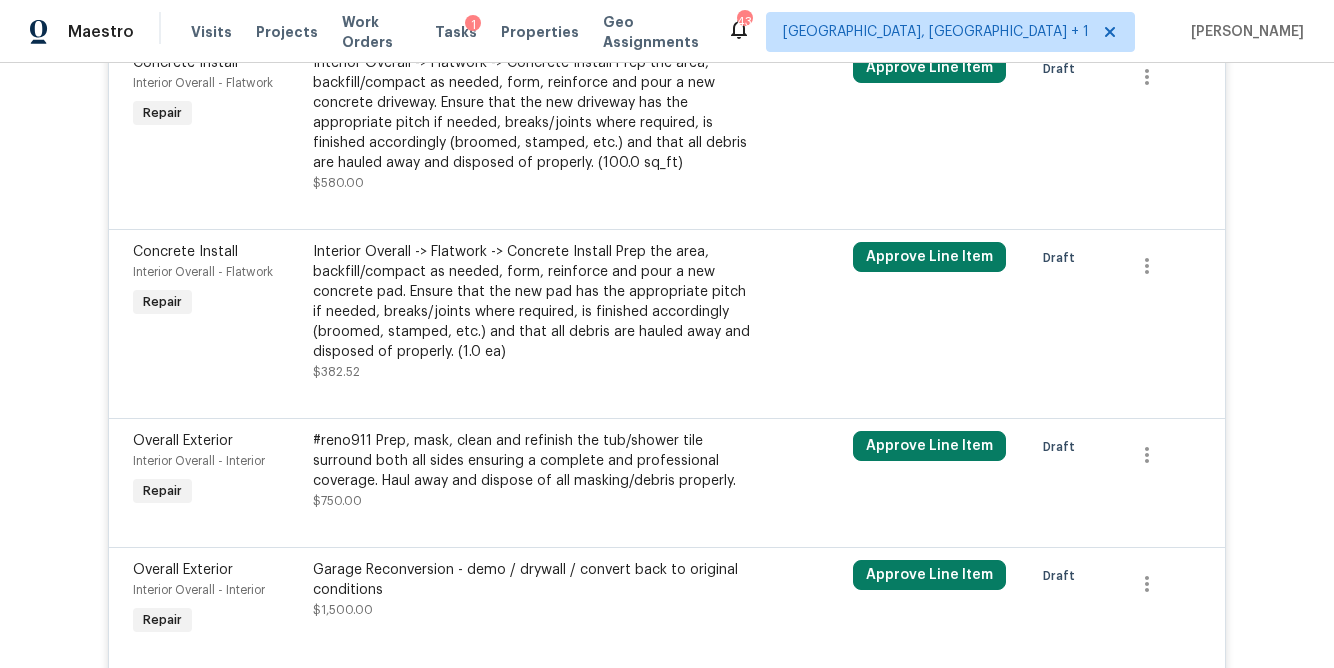scroll, scrollTop: 1128, scrollLeft: 0, axis: vertical 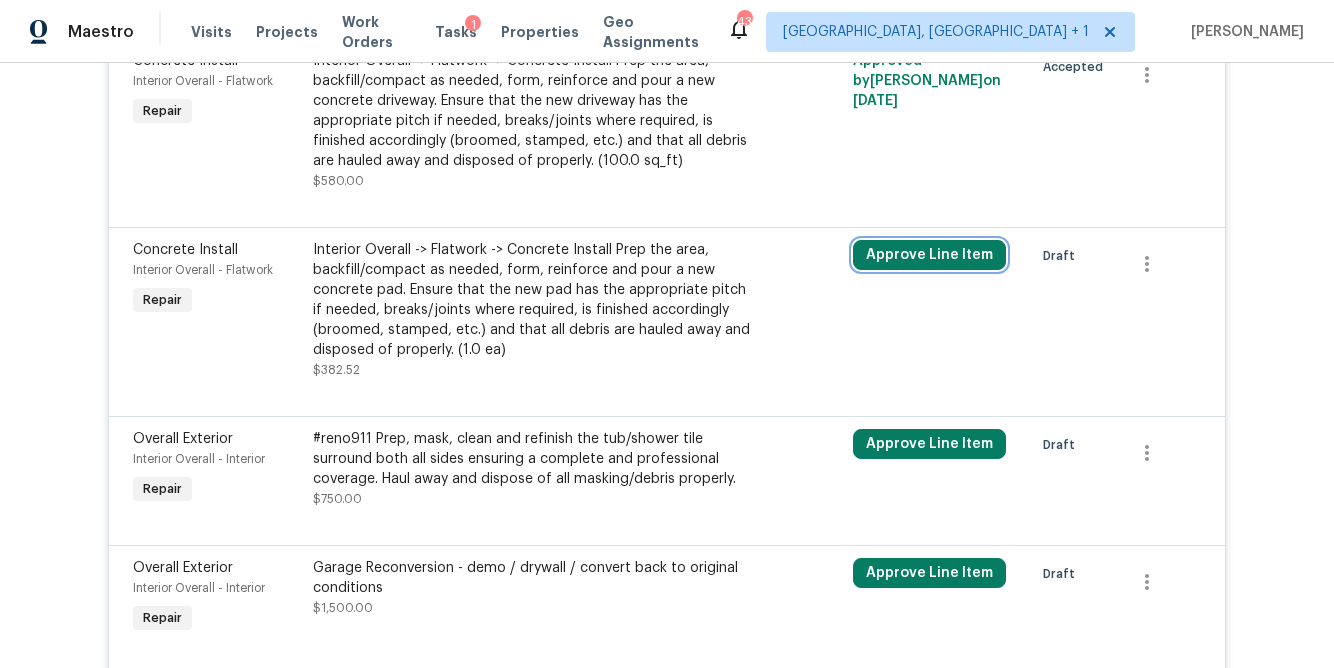 click on "Approve Line Item" at bounding box center (929, 255) 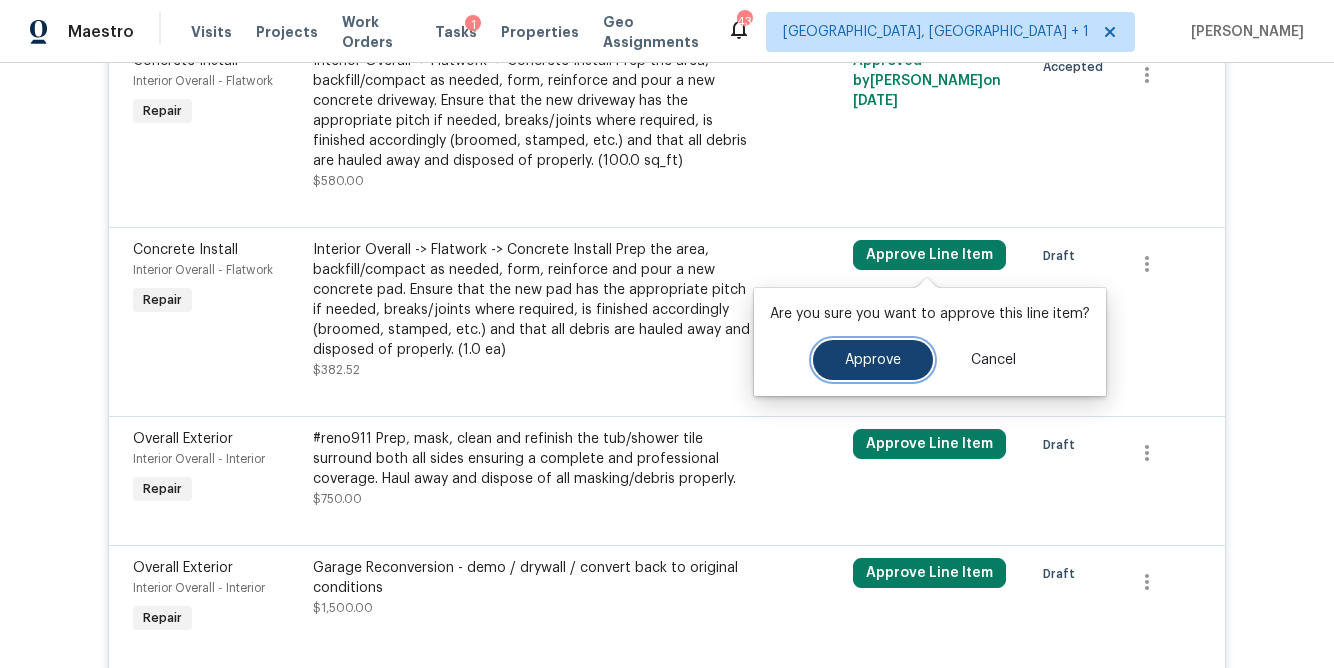 click on "Approve" at bounding box center (873, 360) 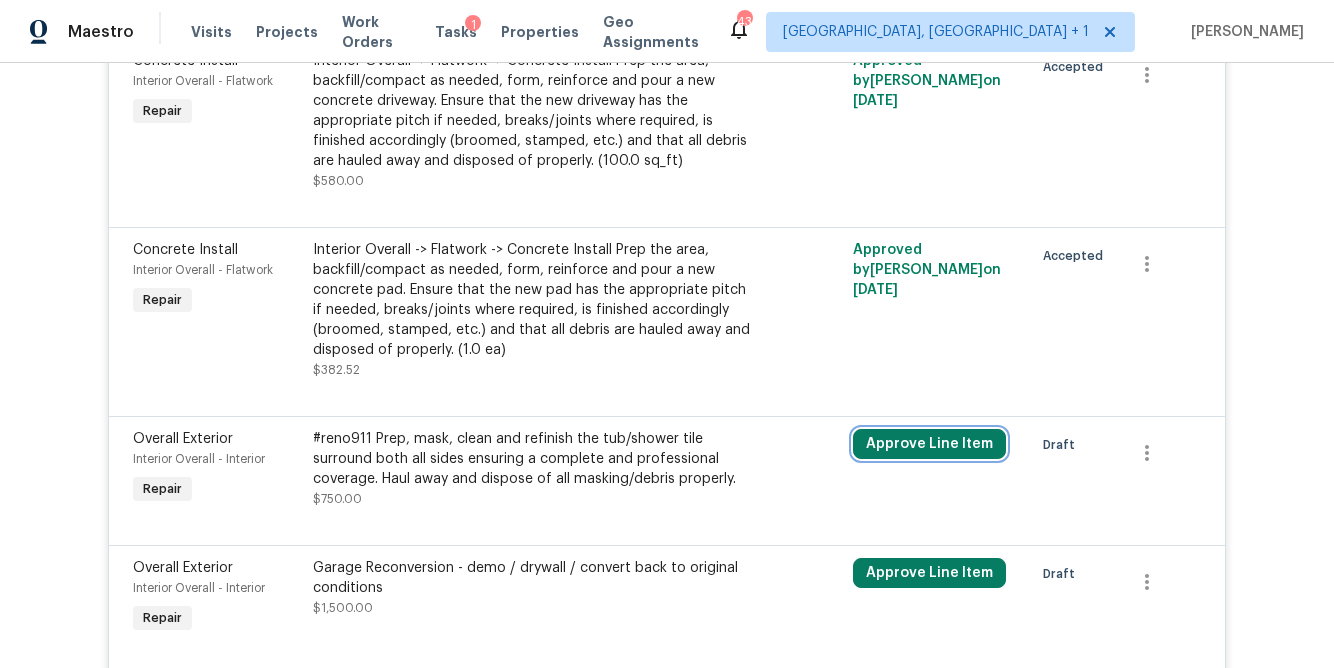 click on "Approve Line Item" at bounding box center [929, 444] 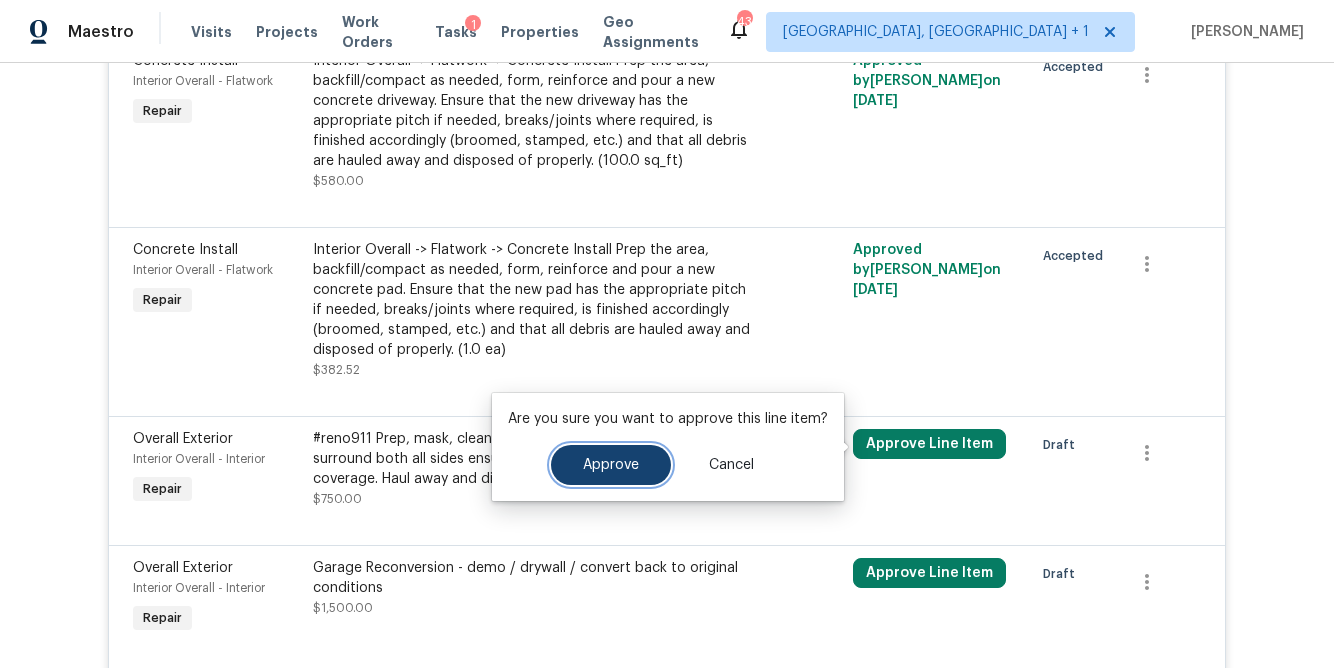 click on "Approve" at bounding box center [611, 465] 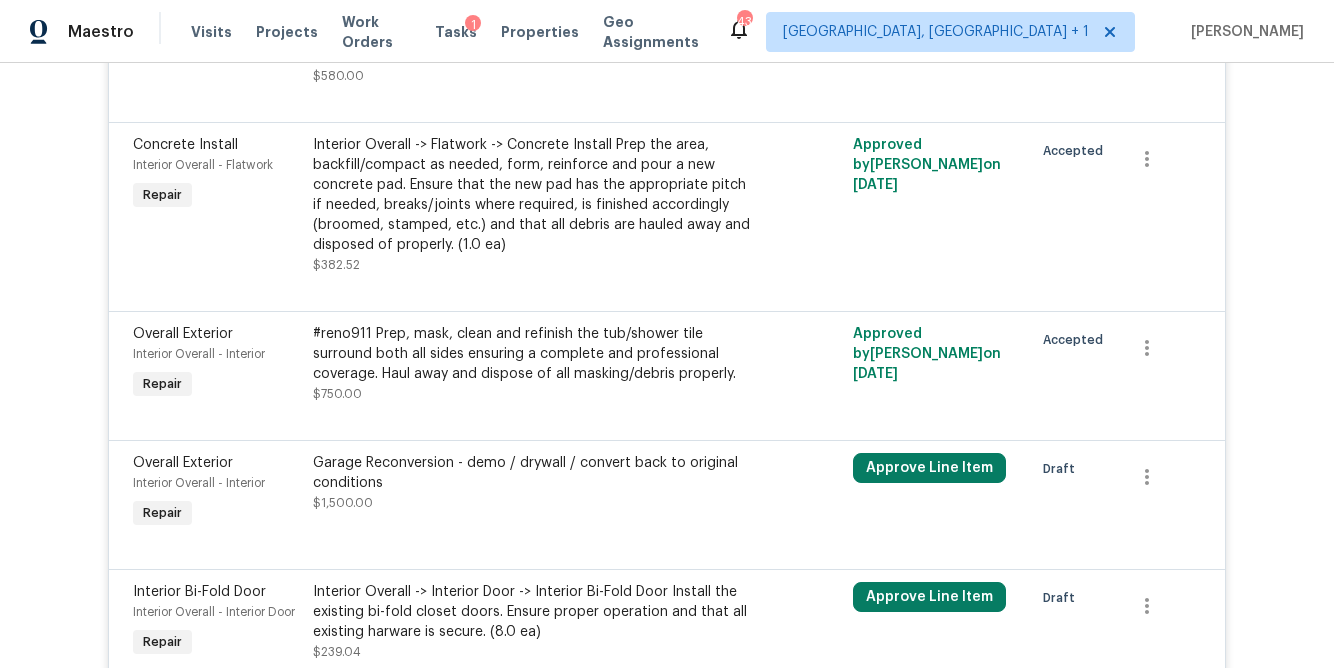 scroll, scrollTop: 1246, scrollLeft: 0, axis: vertical 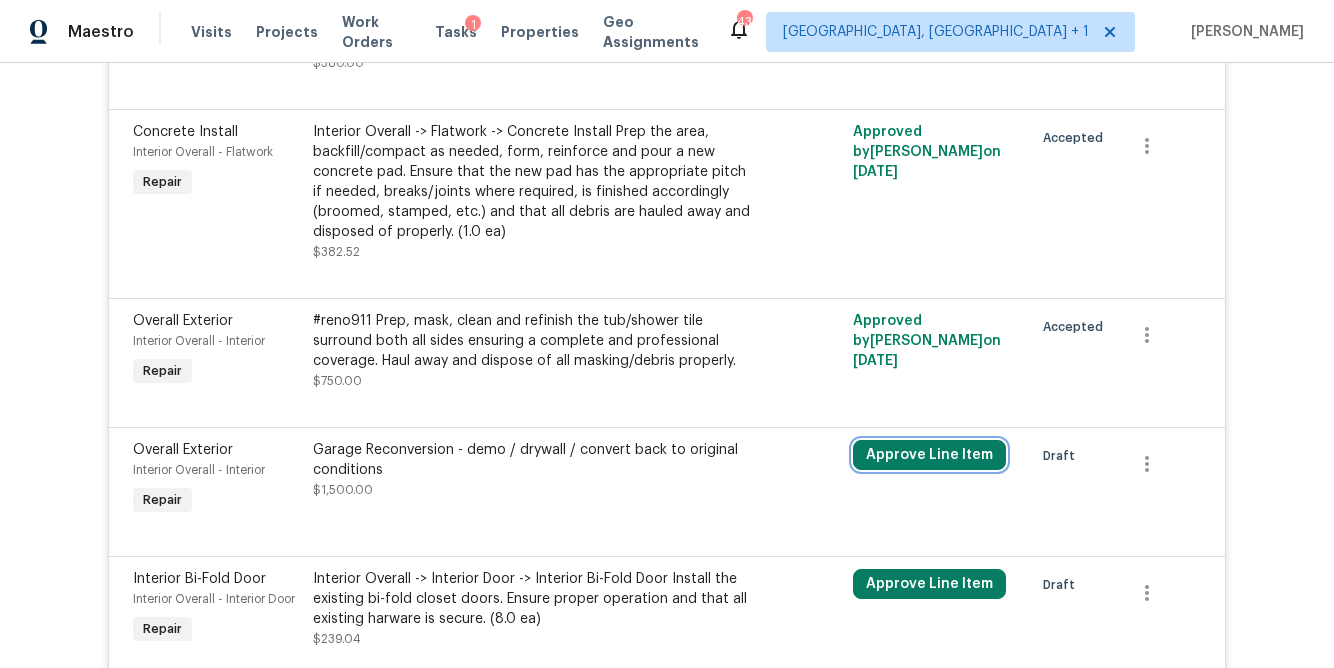click on "Approve Line Item" at bounding box center (929, 455) 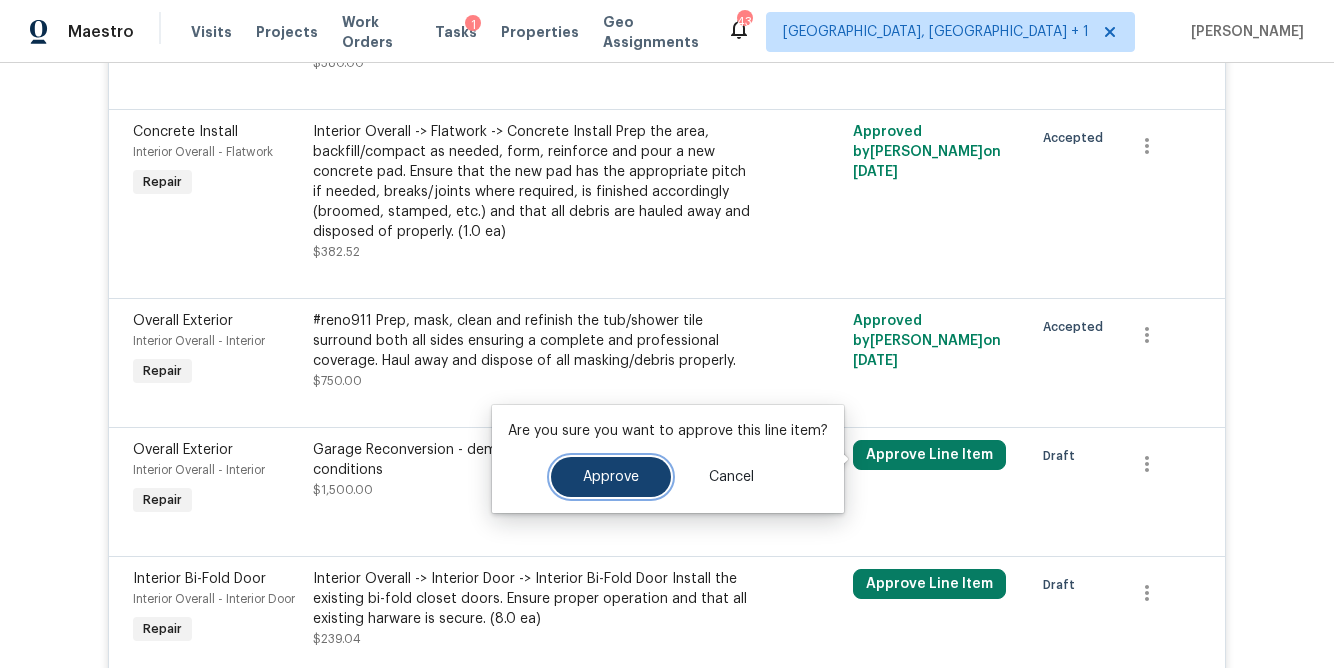 click on "Approve" at bounding box center (611, 477) 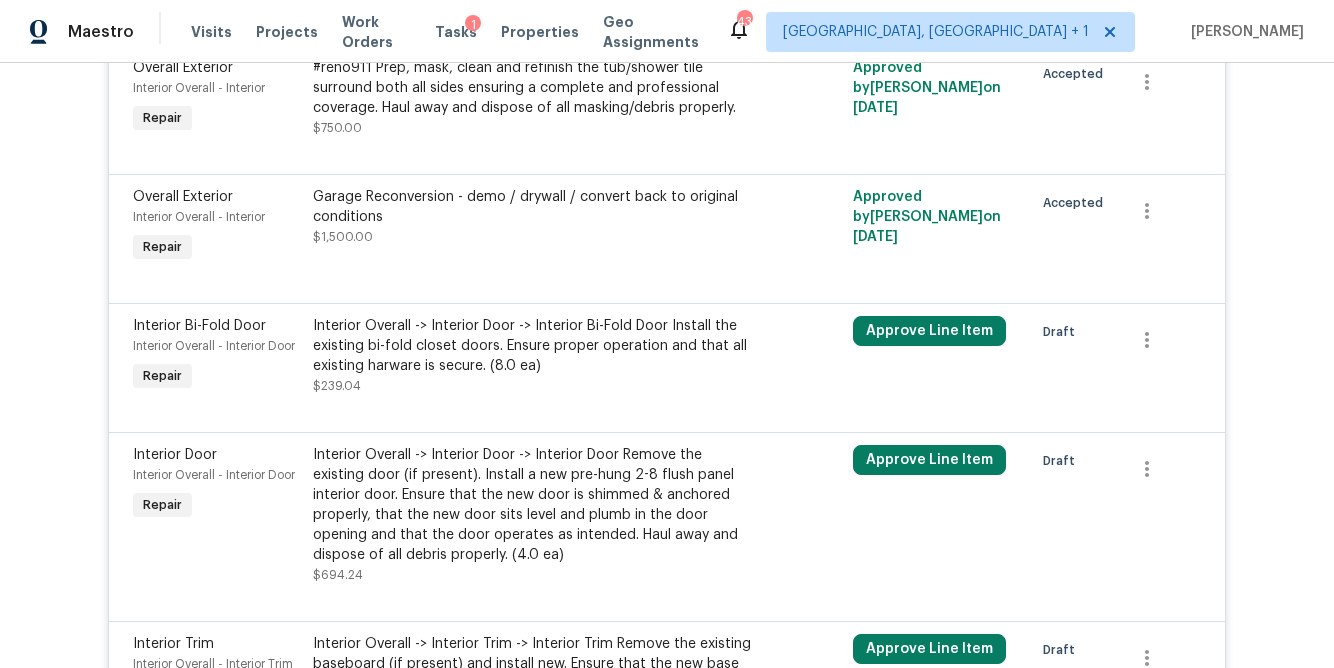 scroll, scrollTop: 1501, scrollLeft: 0, axis: vertical 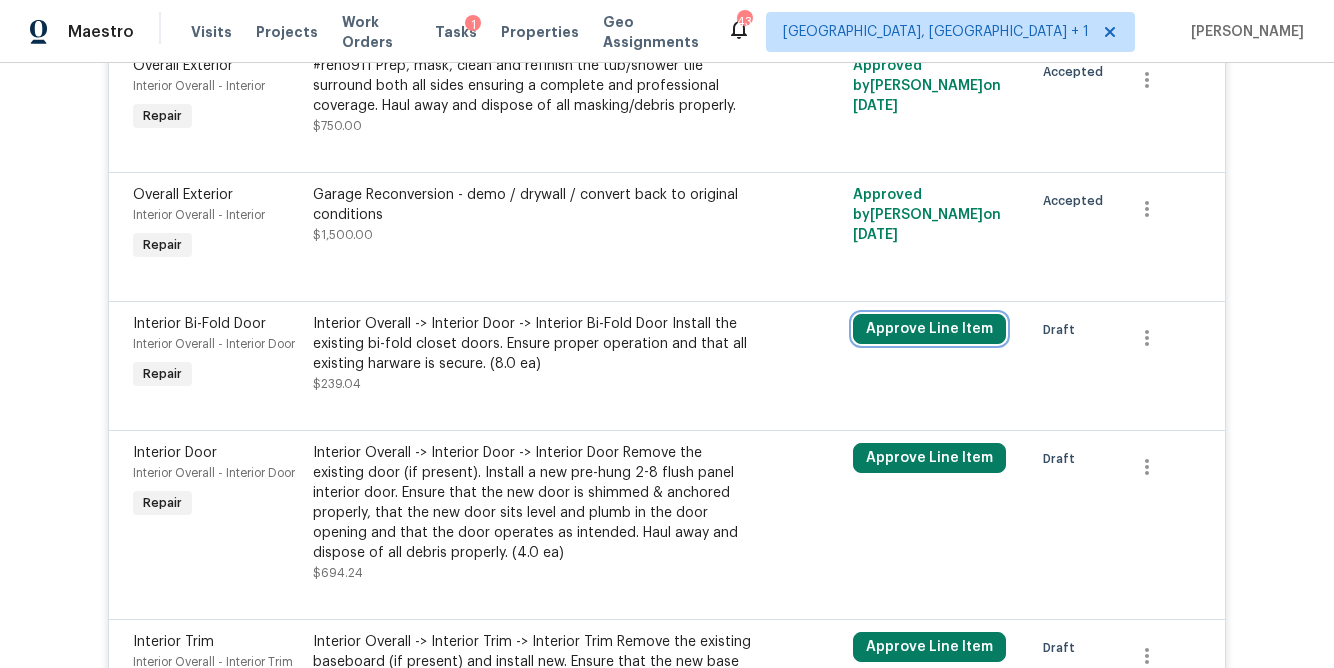 click on "Approve Line Item" at bounding box center (929, 329) 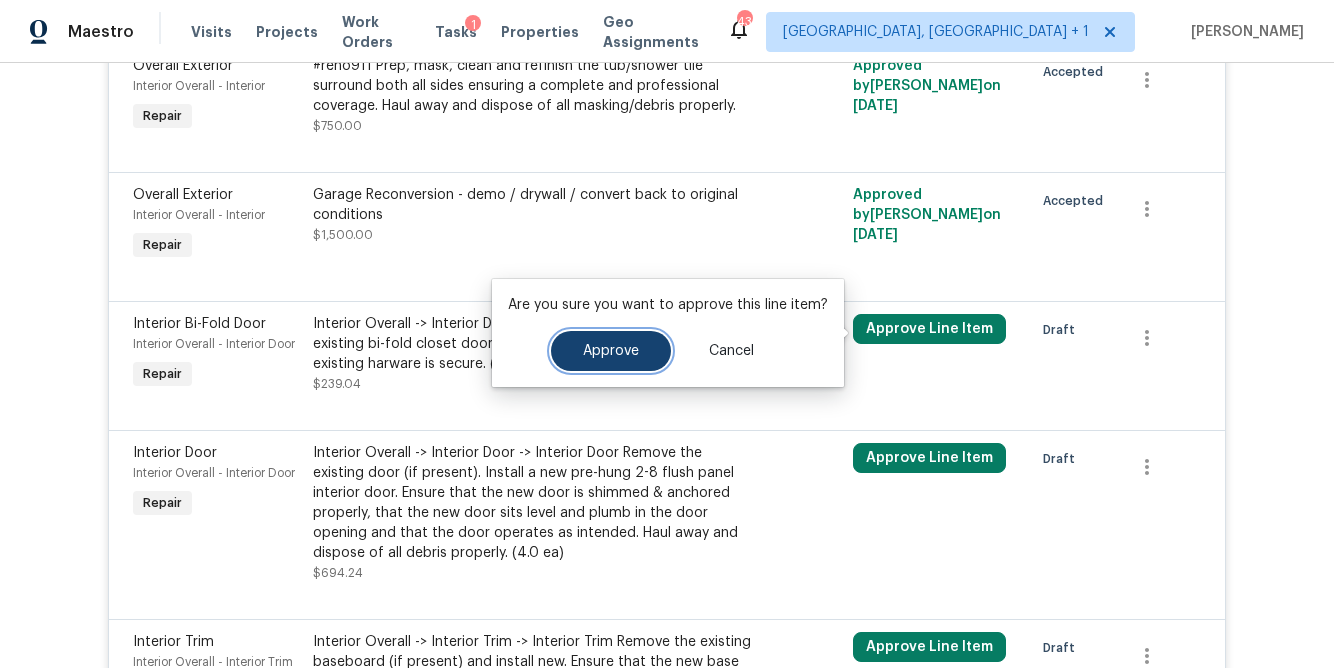 click on "Approve" at bounding box center (611, 351) 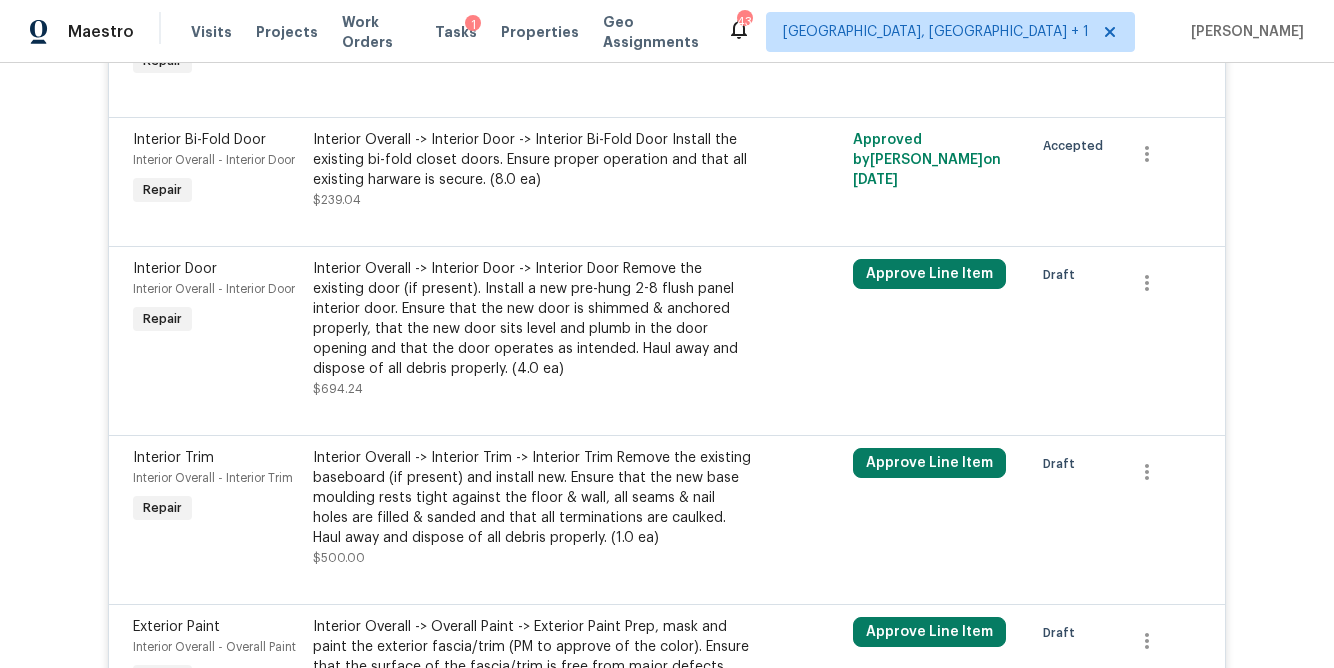 scroll, scrollTop: 1687, scrollLeft: 0, axis: vertical 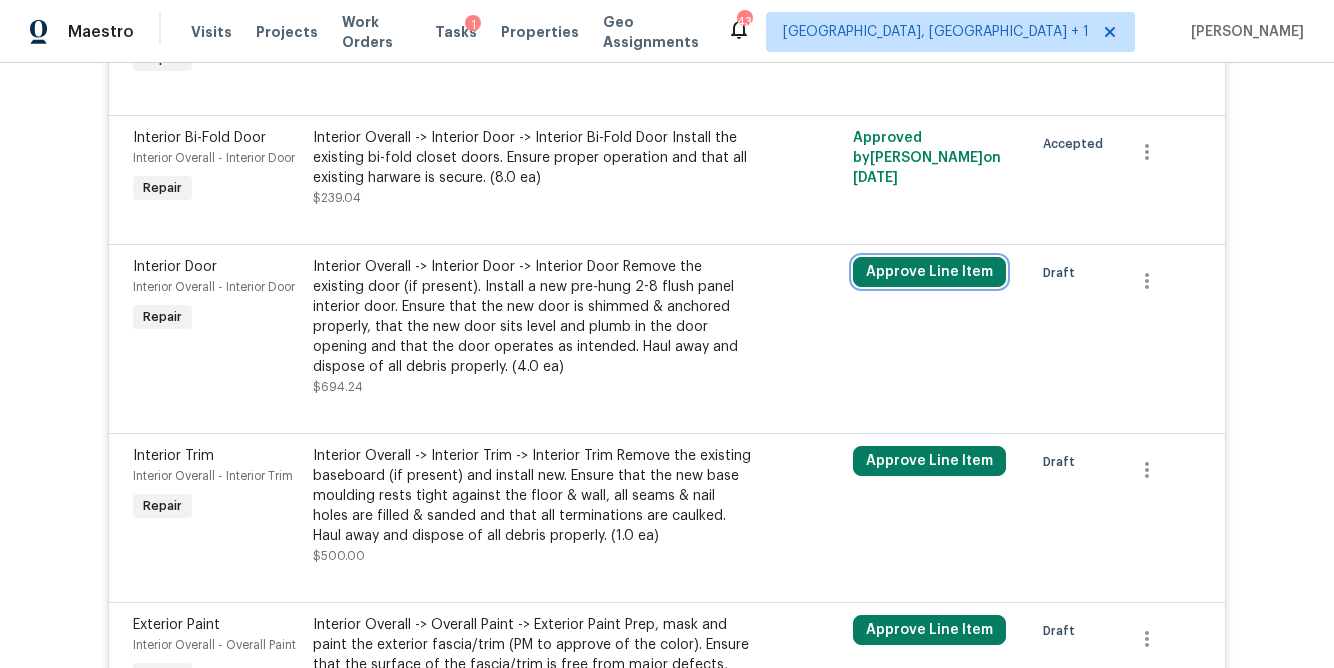 click on "Approve Line Item" at bounding box center [929, 272] 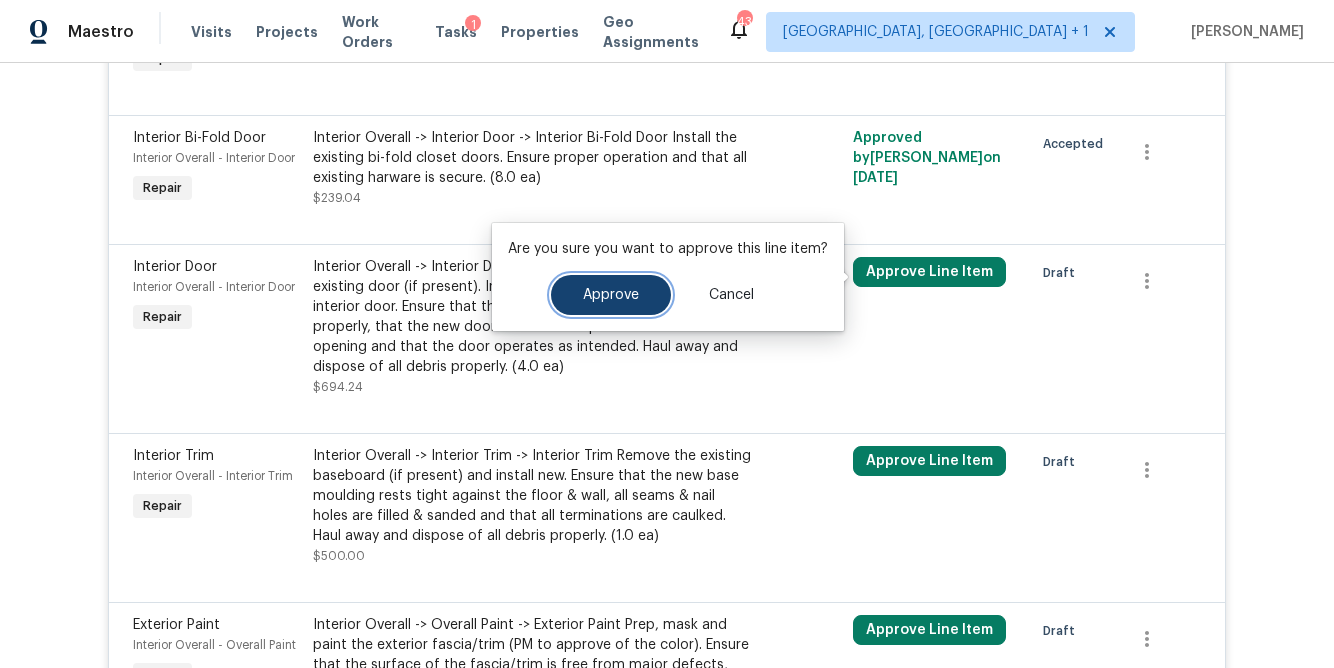 click on "Approve" at bounding box center (611, 295) 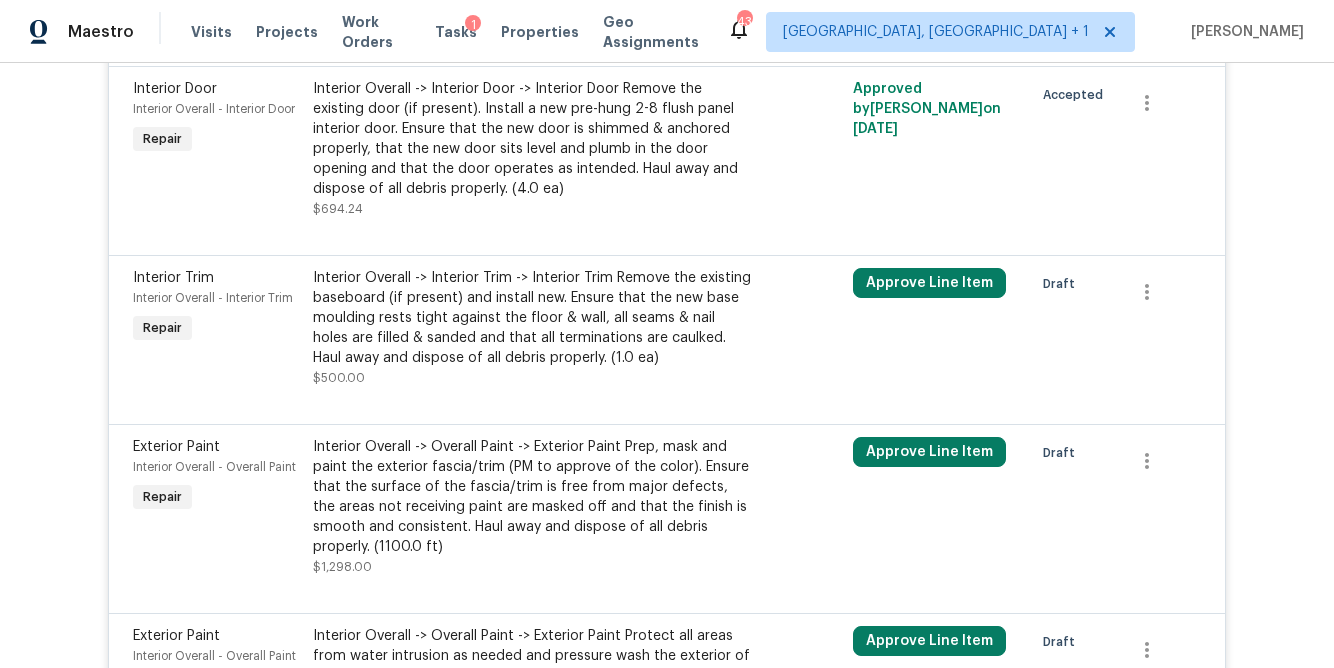 scroll, scrollTop: 1866, scrollLeft: 0, axis: vertical 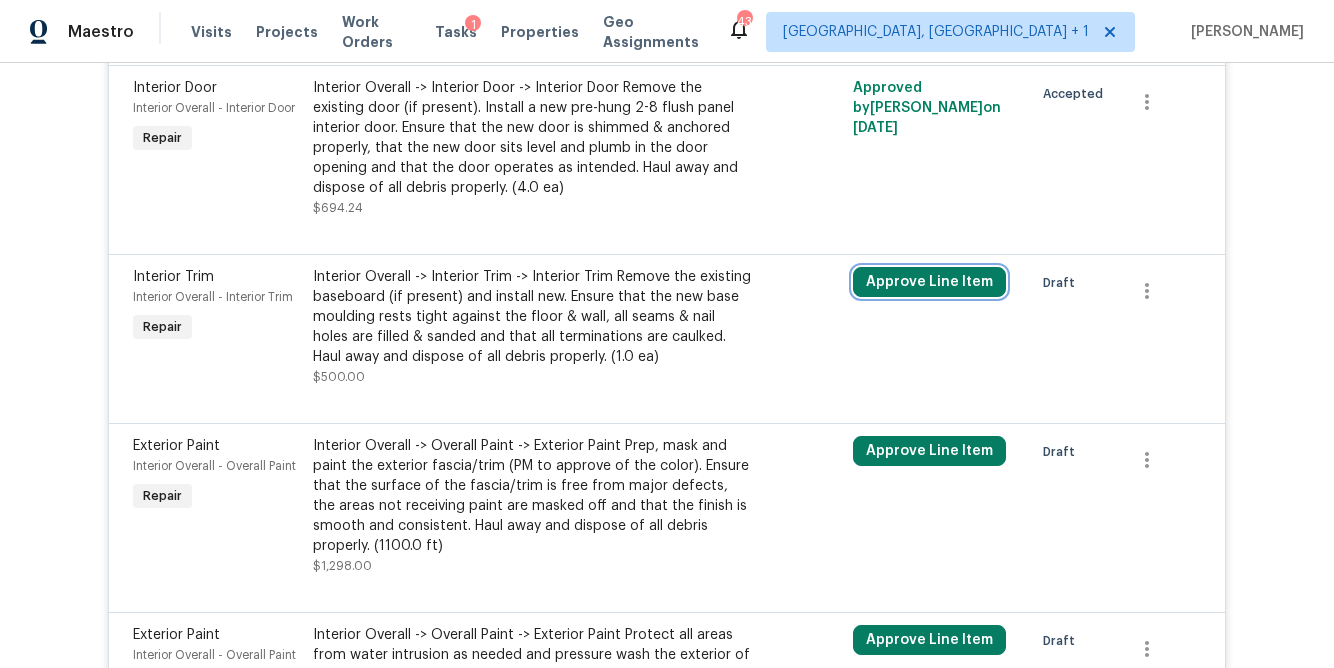 click on "Approve Line Item" at bounding box center [929, 282] 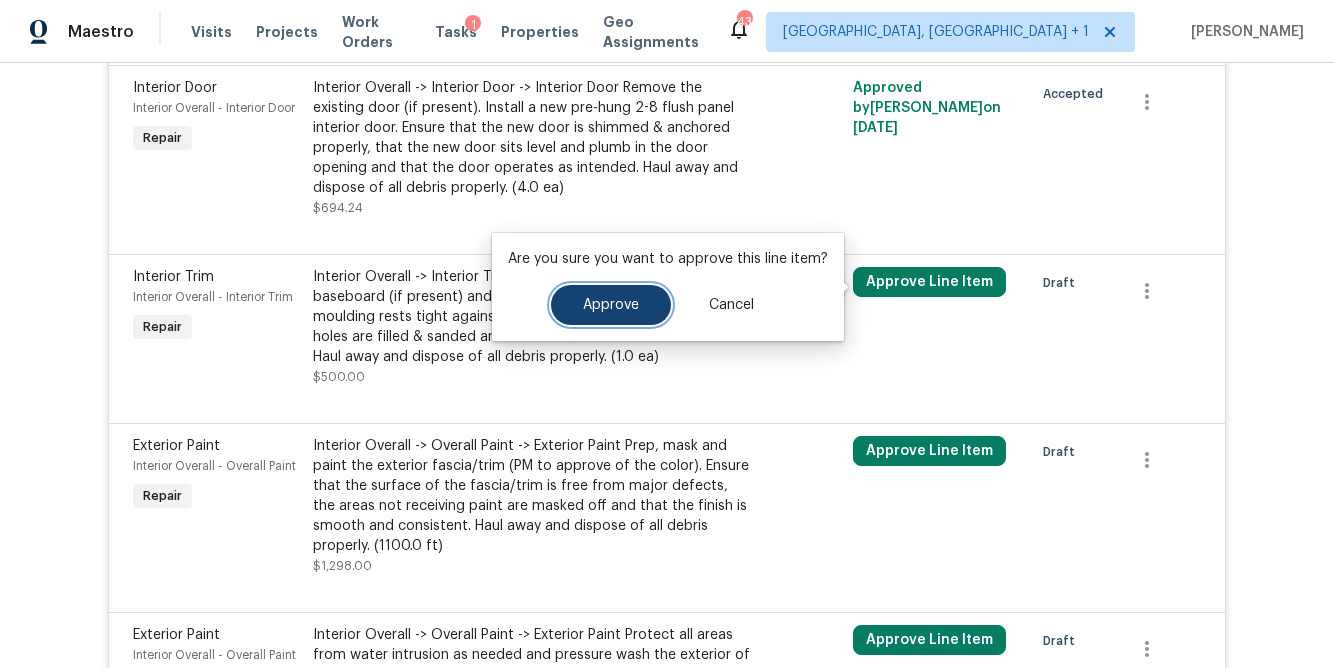 click on "Approve" at bounding box center (611, 305) 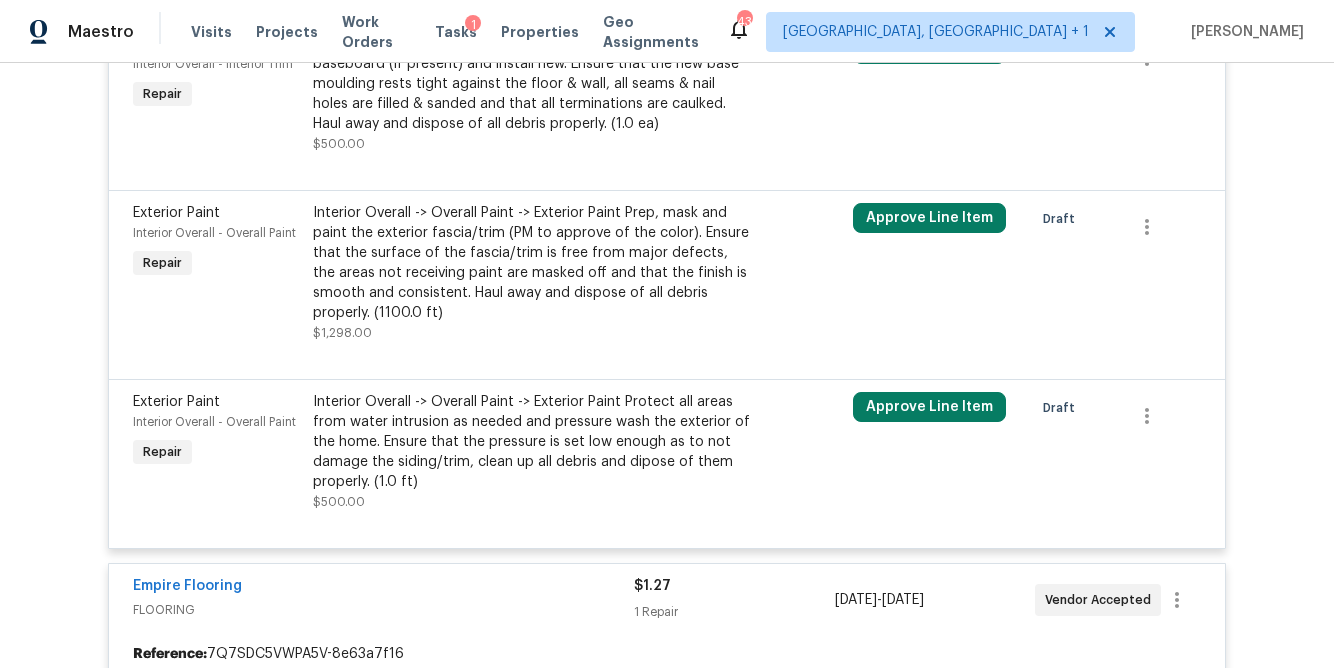 scroll, scrollTop: 2103, scrollLeft: 0, axis: vertical 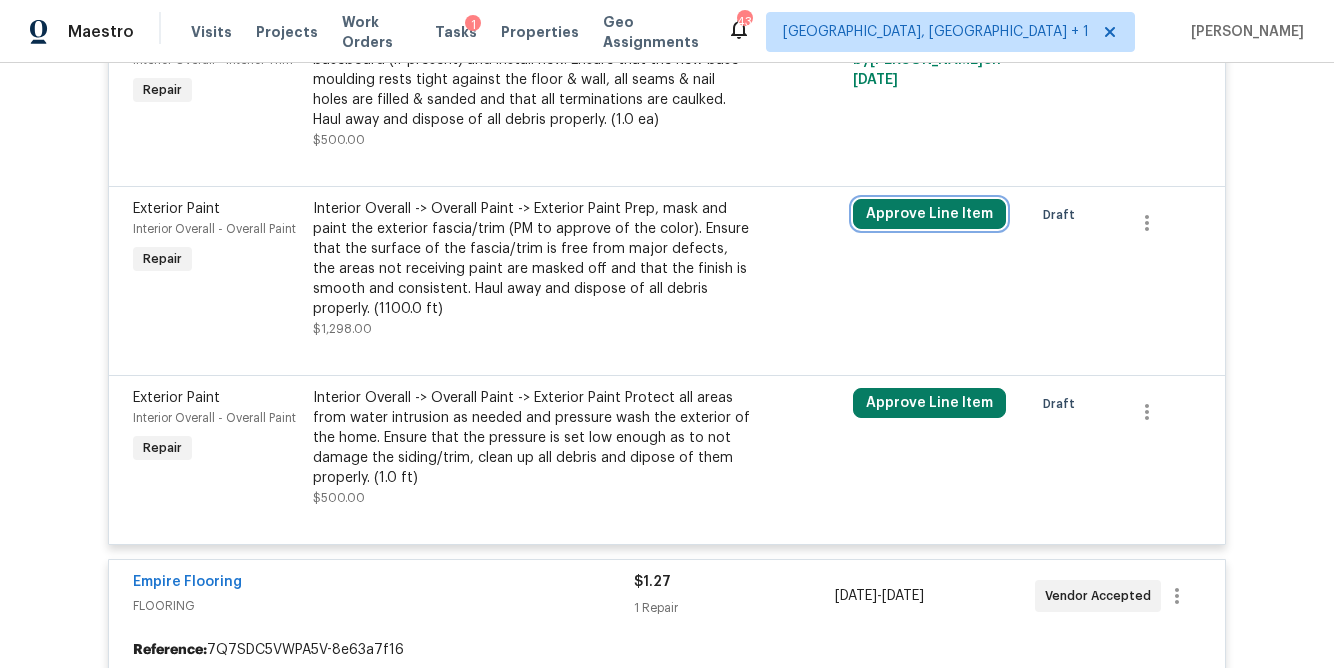 click on "Approve Line Item" at bounding box center [929, 214] 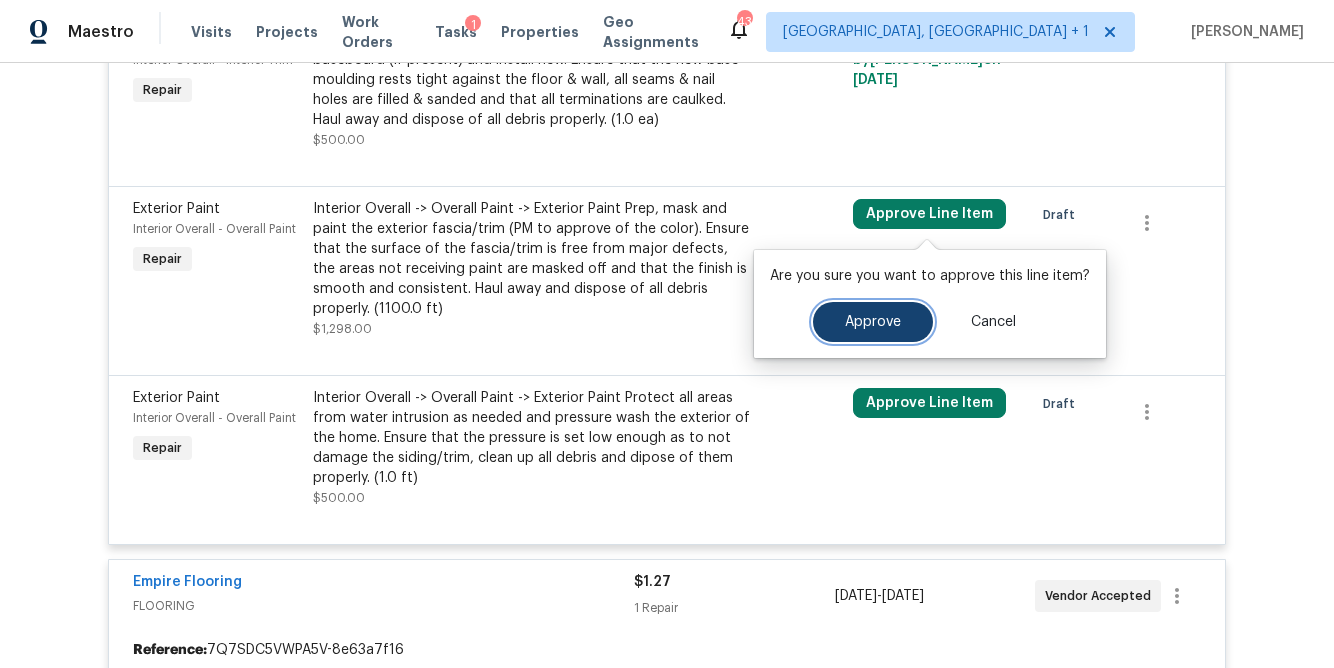 click on "Approve" at bounding box center [873, 322] 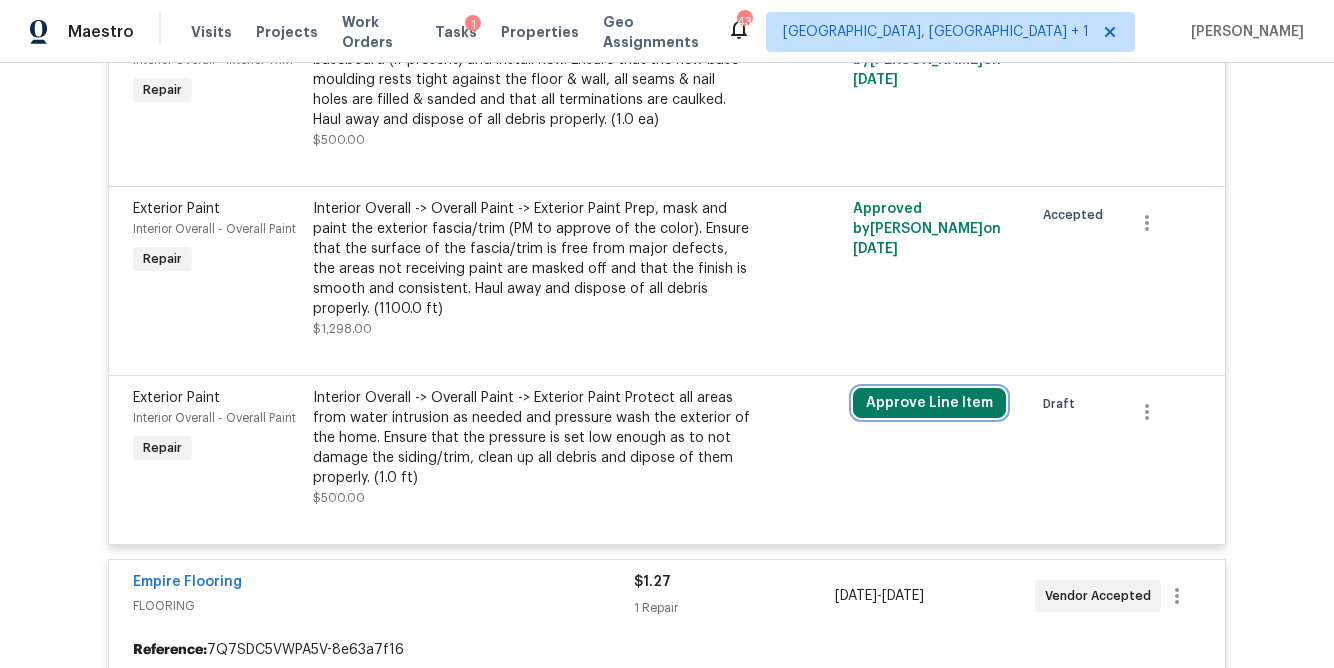 click on "Approve Line Item" at bounding box center (929, 403) 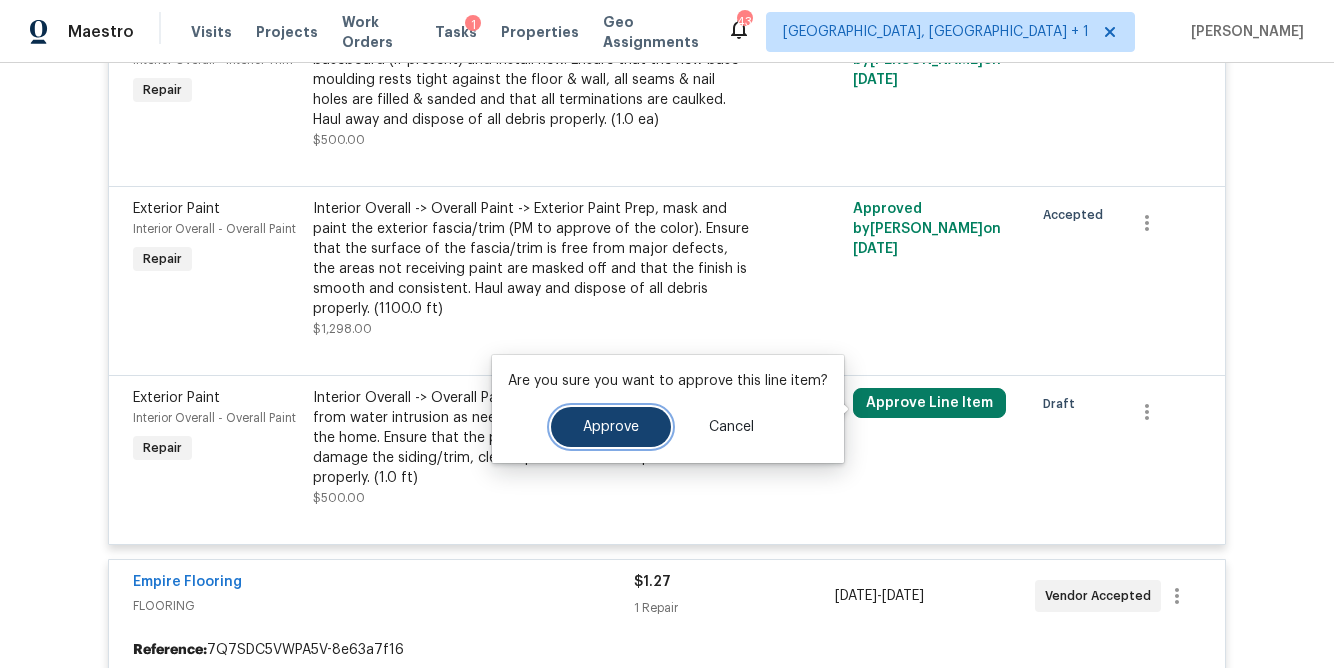 click on "Approve" at bounding box center (611, 427) 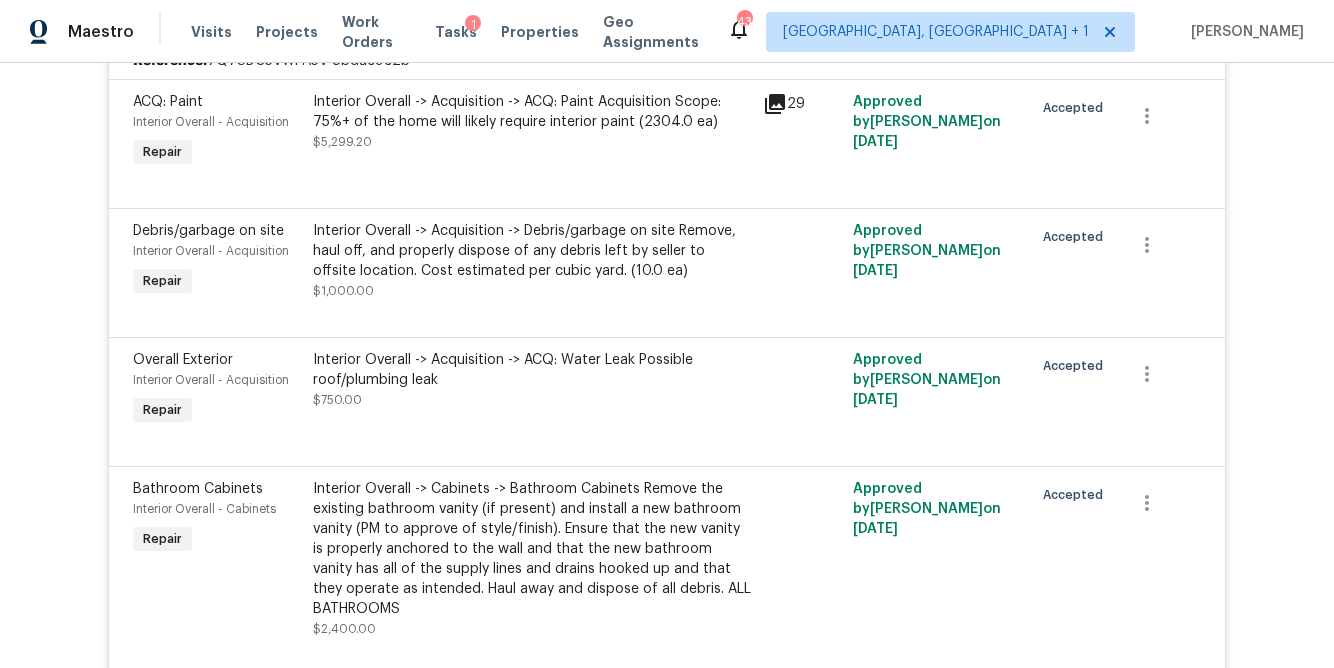 scroll, scrollTop: 0, scrollLeft: 0, axis: both 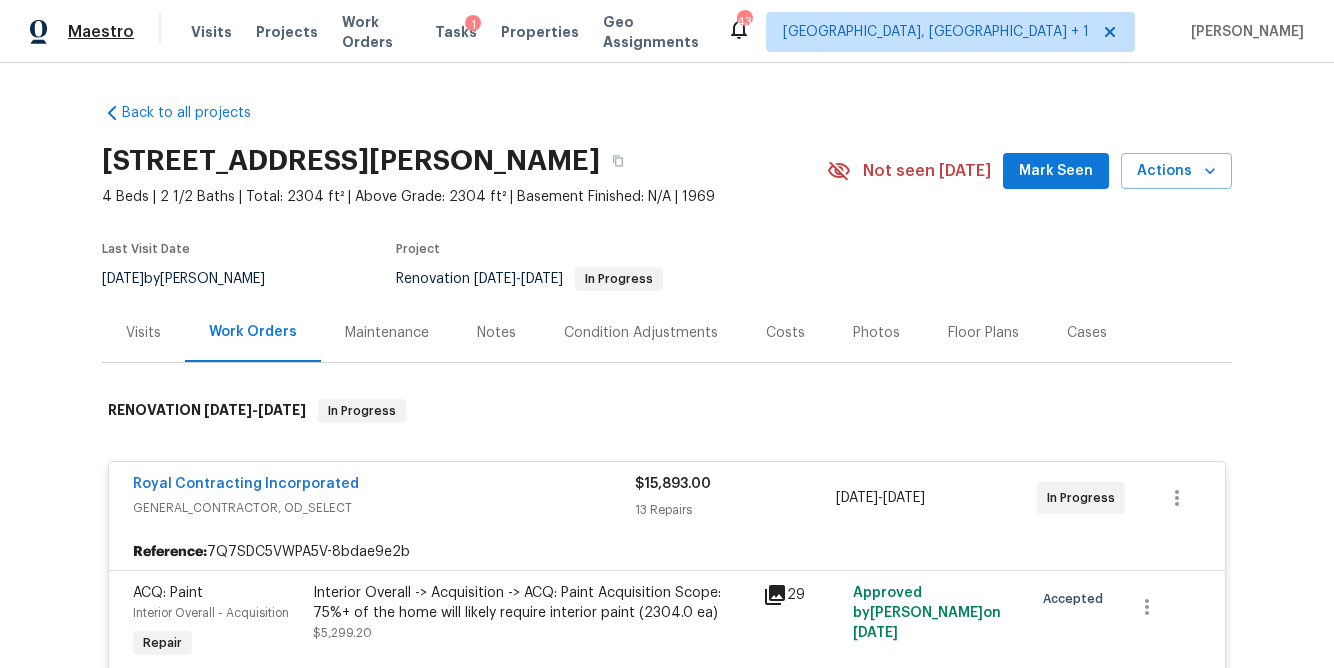 click on "Maestro" at bounding box center [101, 32] 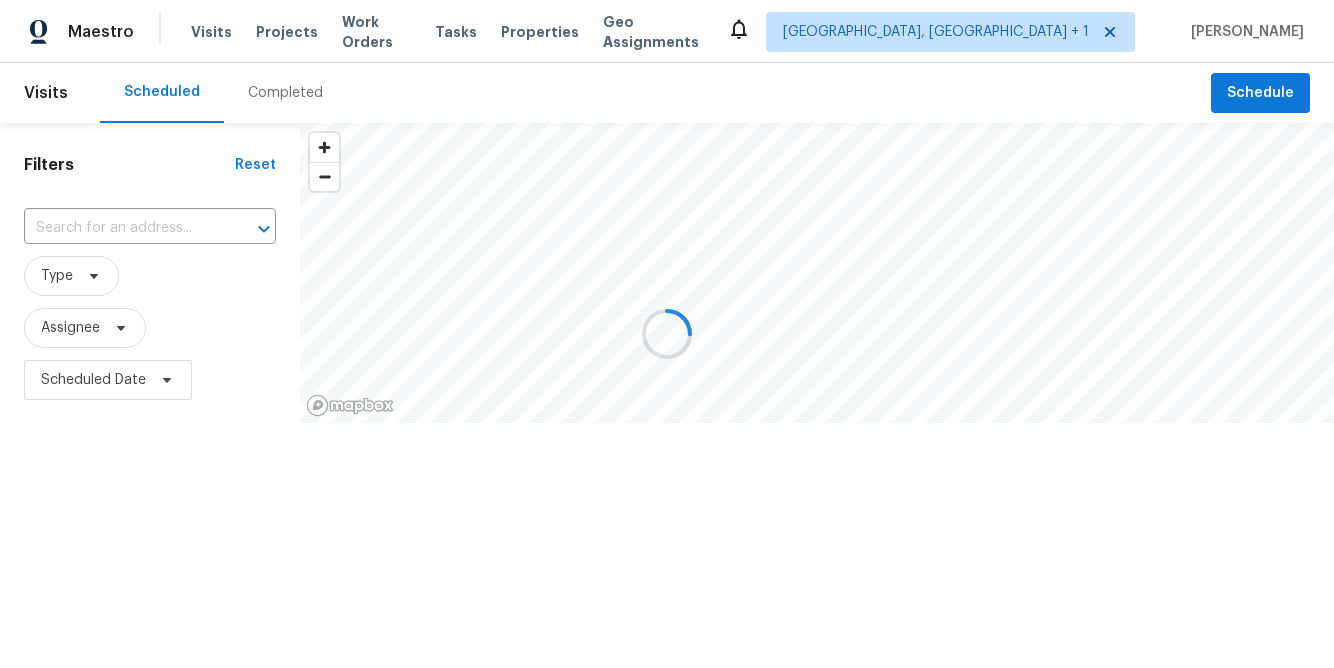 scroll, scrollTop: 0, scrollLeft: 0, axis: both 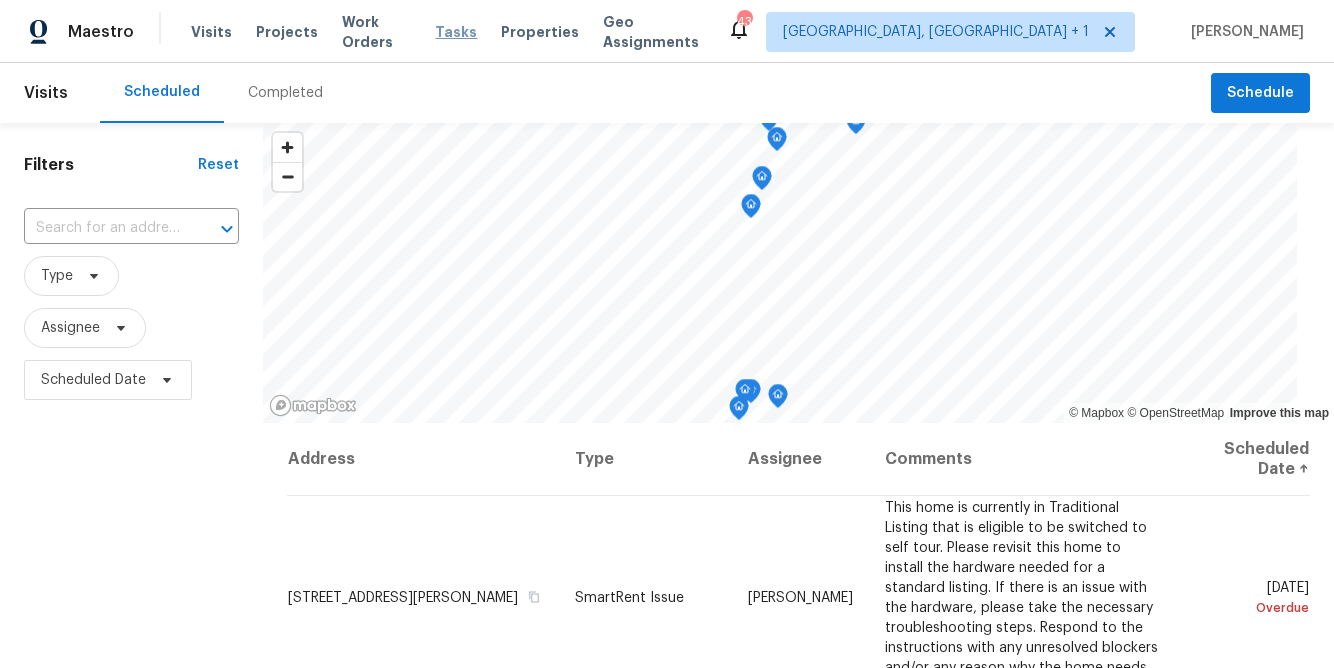 click on "Tasks" at bounding box center (456, 32) 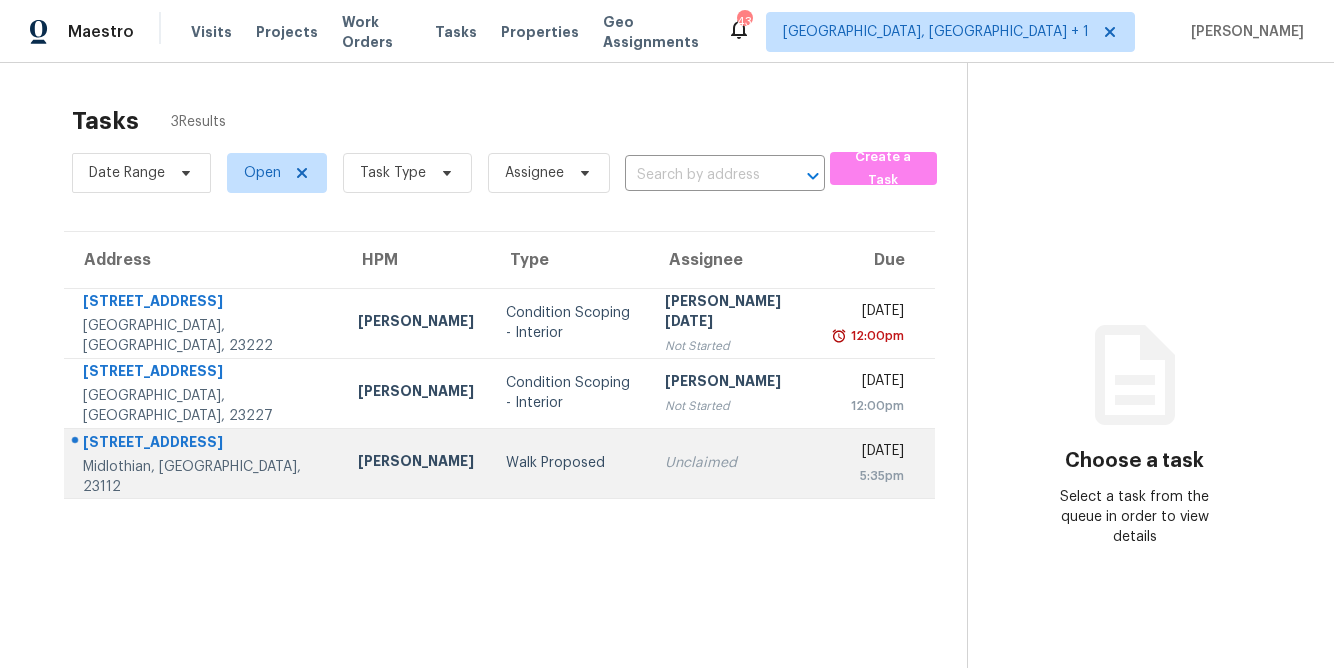 click on "Walk Proposed" at bounding box center (569, 463) 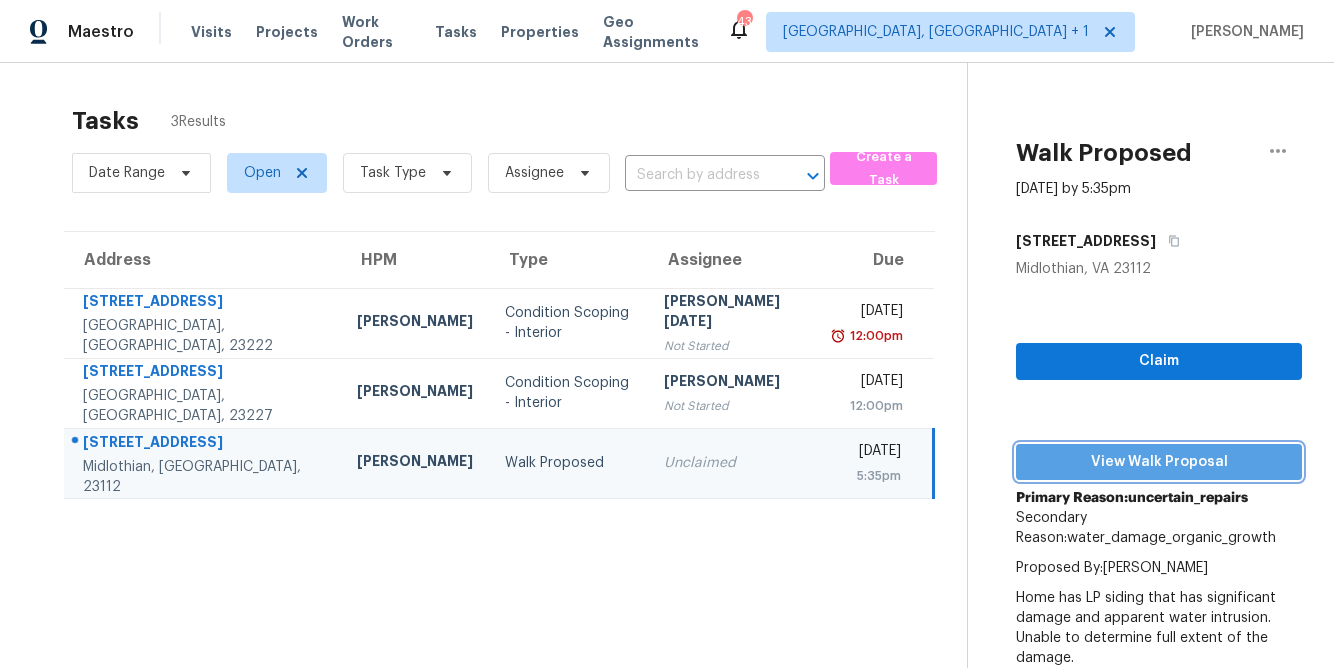 click on "View Walk Proposal" at bounding box center [1159, 462] 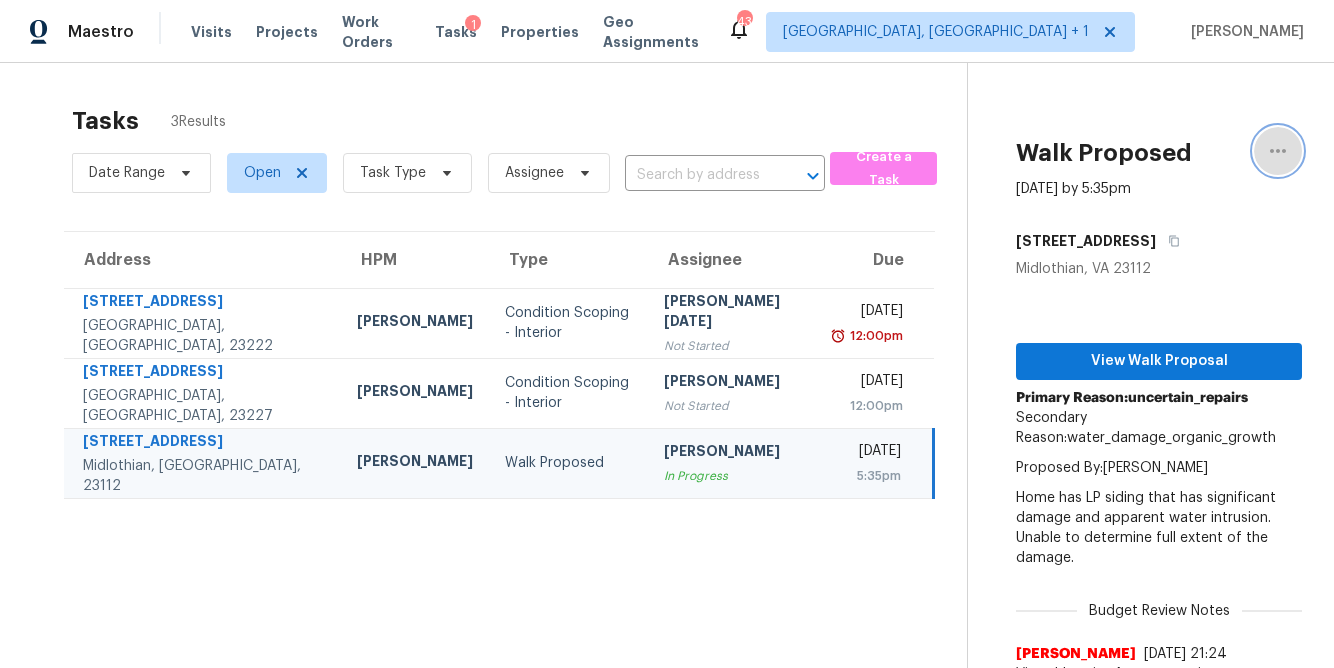 click 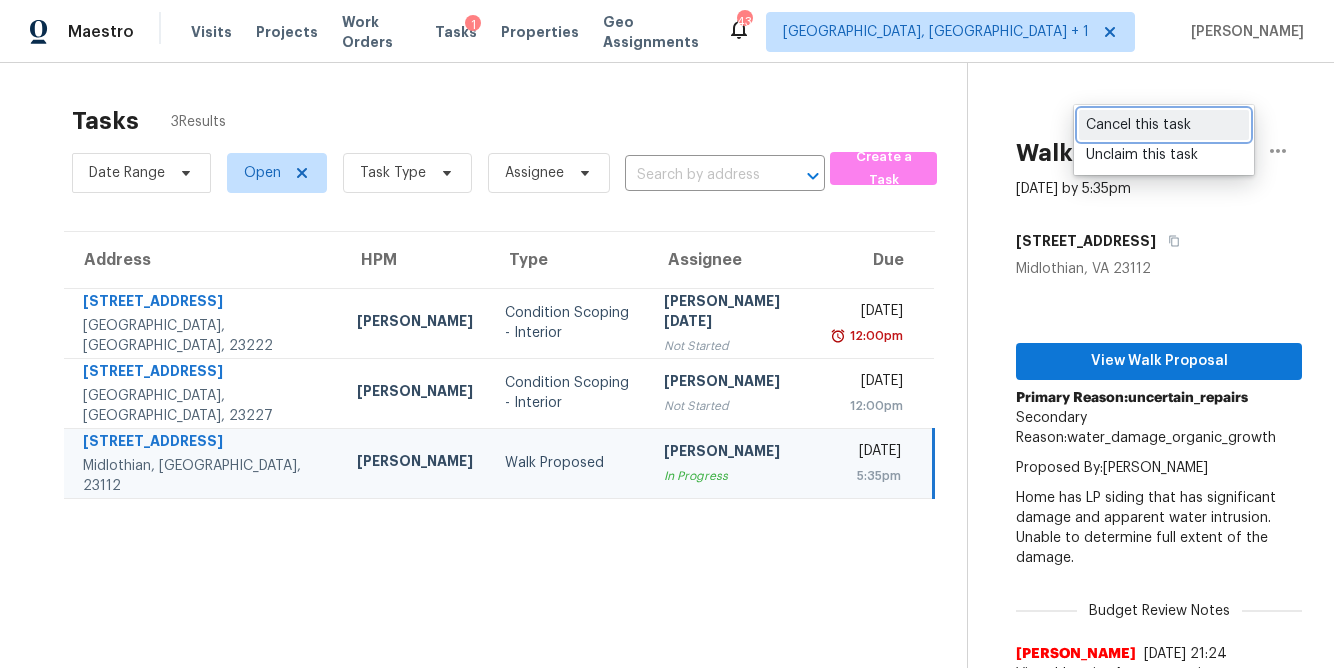 click on "Cancel this task" at bounding box center (1164, 125) 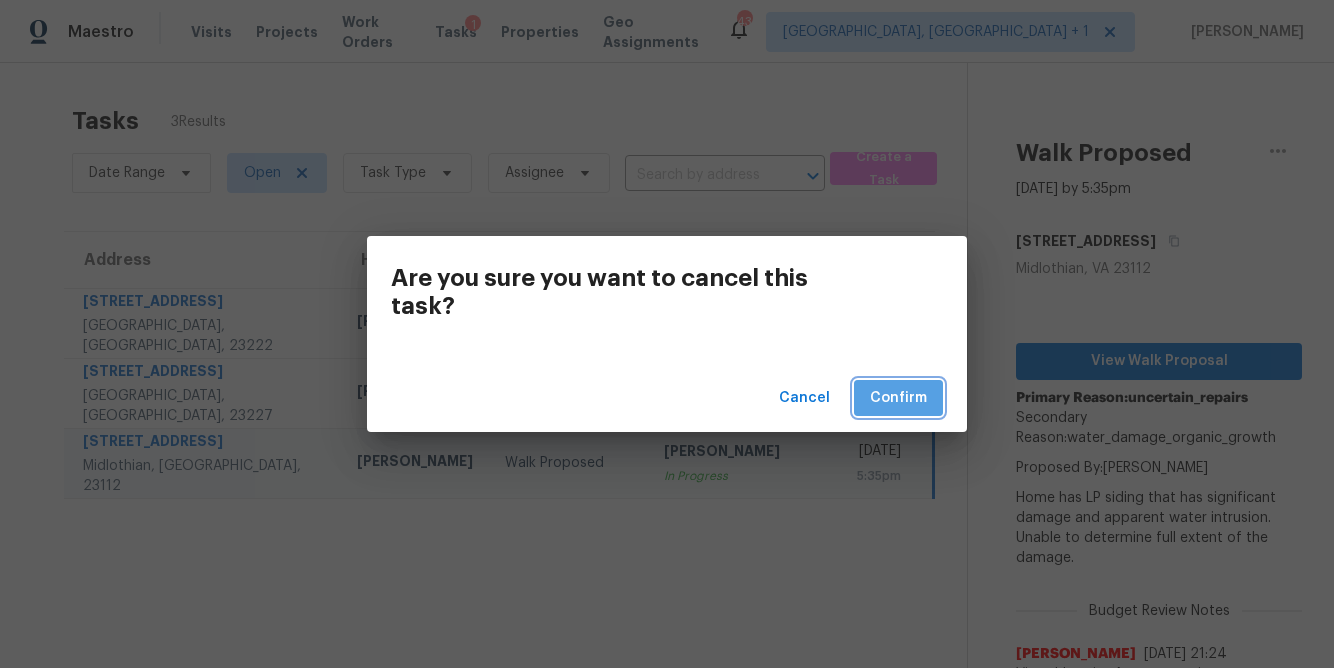 click on "Confirm" at bounding box center (898, 398) 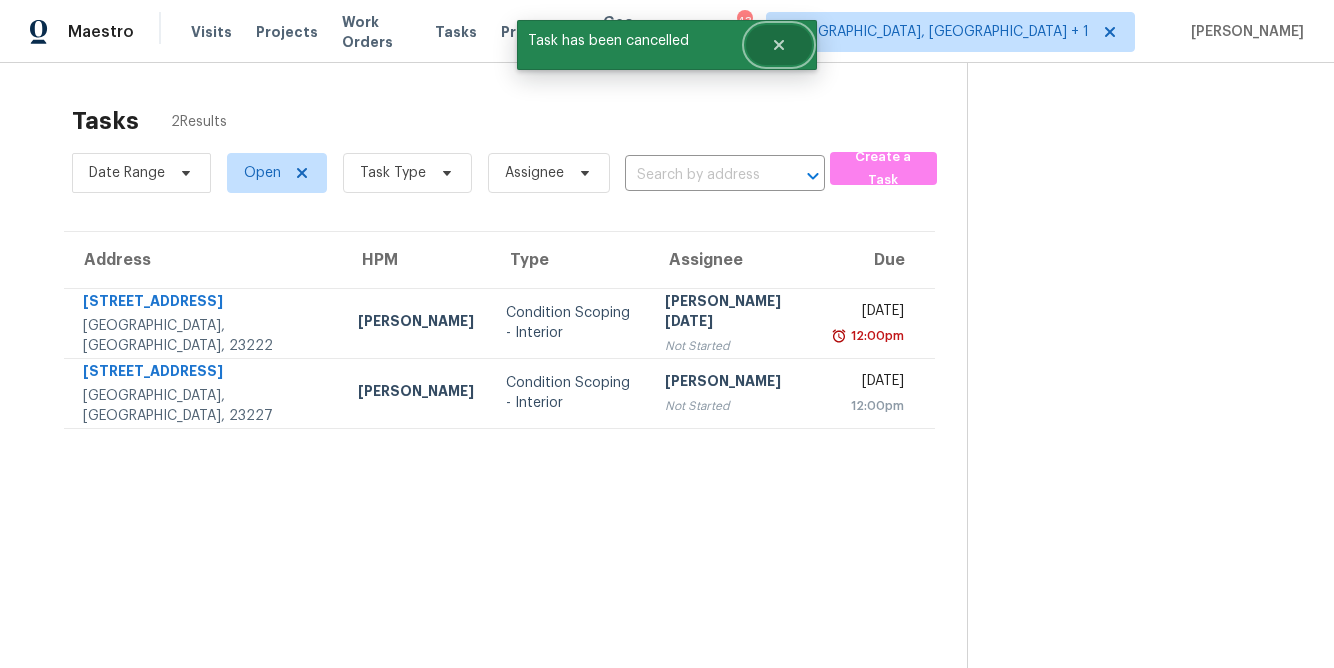 click 